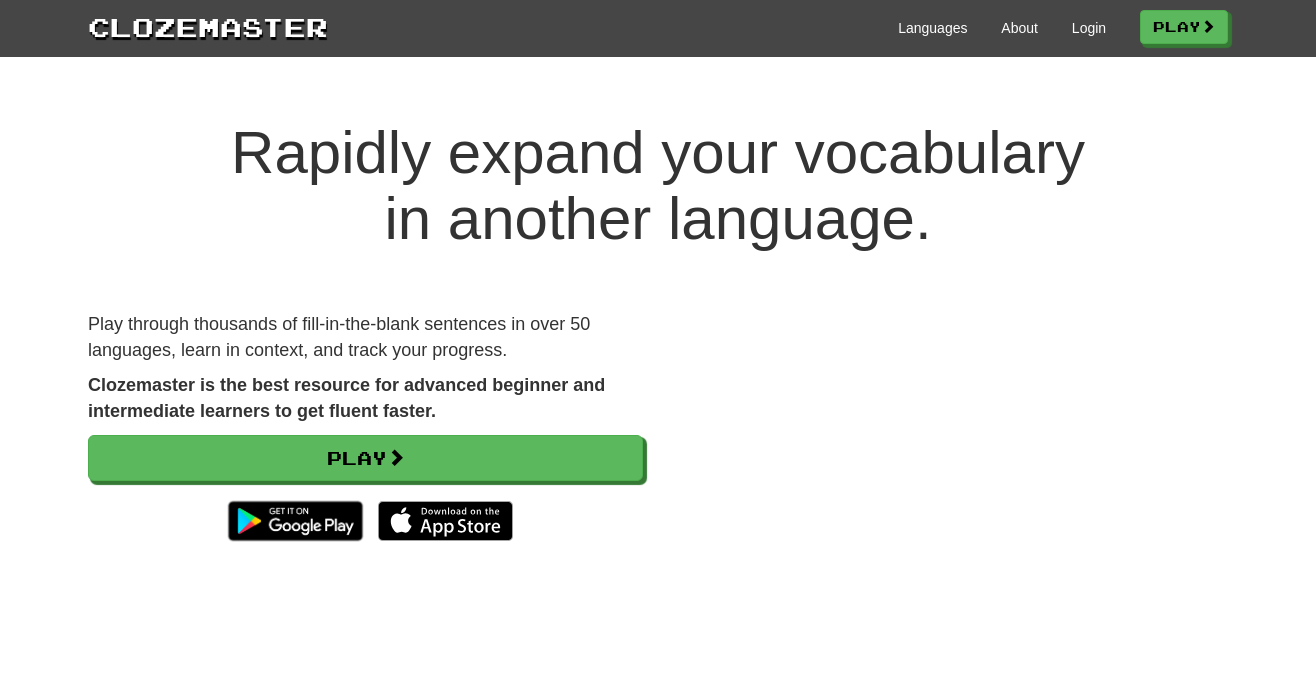 scroll, scrollTop: 0, scrollLeft: 0, axis: both 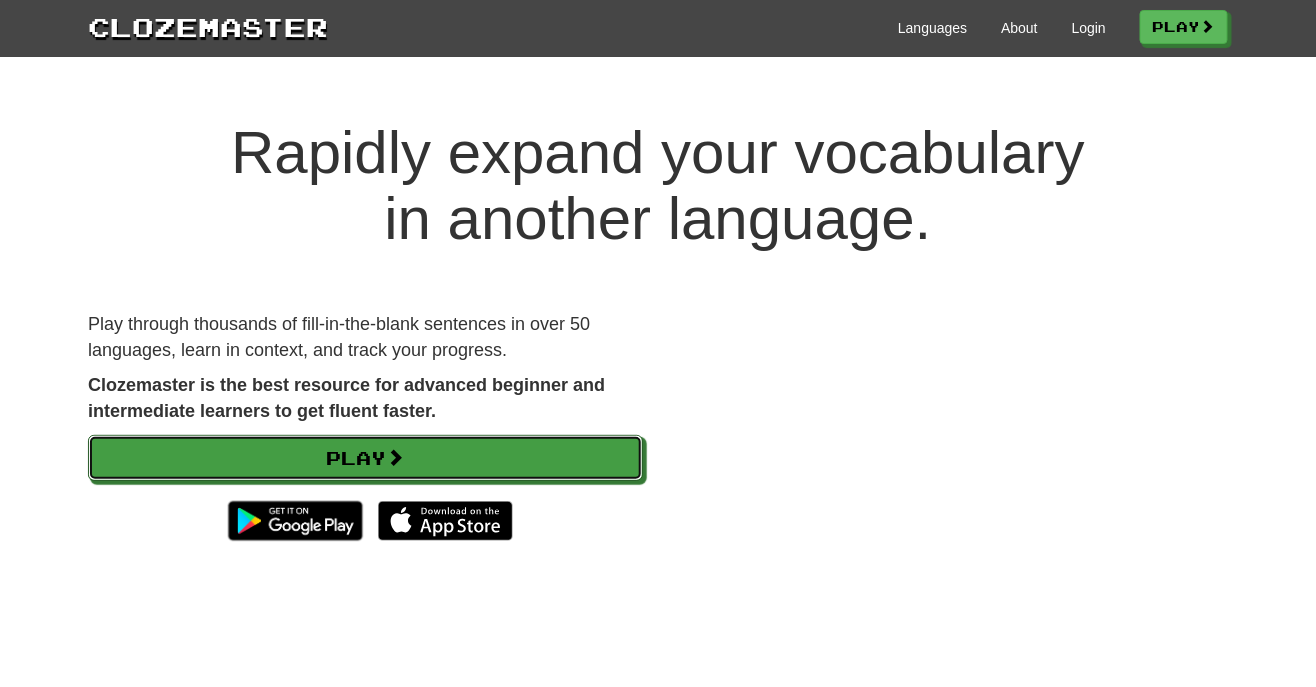click on "Play" at bounding box center [365, 458] 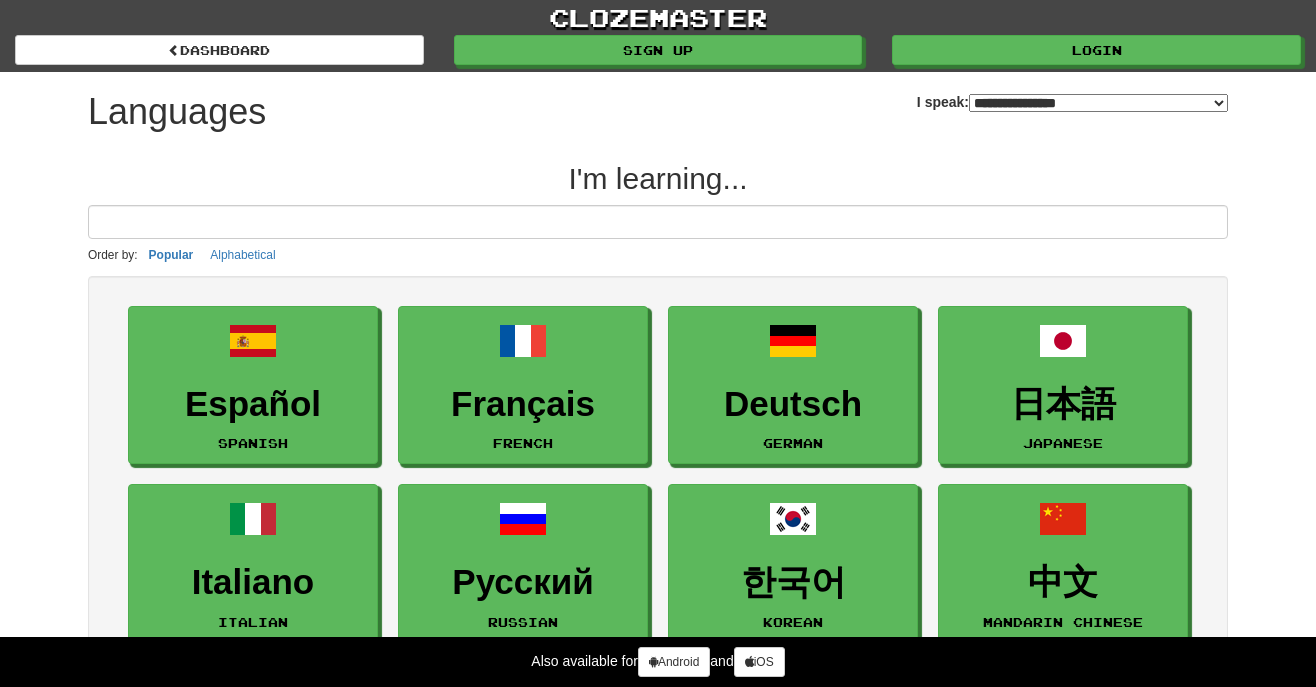 select on "*******" 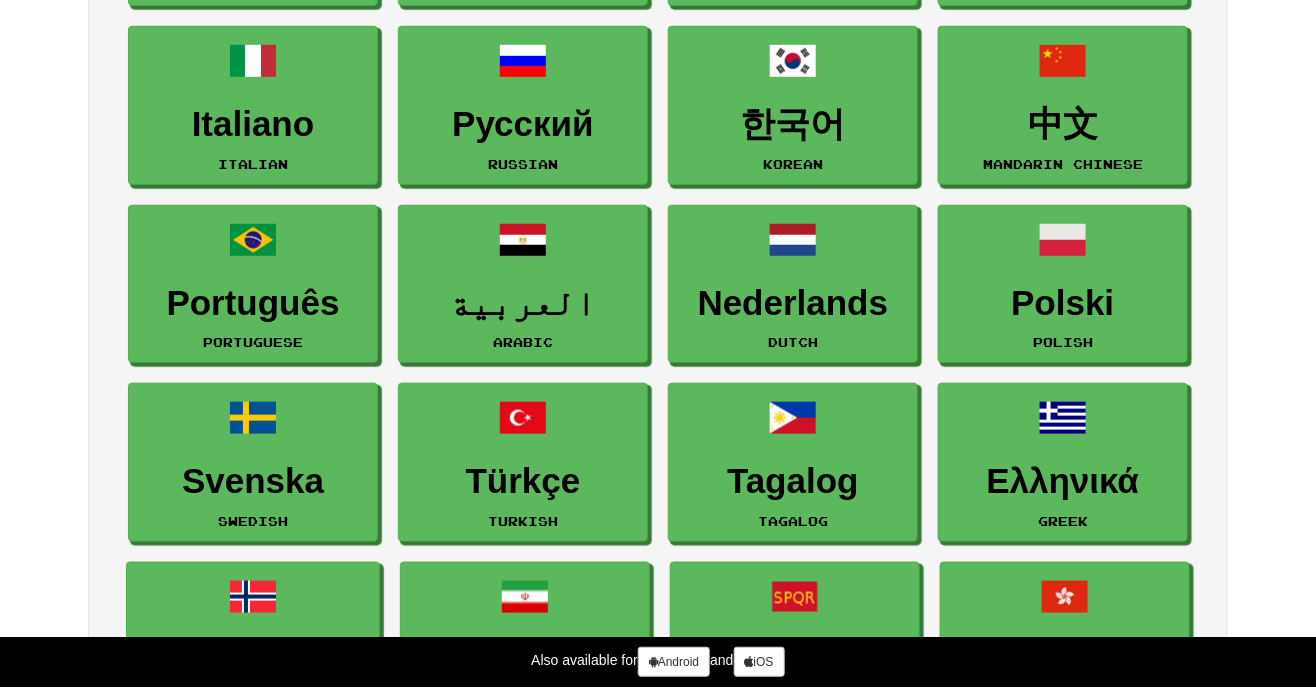 scroll, scrollTop: 471, scrollLeft: 0, axis: vertical 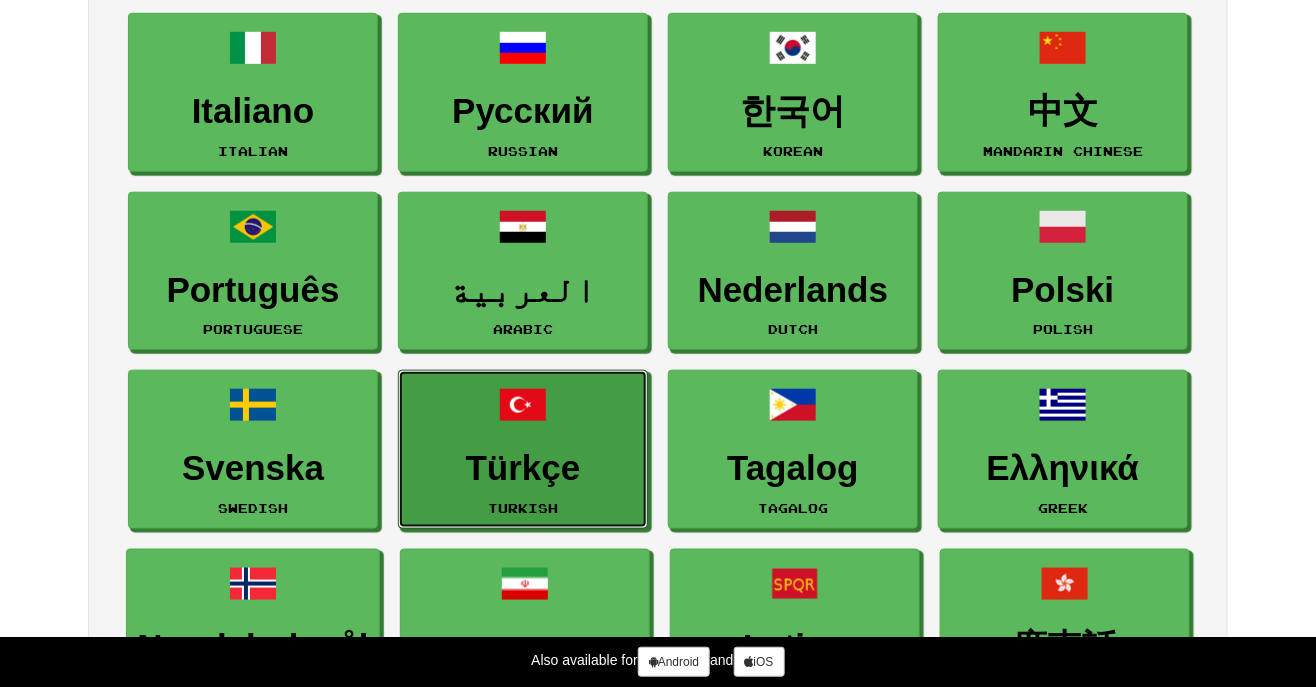 click on "Türkçe Turkish" at bounding box center [523, 449] 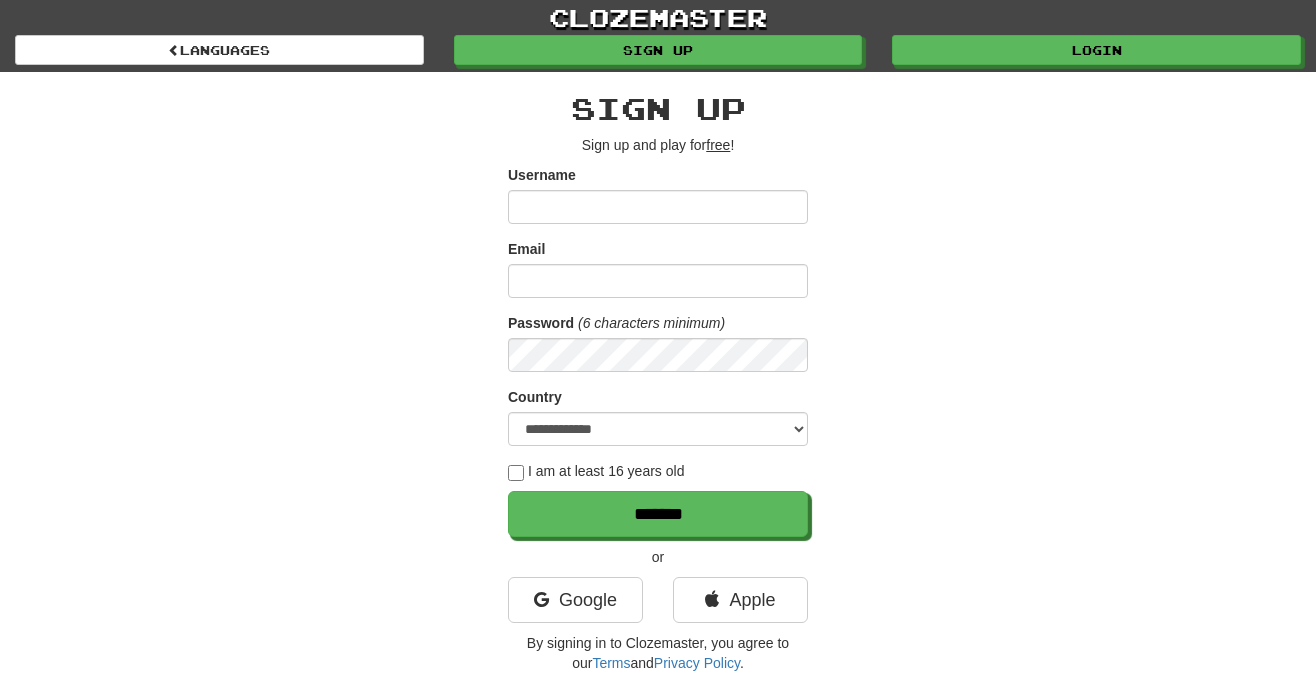 scroll, scrollTop: 0, scrollLeft: 0, axis: both 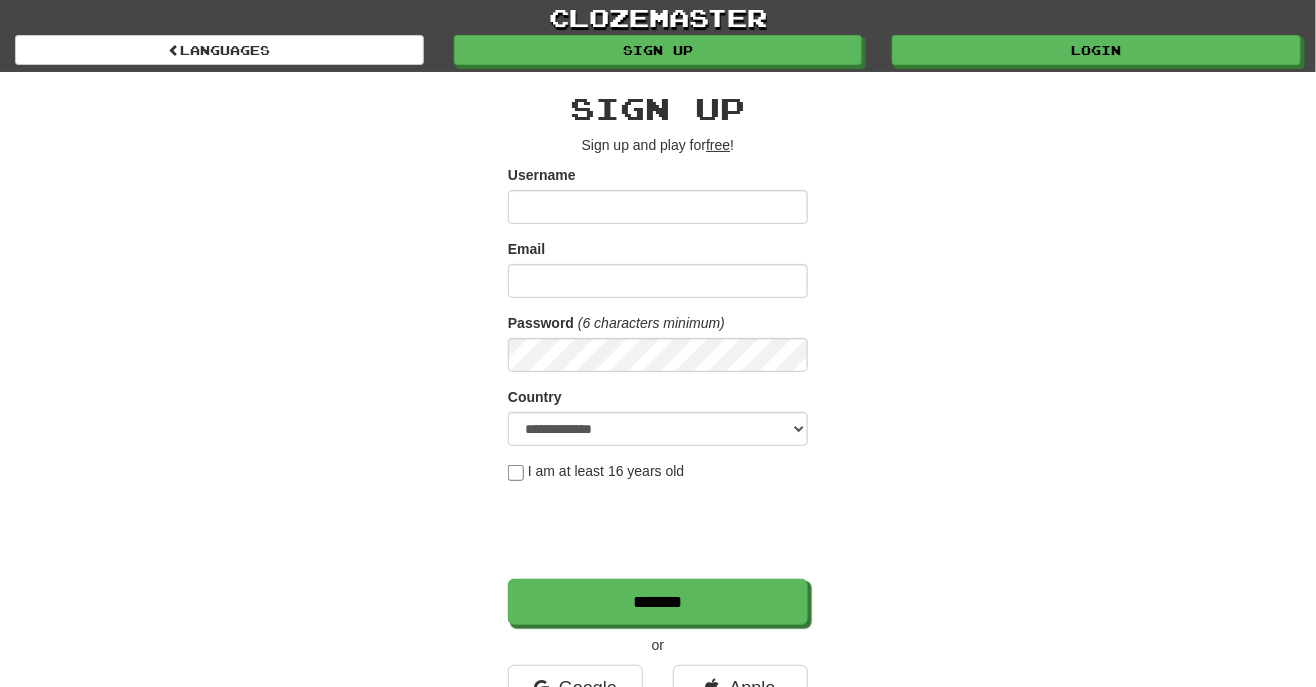 click on "Username" at bounding box center [658, 207] 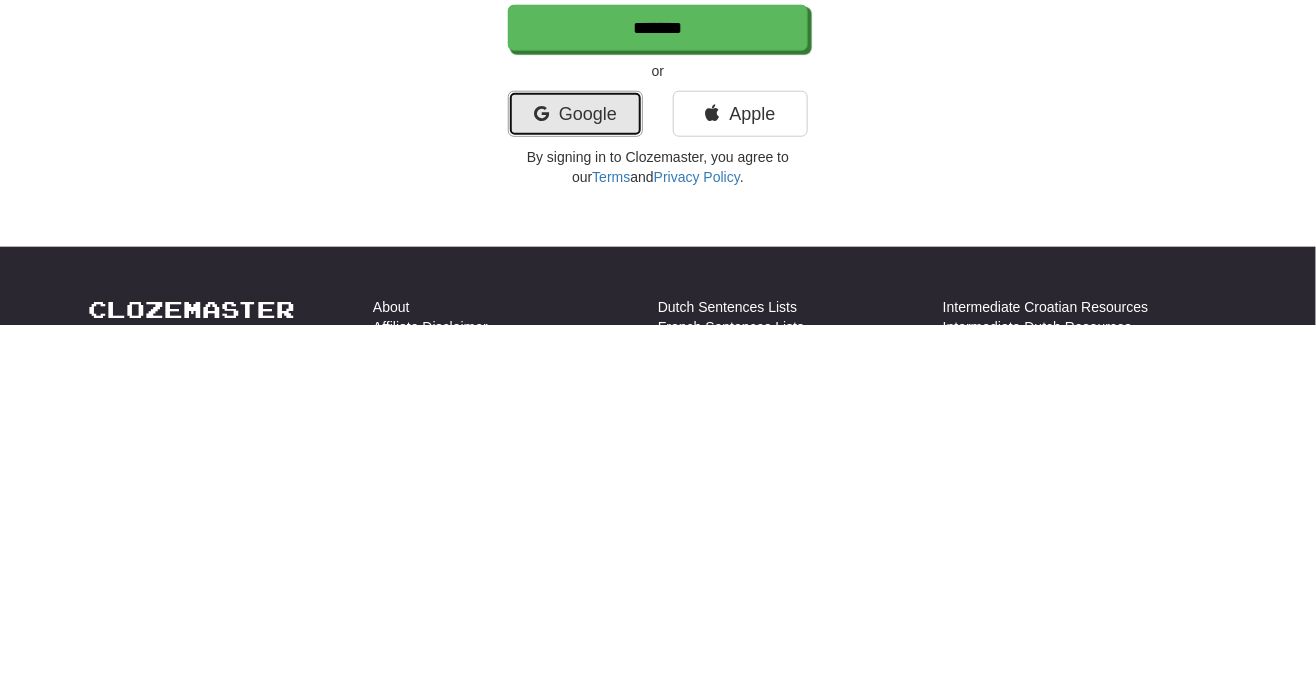 click on "Google" at bounding box center (575, 477) 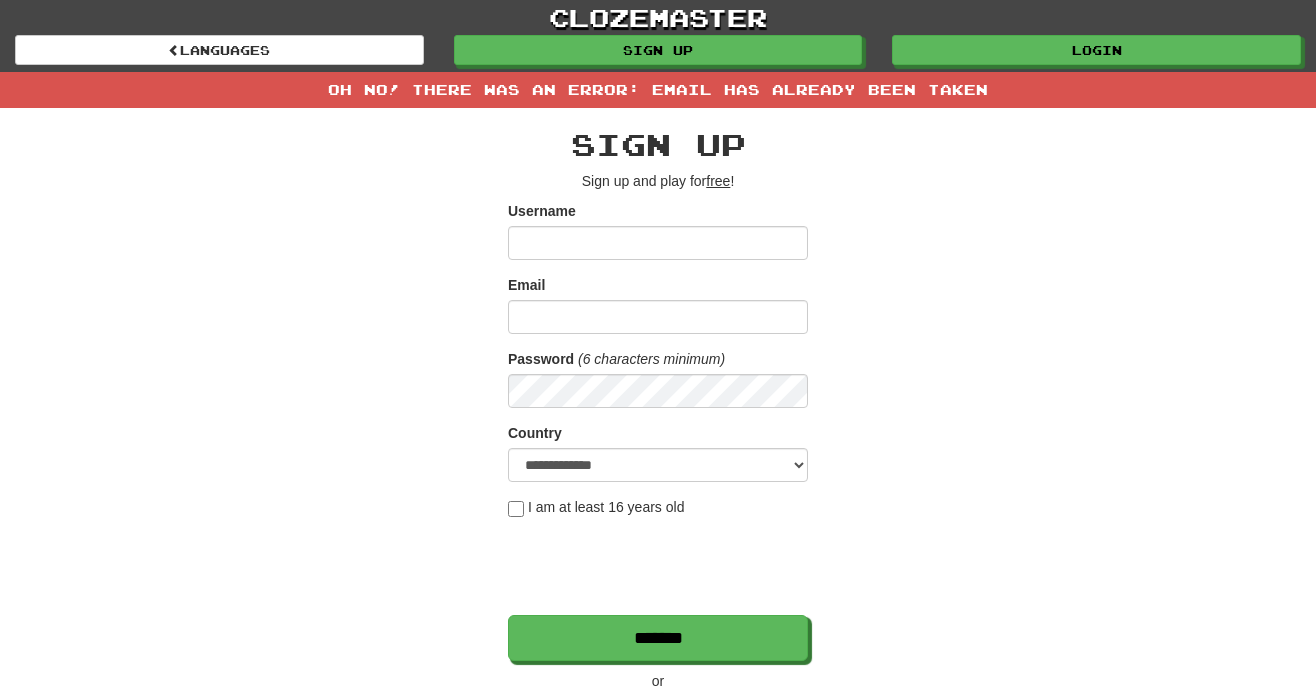 scroll, scrollTop: 0, scrollLeft: 0, axis: both 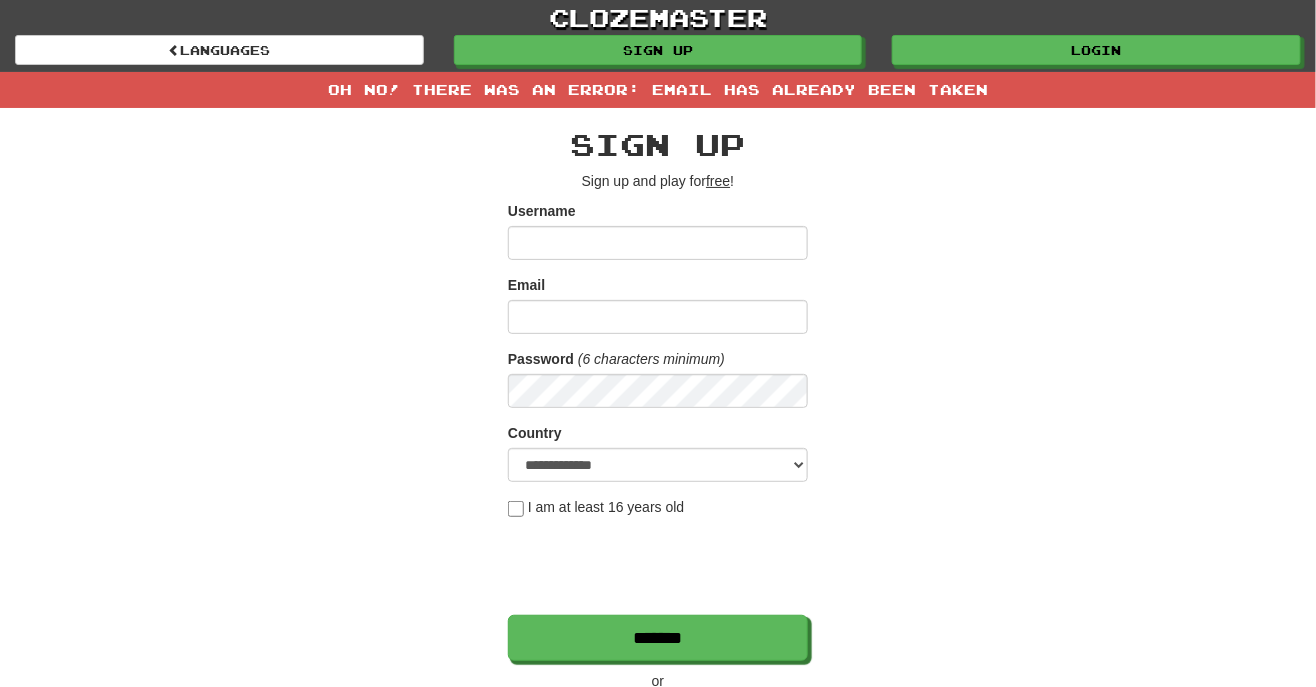click on "Username" at bounding box center (658, 243) 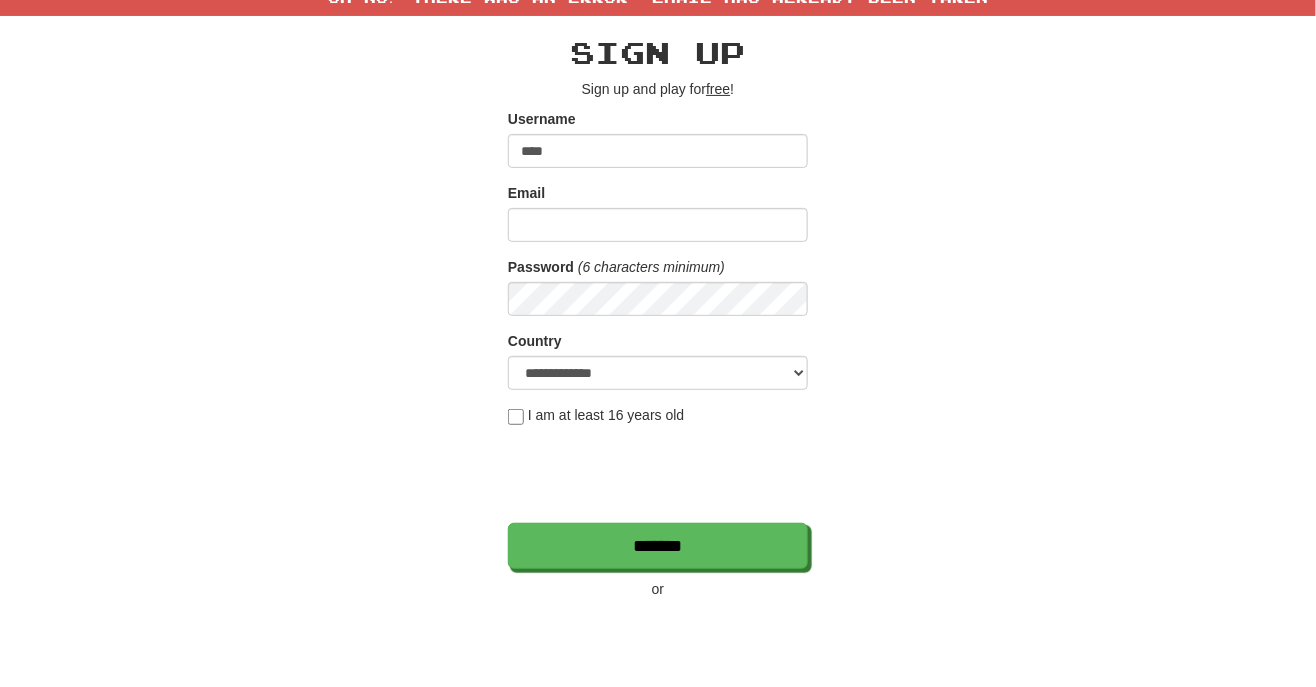 type on "****" 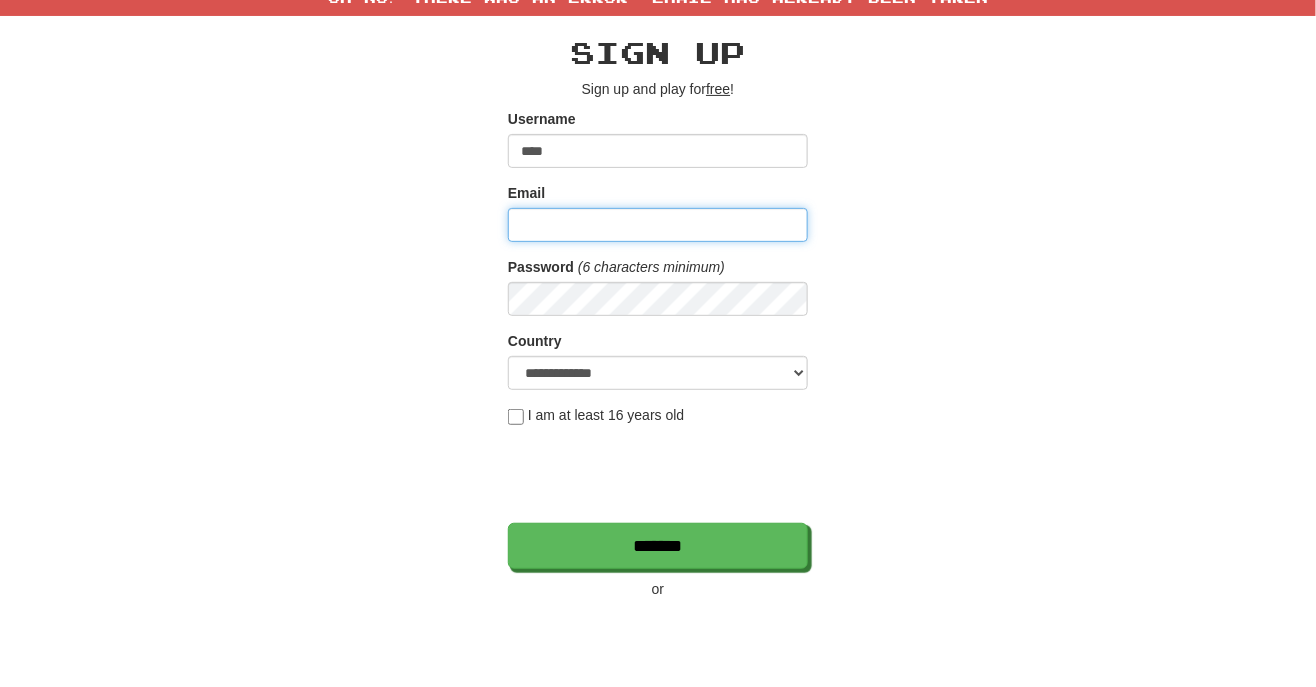 click on "Email" at bounding box center [658, 317] 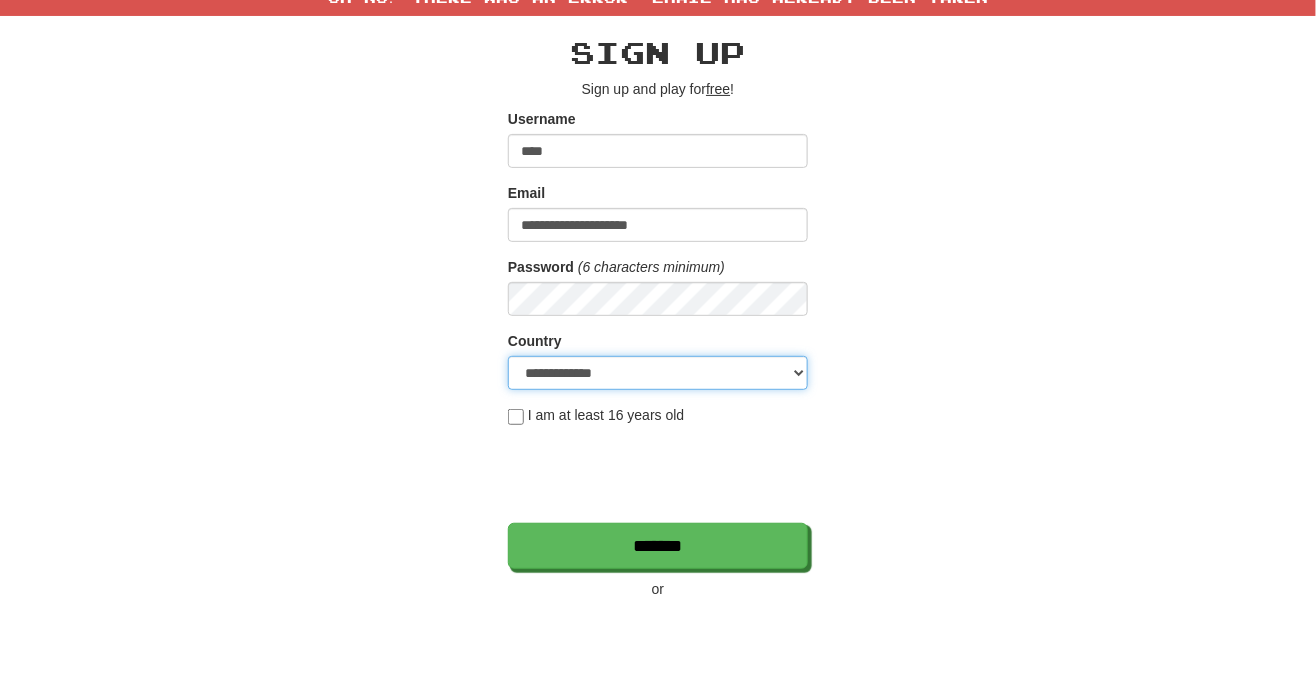select on "**" 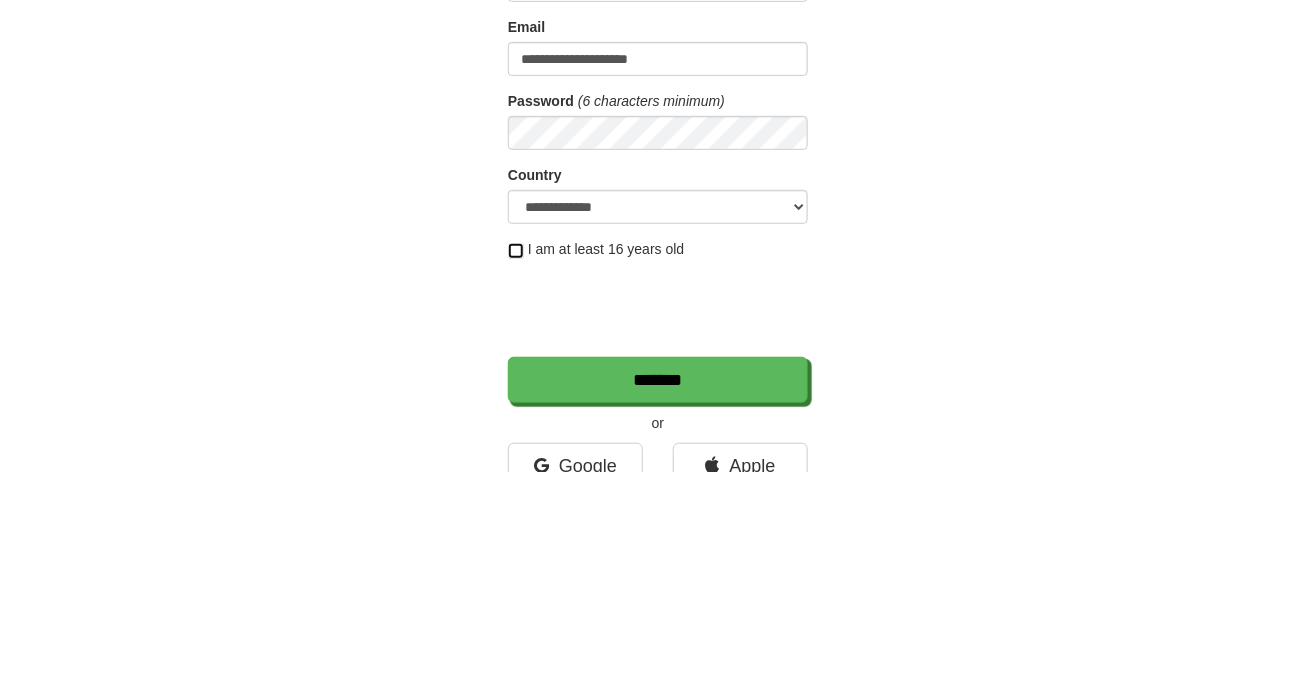 scroll, scrollTop: 44, scrollLeft: 0, axis: vertical 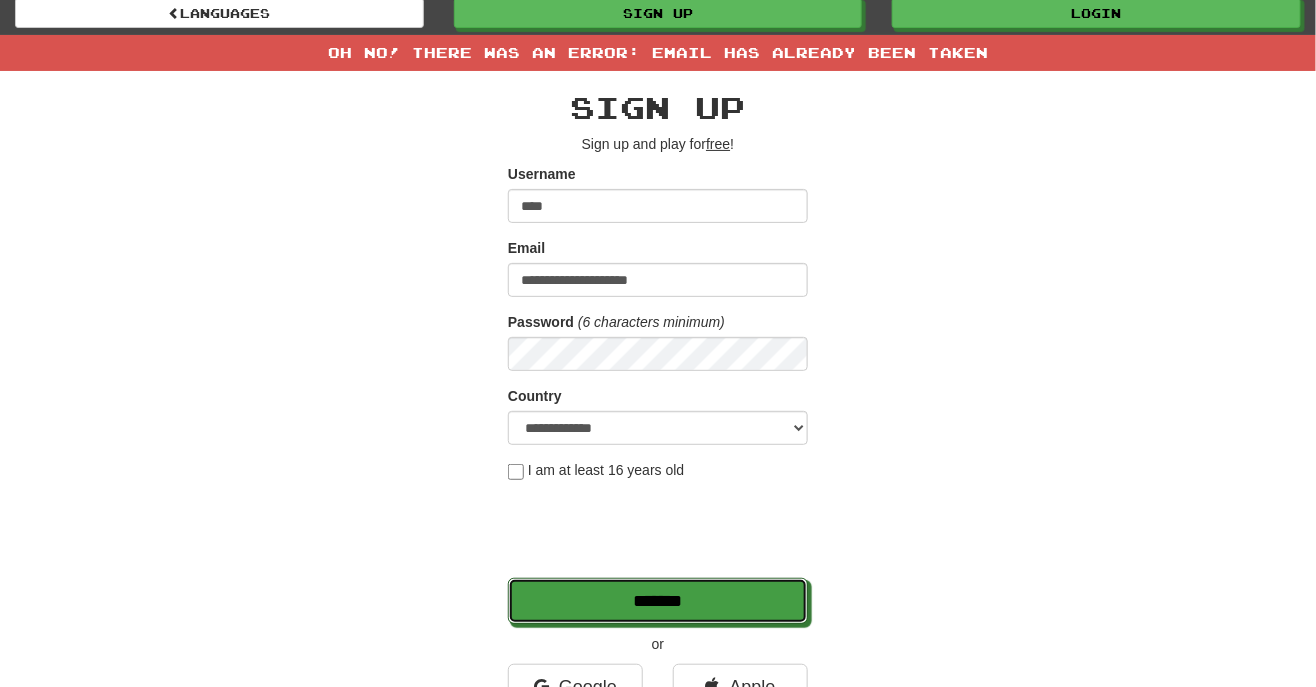click on "*******" at bounding box center [658, 601] 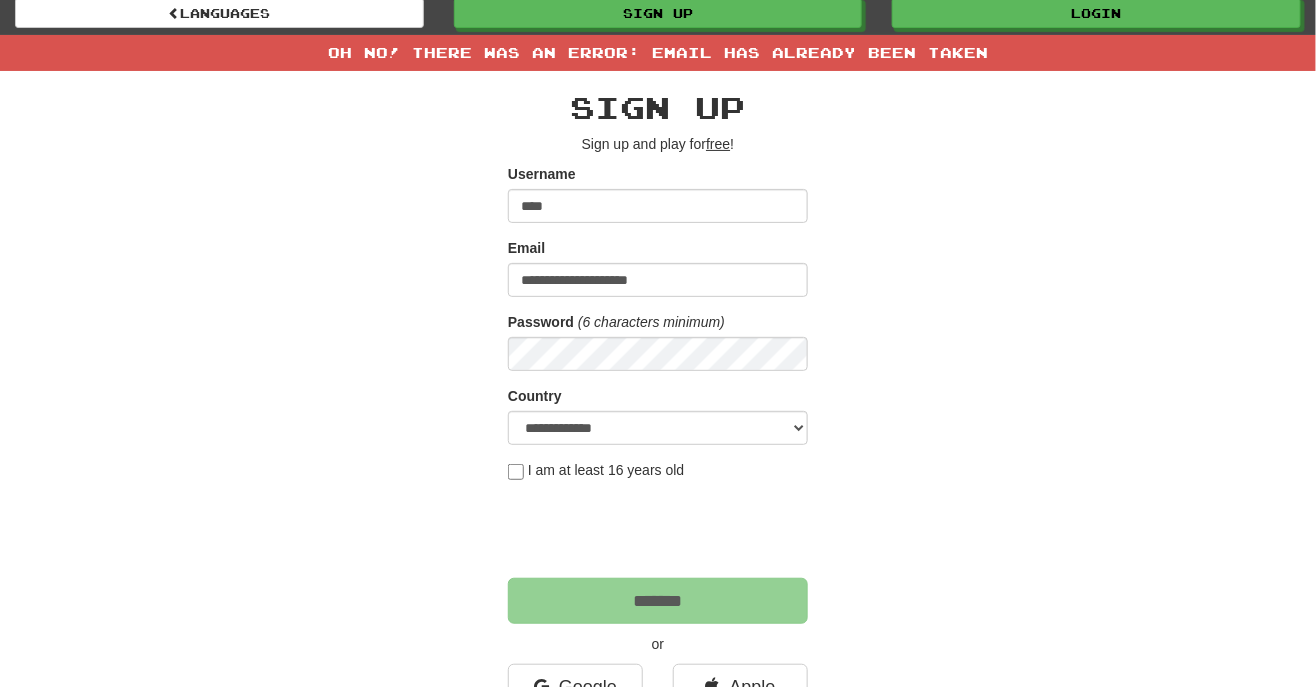 scroll, scrollTop: 74, scrollLeft: 0, axis: vertical 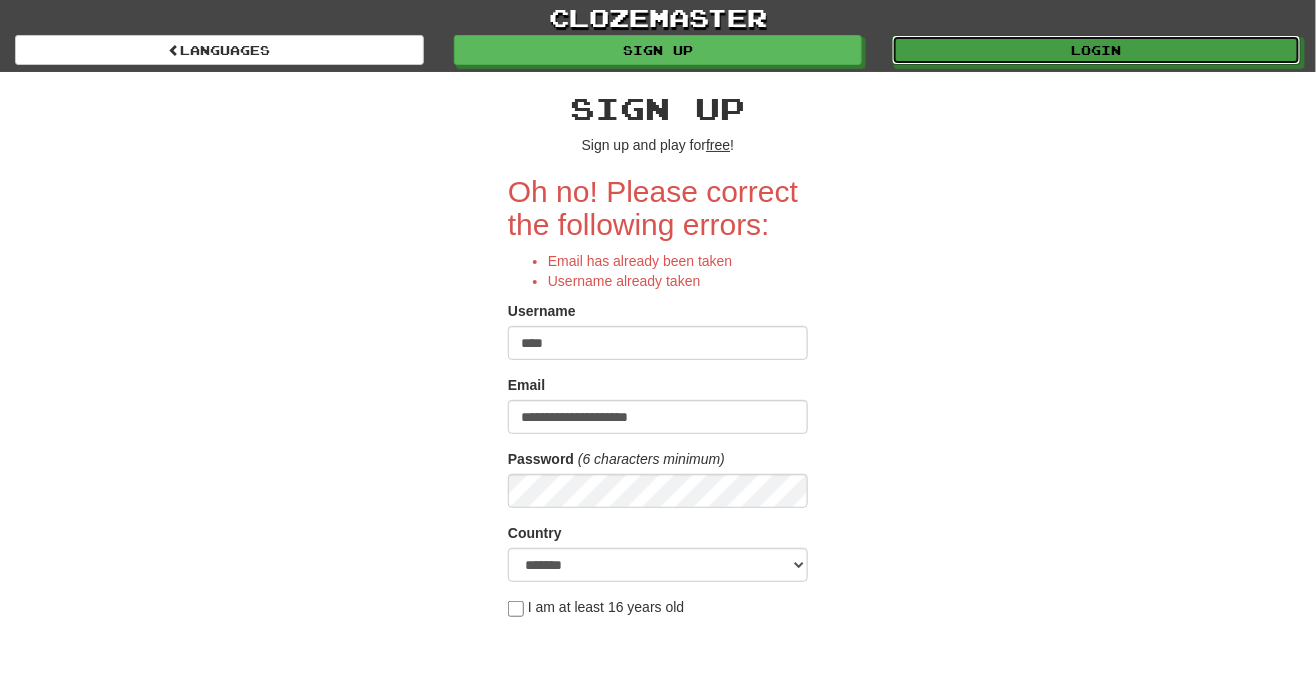 click on "Login" at bounding box center (1096, 50) 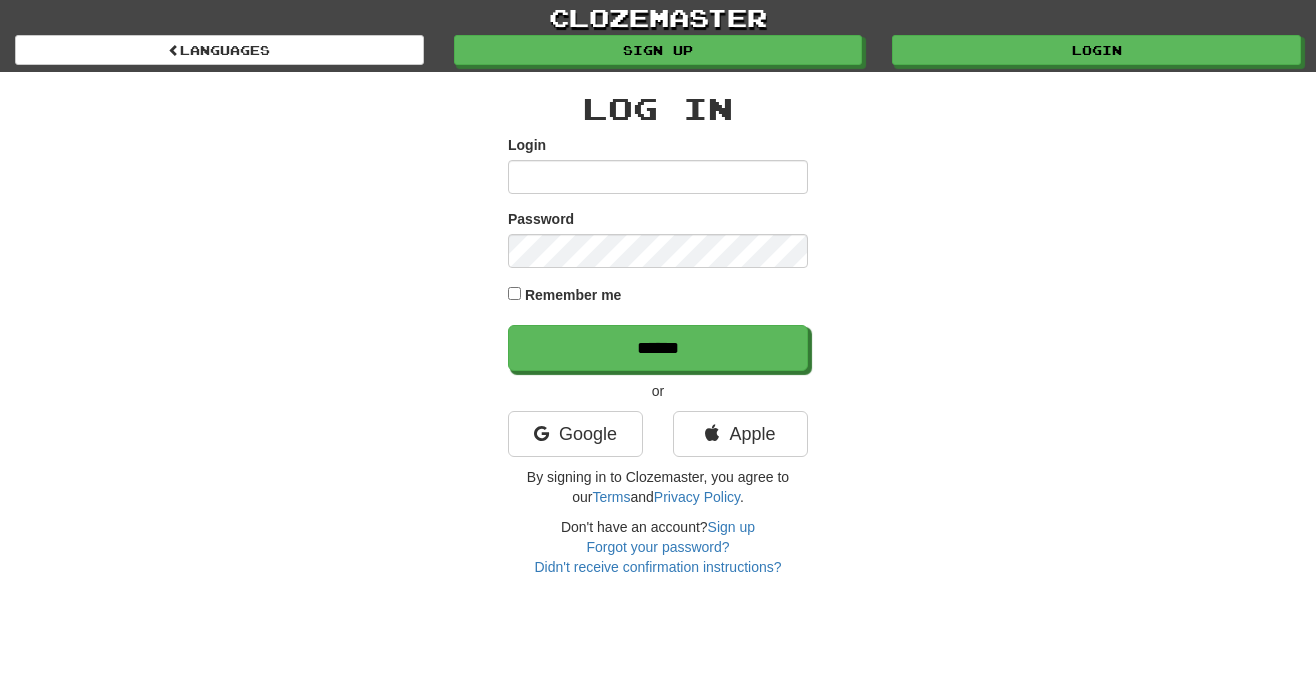 scroll, scrollTop: 0, scrollLeft: 0, axis: both 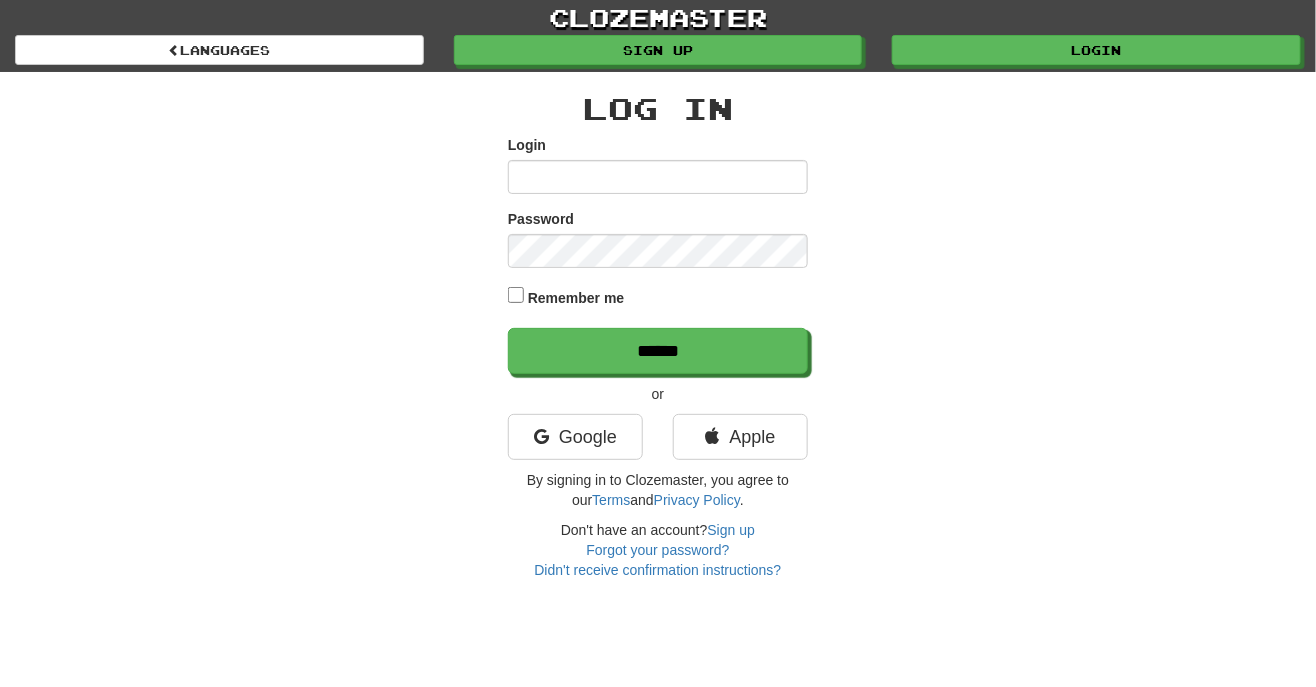 click on "Login" at bounding box center [658, 177] 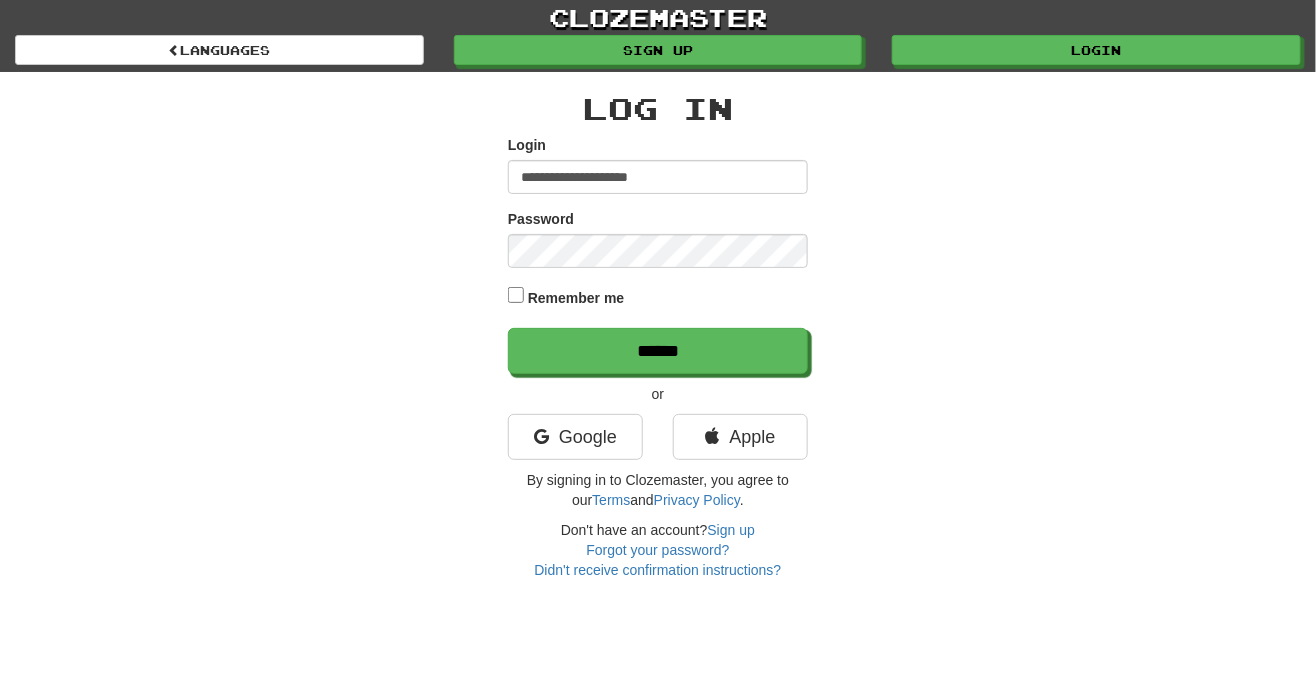 click on "**********" at bounding box center (658, 177) 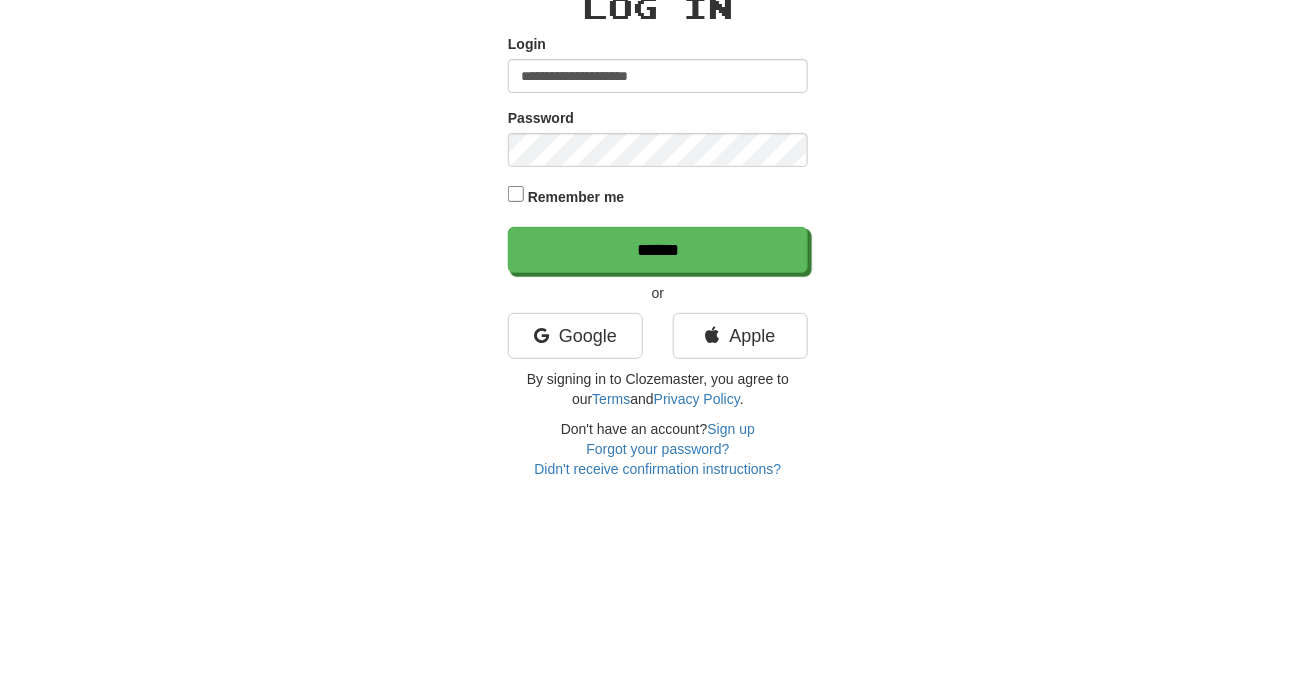 type on "**********" 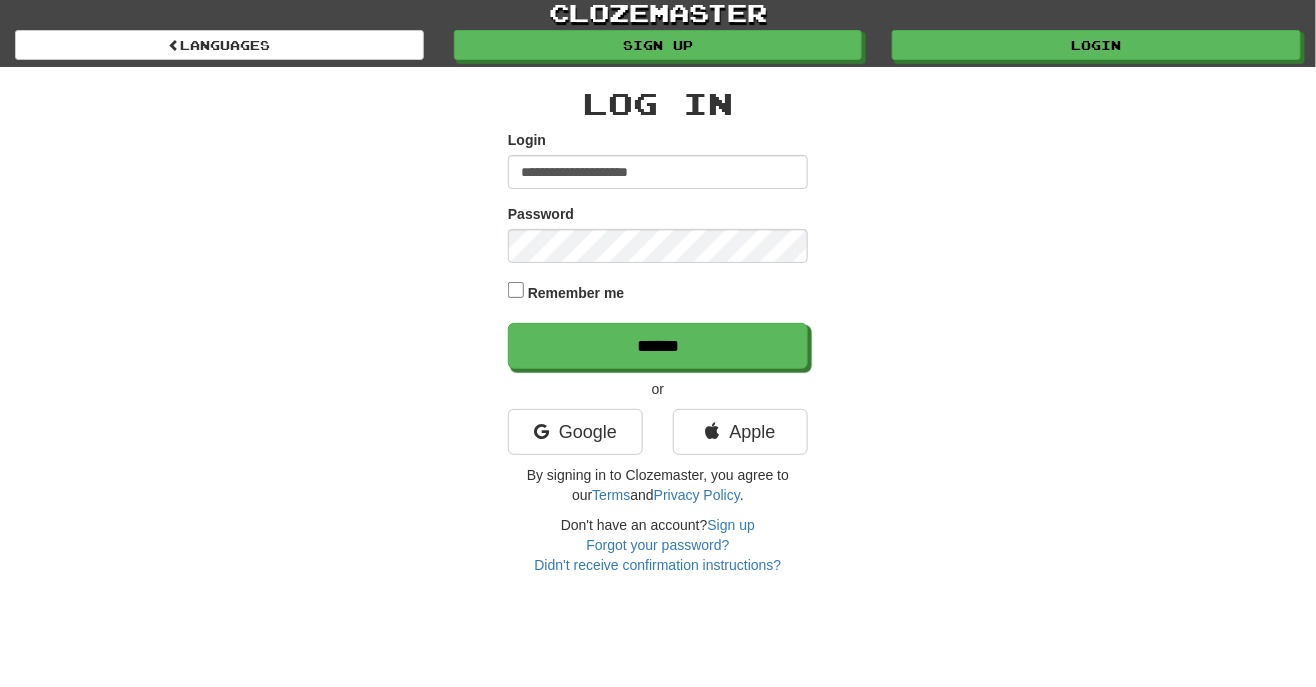 click on "**********" at bounding box center (658, 326) 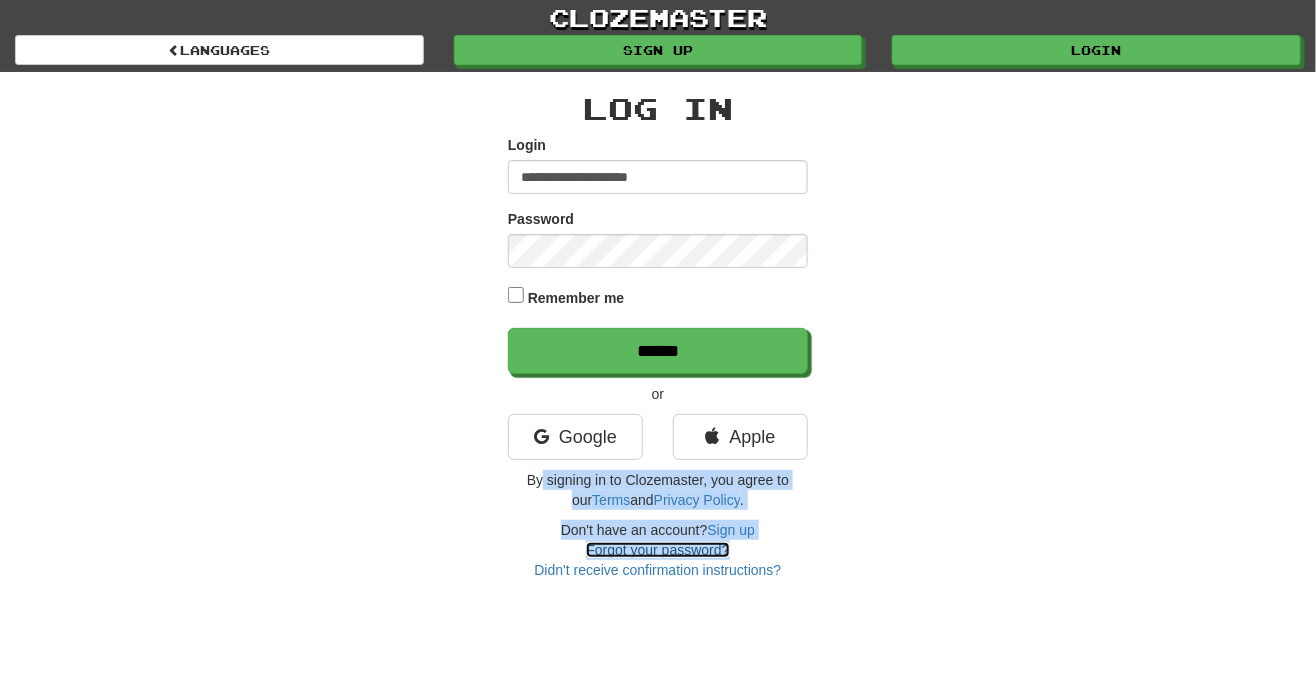 click on "Forgot your password?" at bounding box center (657, 550) 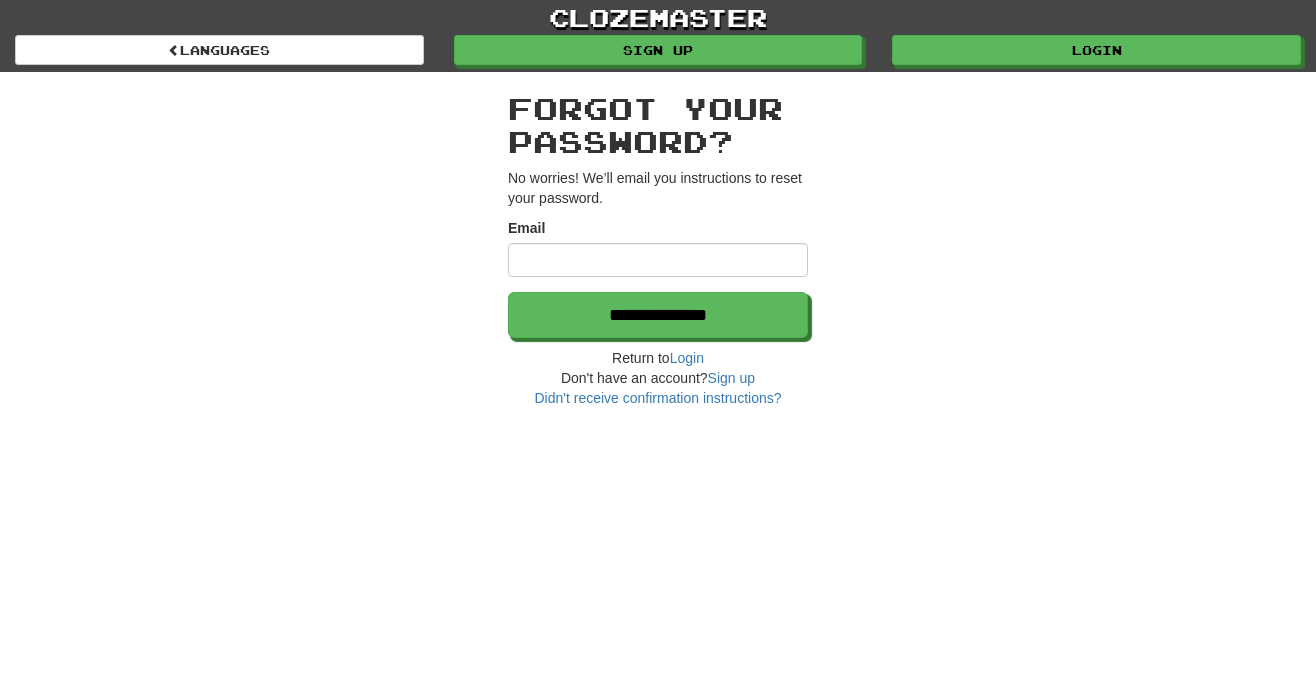 scroll, scrollTop: 0, scrollLeft: 0, axis: both 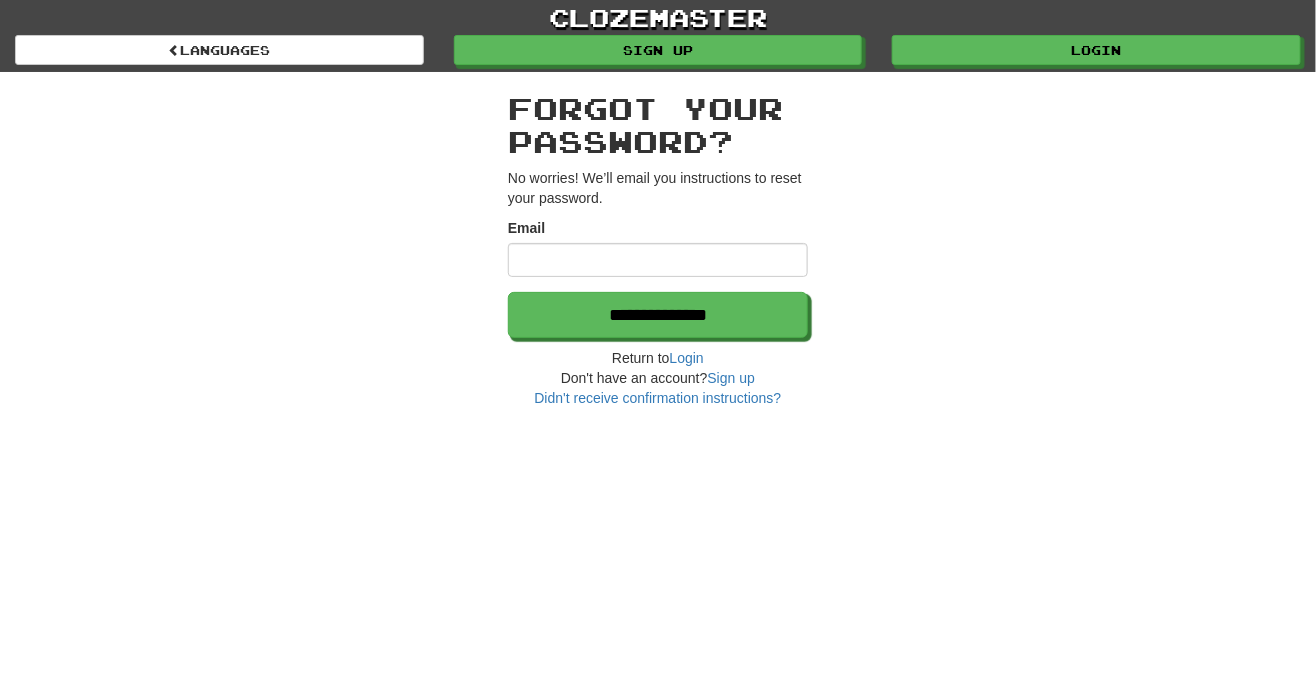 click on "Email" at bounding box center (658, 260) 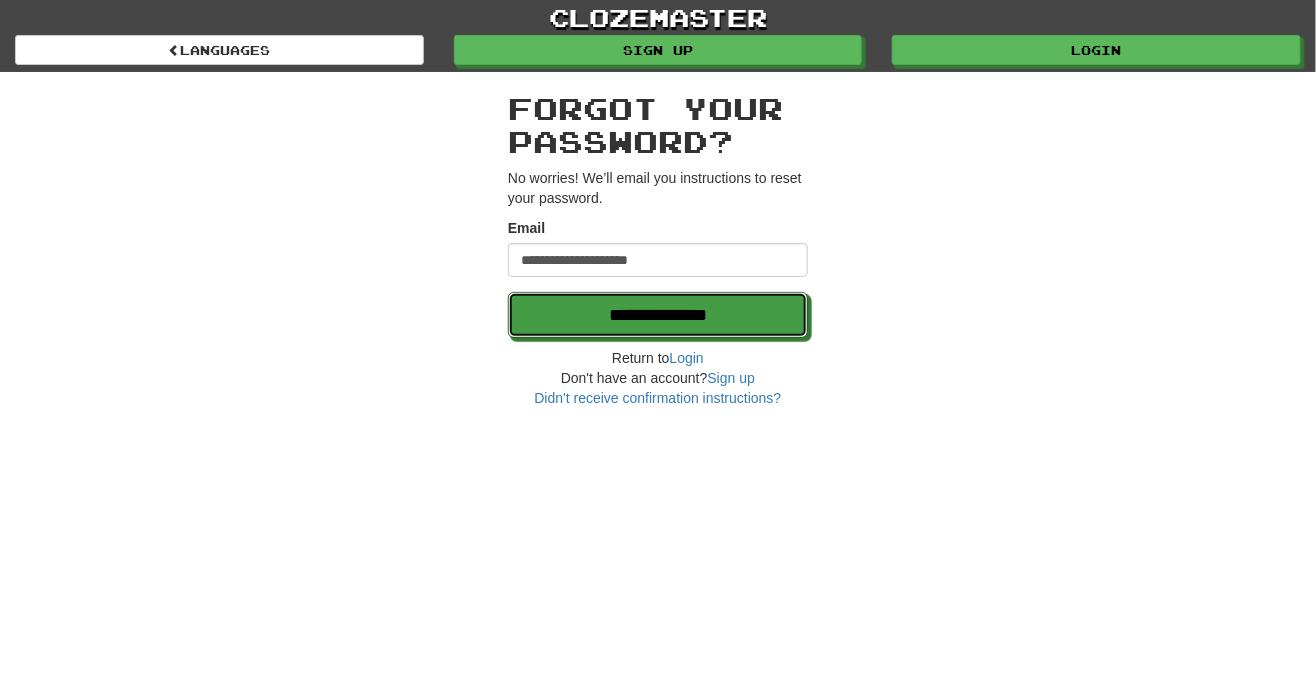 click on "**********" at bounding box center (658, 315) 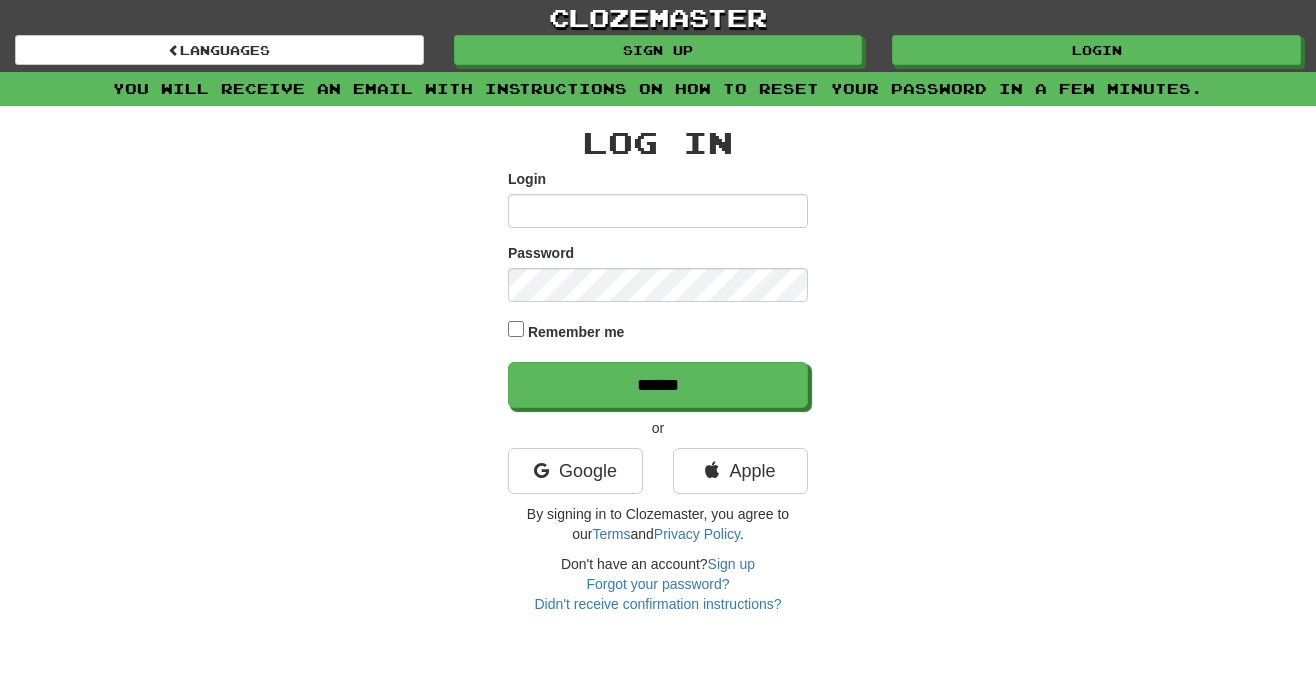 scroll, scrollTop: 0, scrollLeft: 0, axis: both 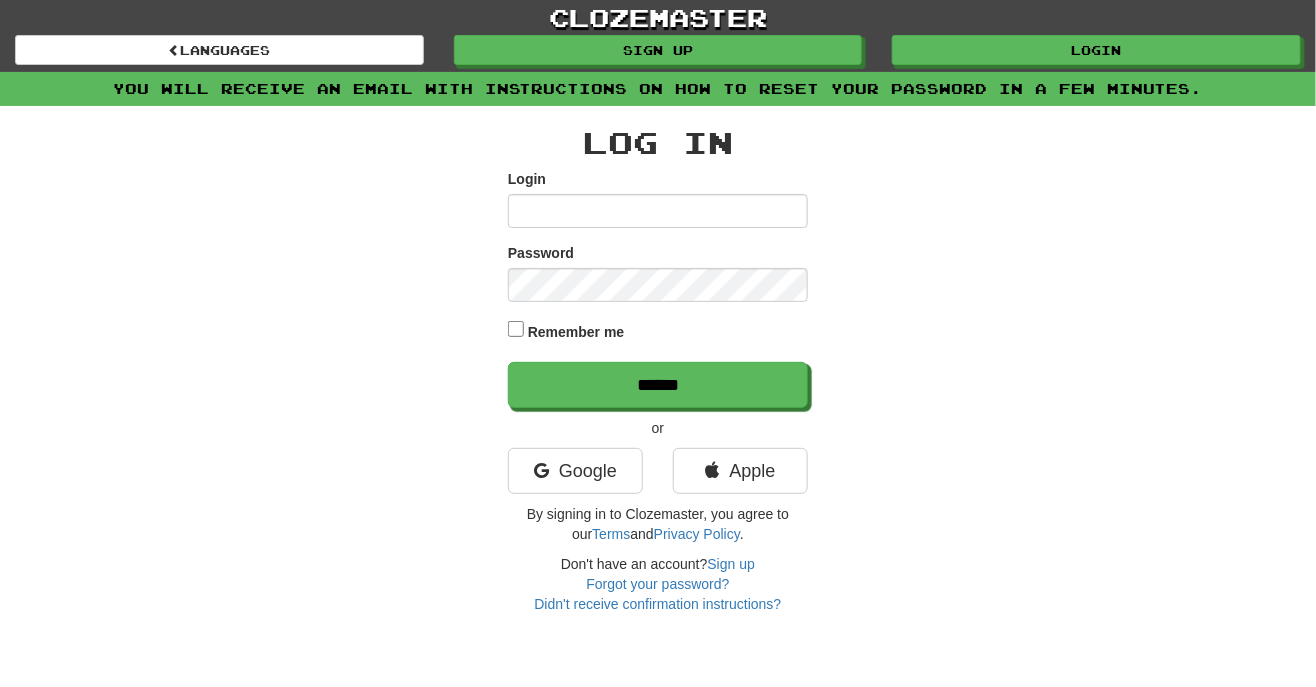 click on "Login" at bounding box center (658, 211) 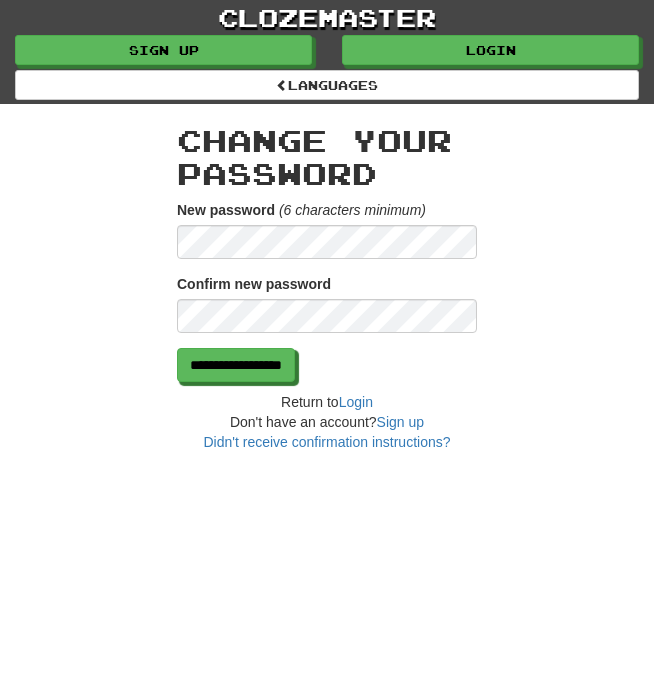 scroll, scrollTop: 0, scrollLeft: 0, axis: both 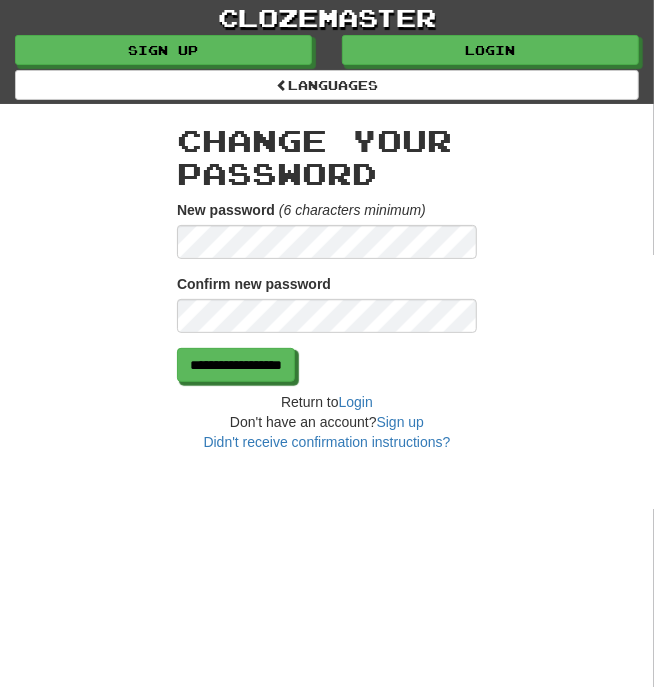 click on "New password" at bounding box center [226, 210] 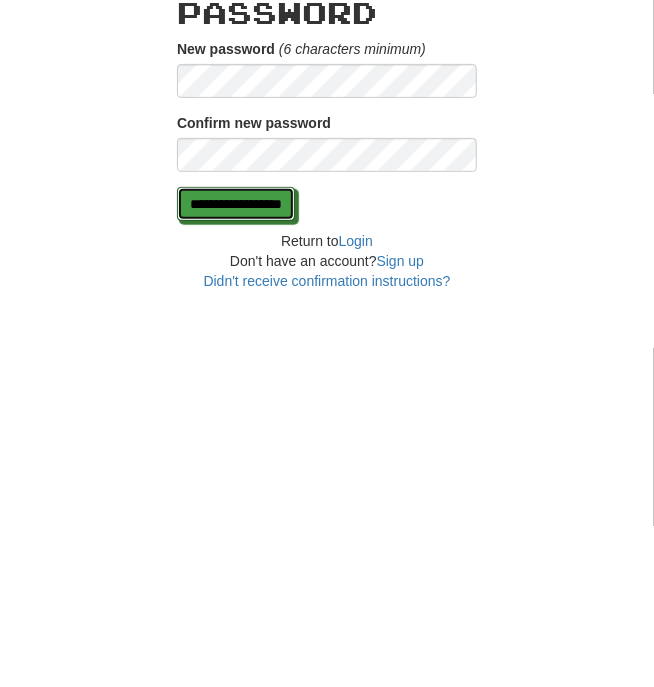 click on "**********" at bounding box center (236, 365) 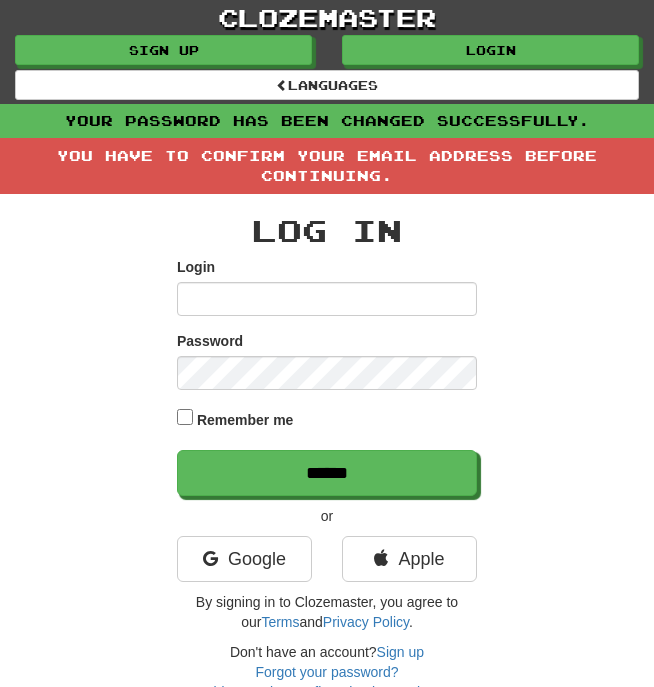 scroll, scrollTop: 0, scrollLeft: 0, axis: both 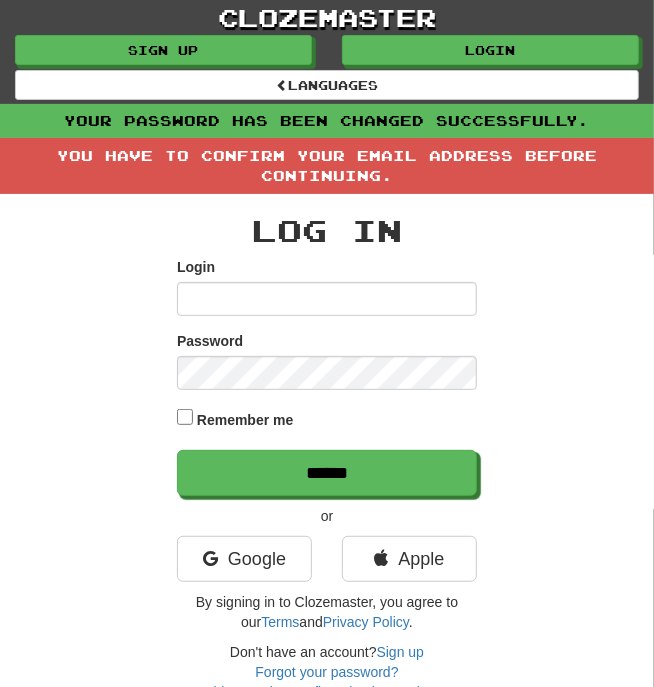 click on "Login" at bounding box center [327, 299] 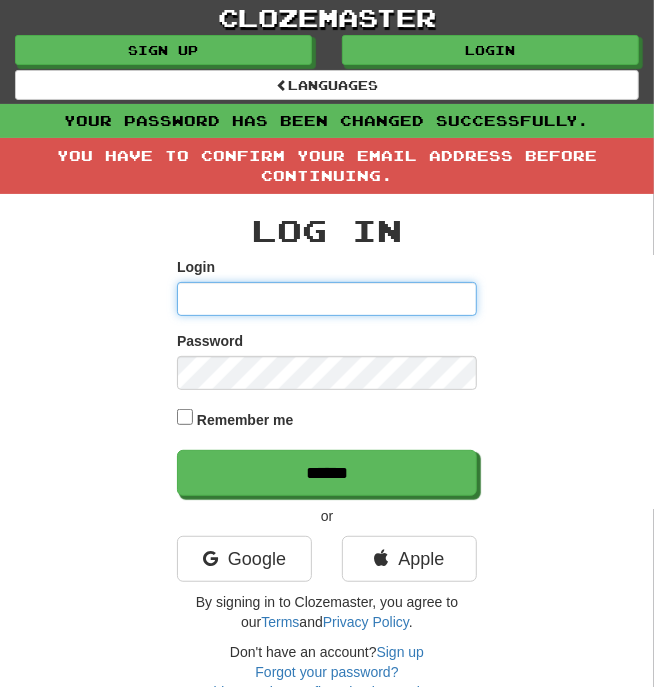 type on "**********" 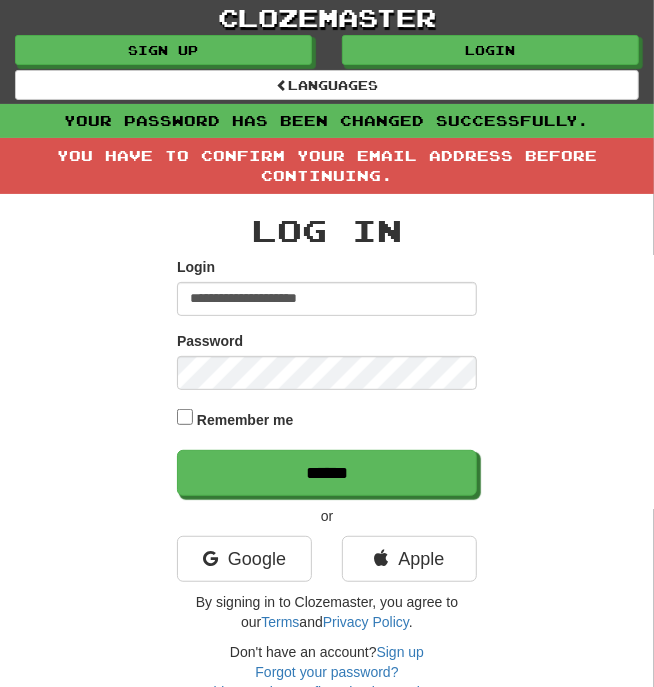 click on "******" at bounding box center (327, 473) 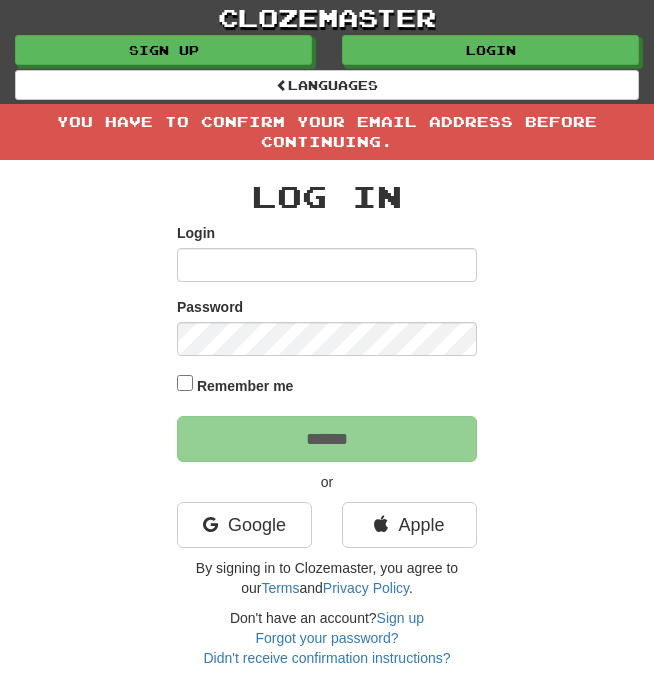 scroll, scrollTop: 0, scrollLeft: 0, axis: both 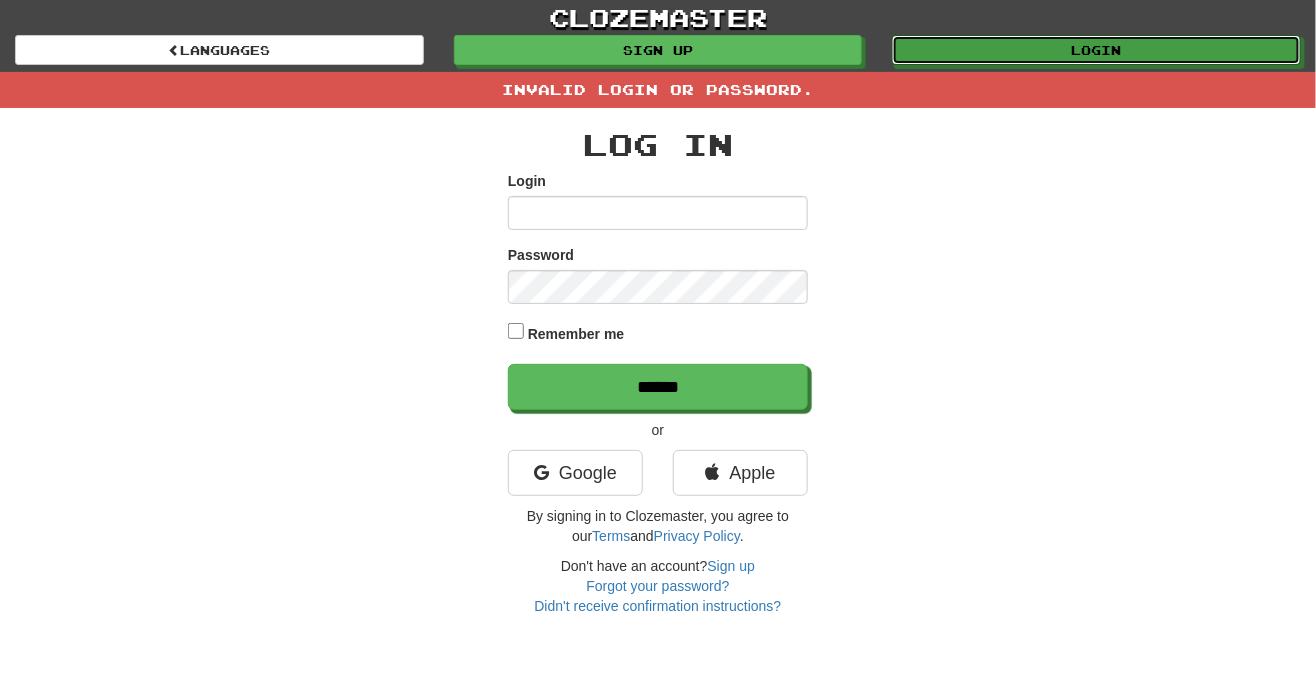 click on "Login" at bounding box center [1096, 50] 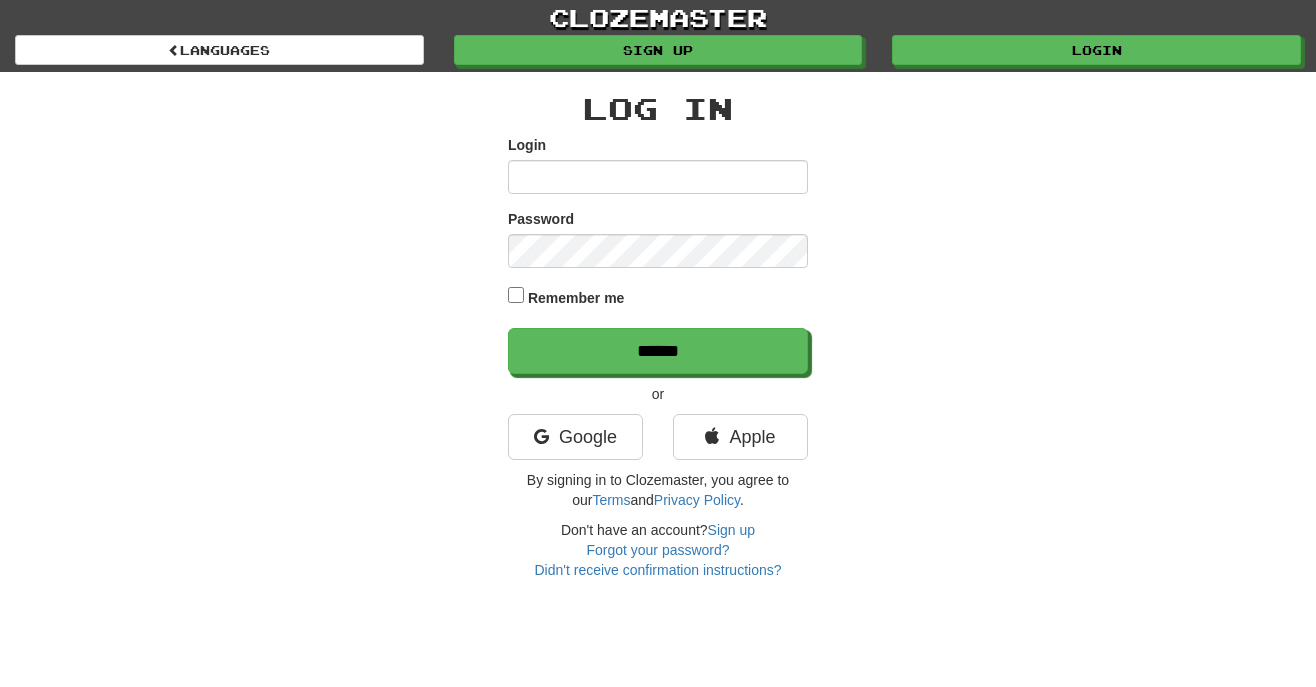 scroll, scrollTop: 0, scrollLeft: 0, axis: both 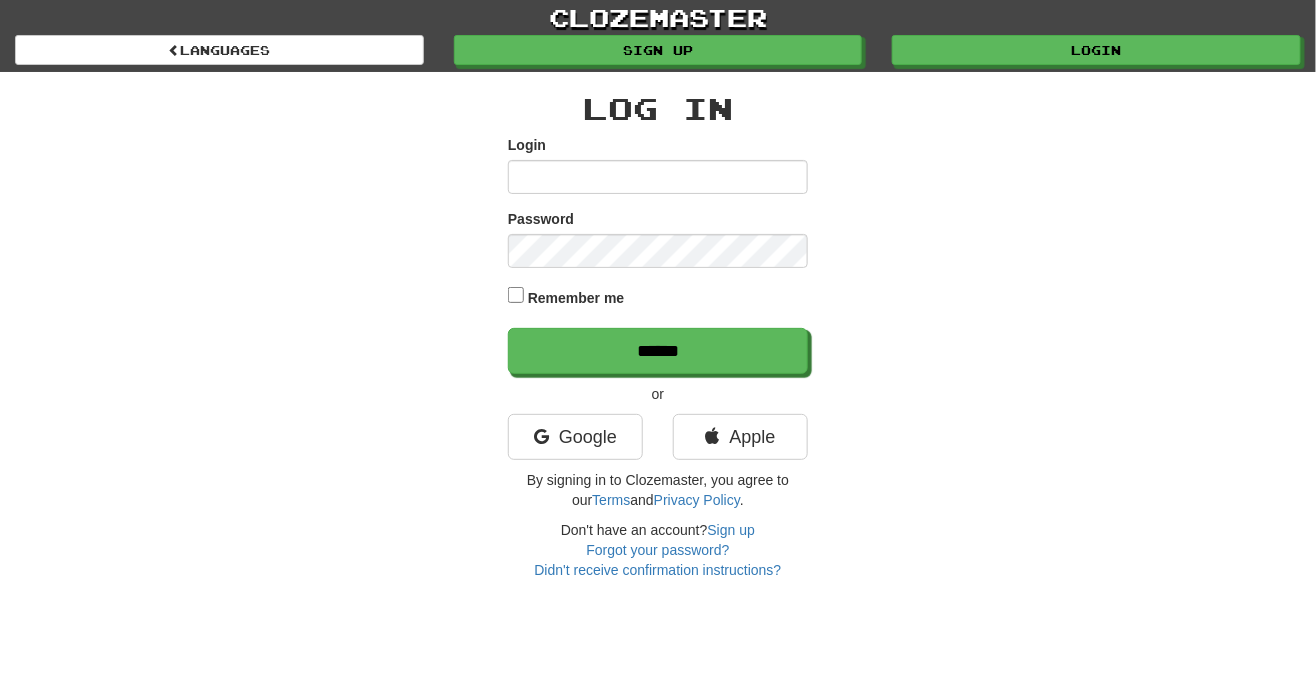 click on "Login" at bounding box center (658, 177) 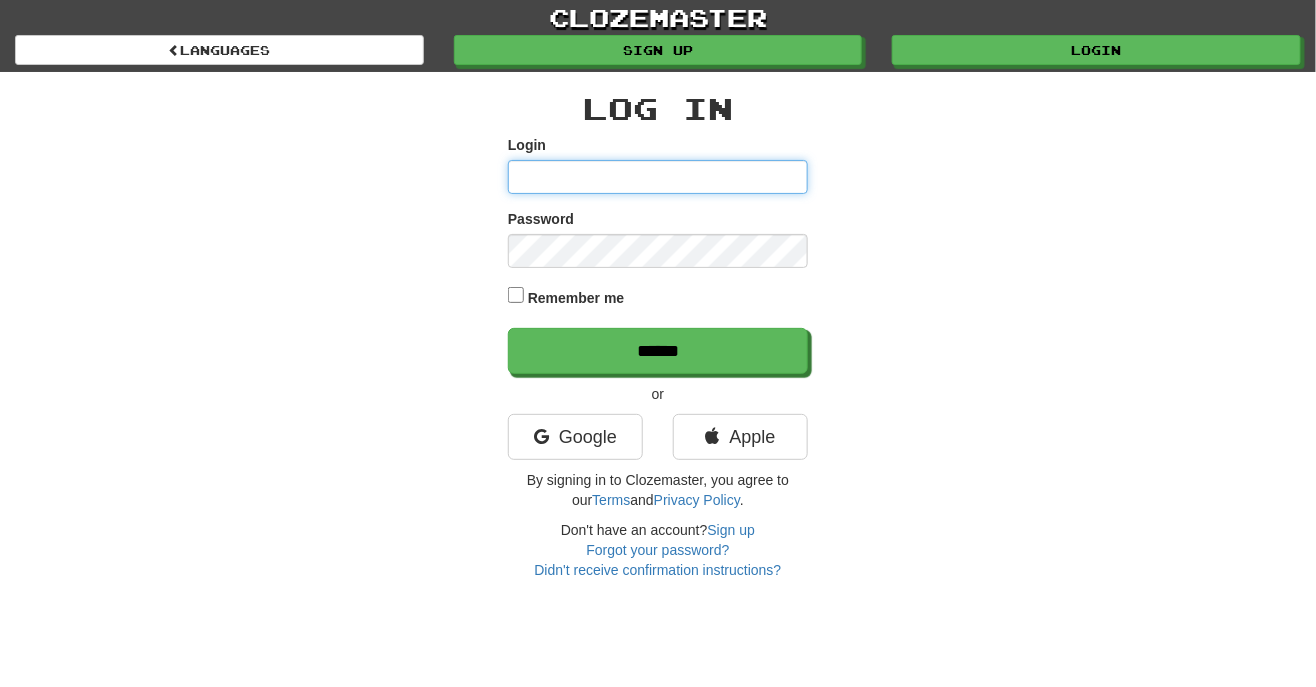 type on "**********" 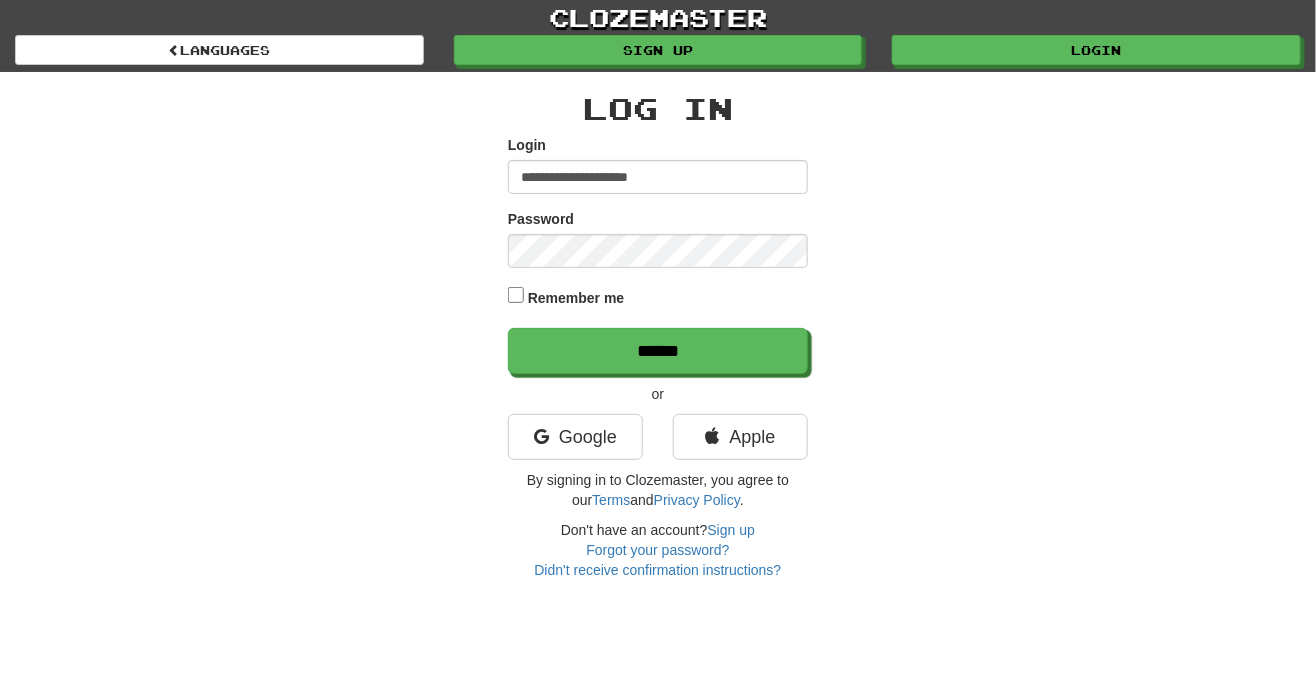 click on "******" at bounding box center [658, 351] 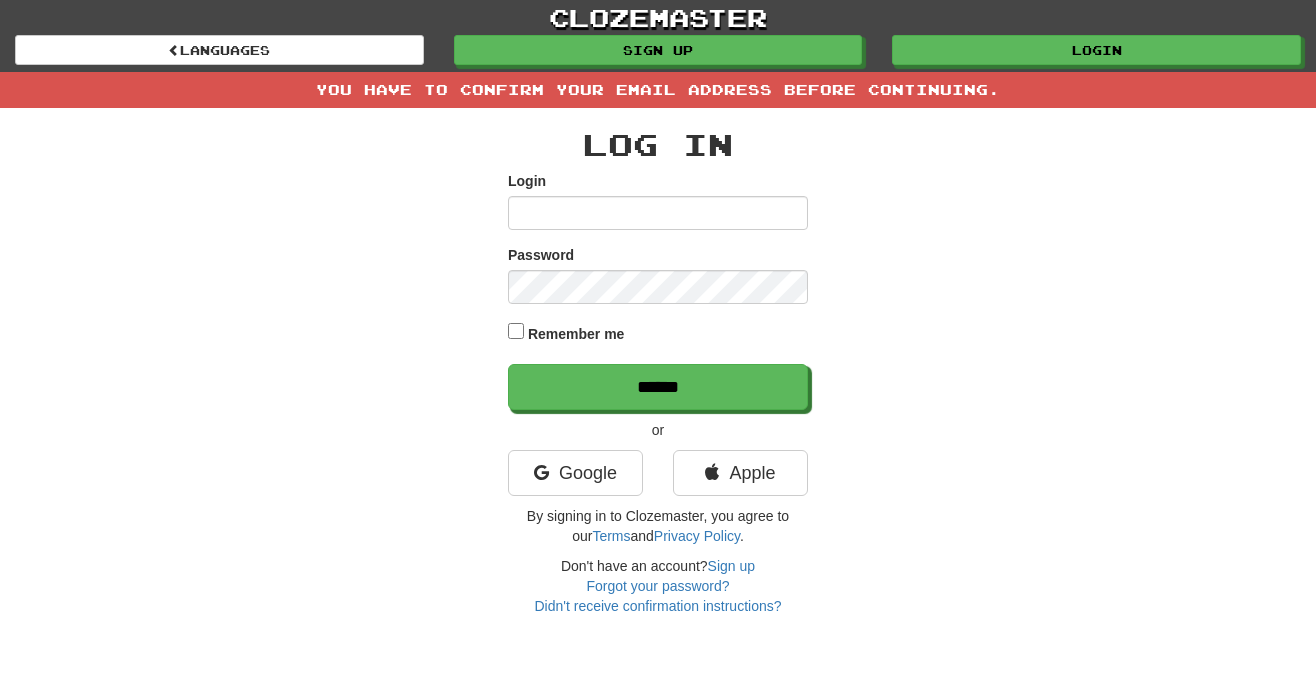 scroll, scrollTop: 0, scrollLeft: 0, axis: both 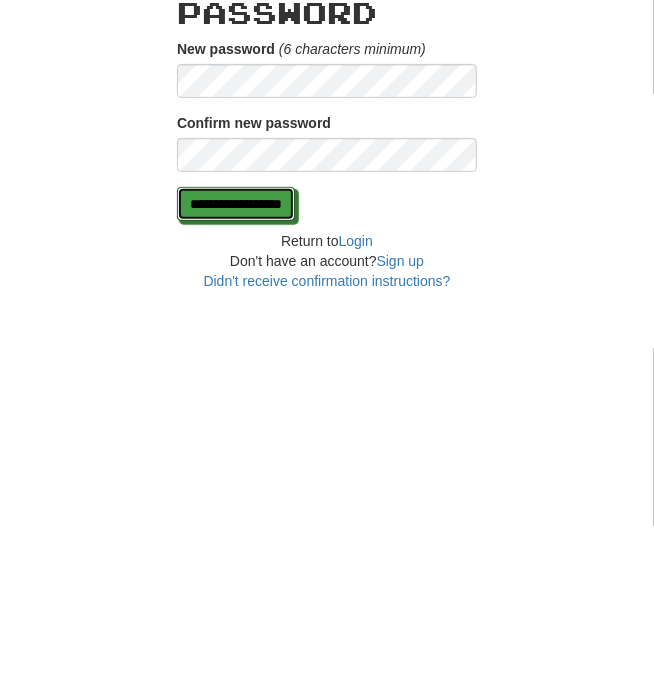 click on "**********" at bounding box center (236, 365) 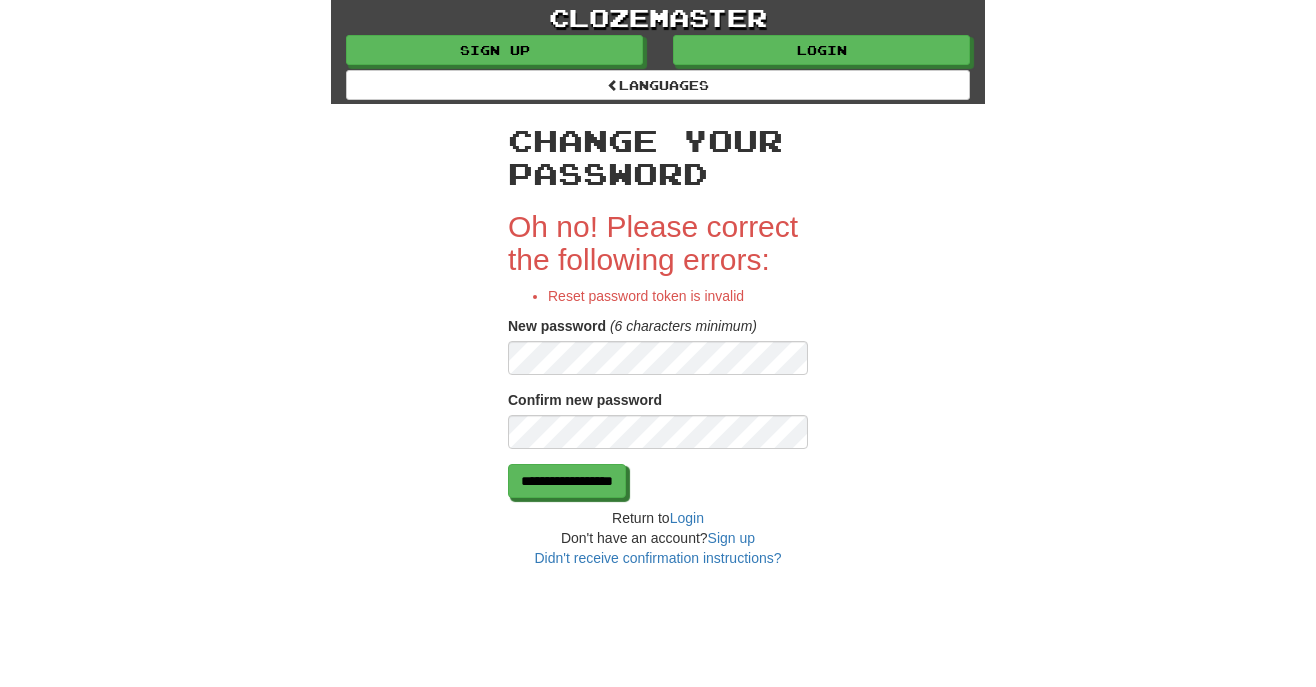 scroll, scrollTop: 0, scrollLeft: 0, axis: both 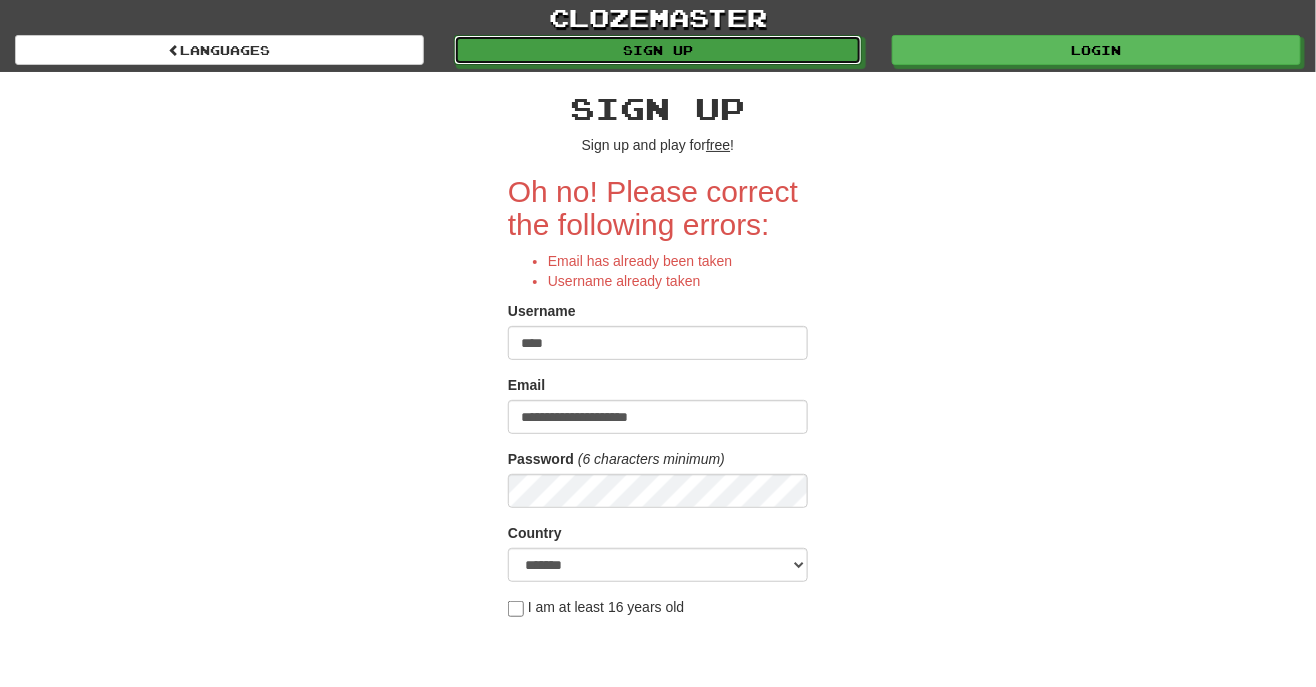click on "Sign up" at bounding box center (658, 50) 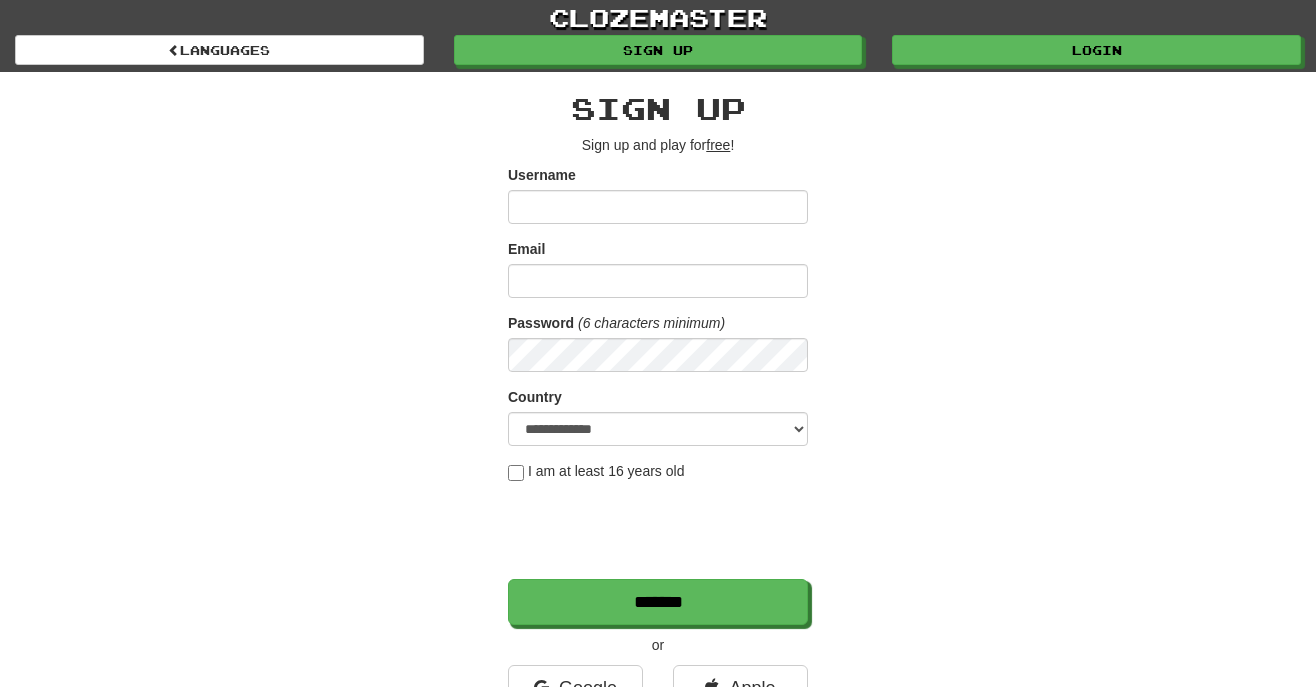 scroll, scrollTop: 0, scrollLeft: 0, axis: both 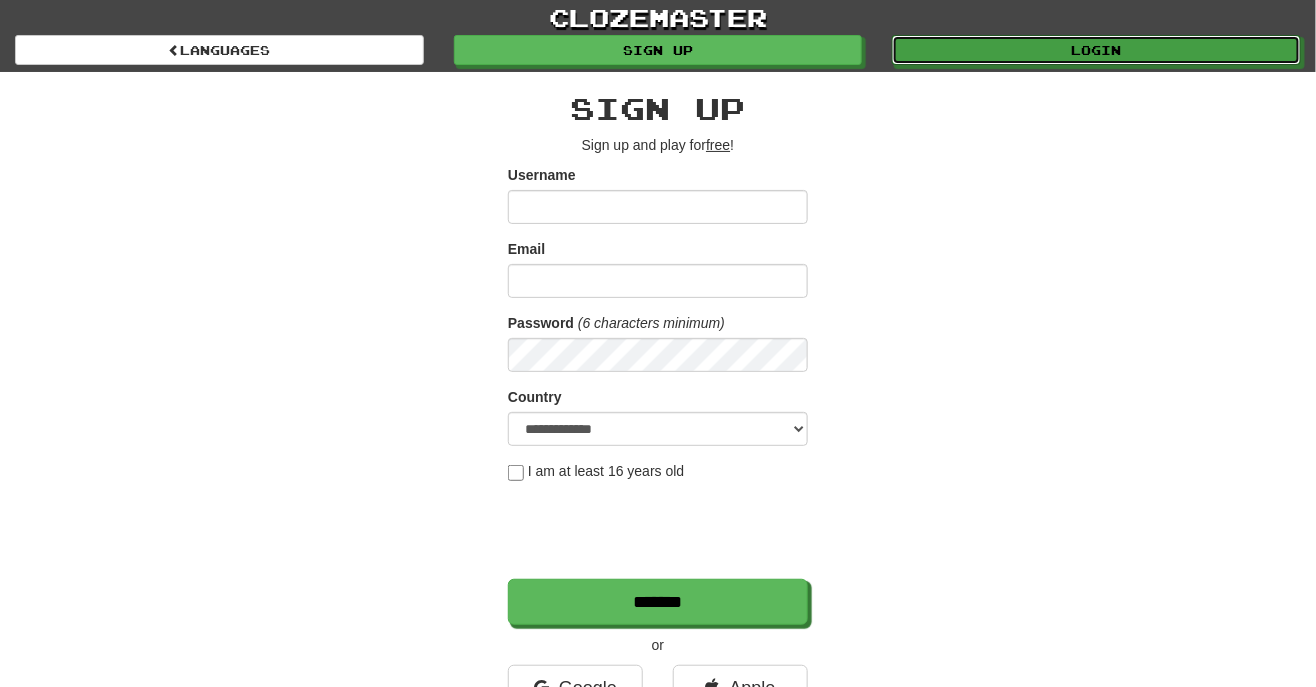 click on "Login" at bounding box center [1096, 50] 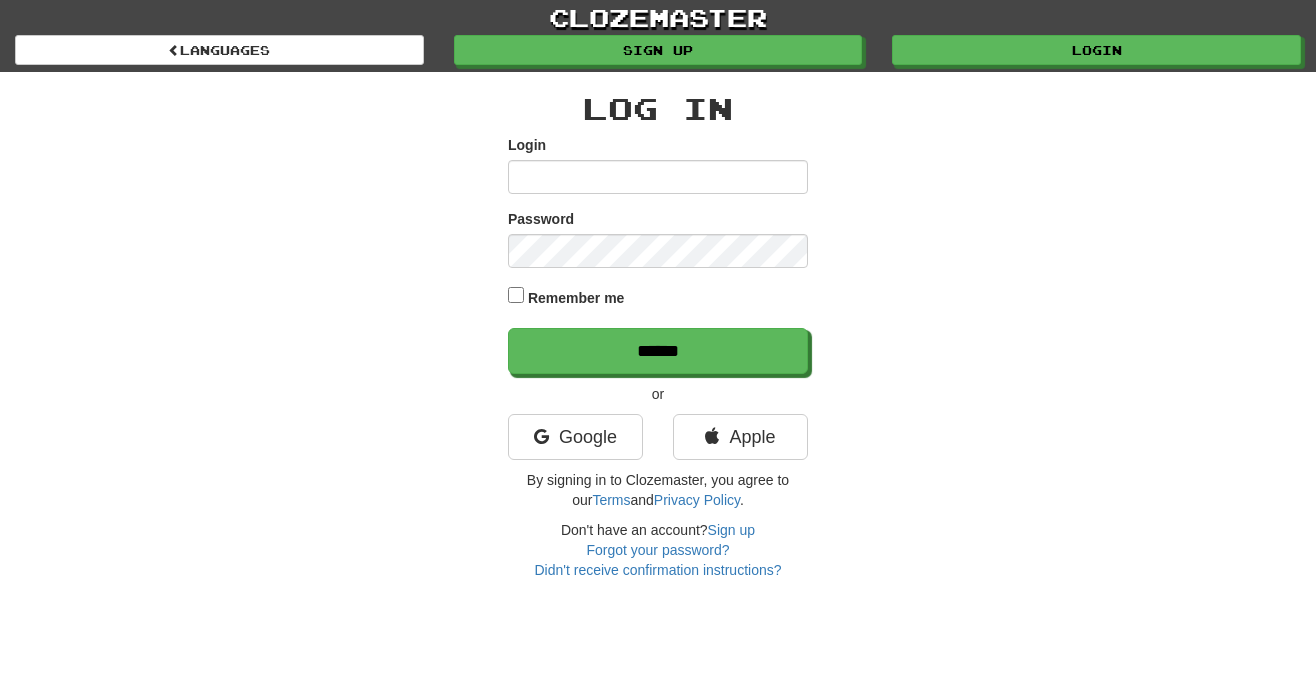 scroll, scrollTop: 0, scrollLeft: 0, axis: both 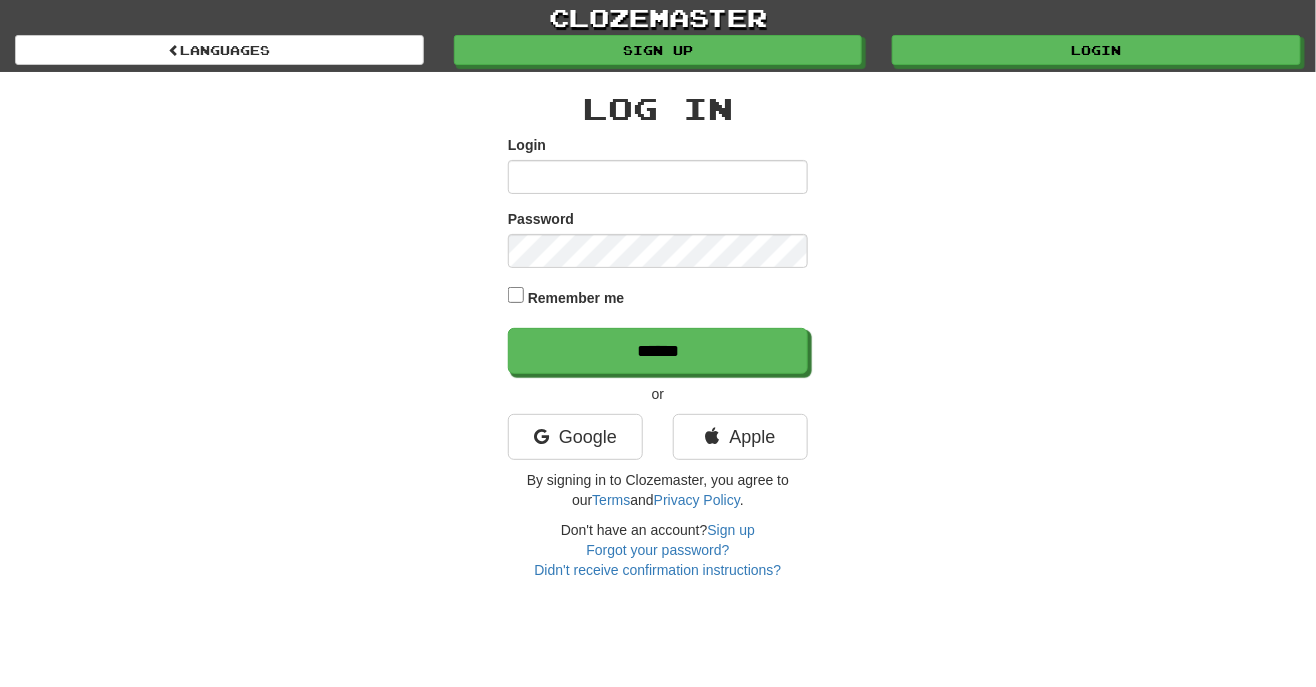 click on "Login" at bounding box center (658, 177) 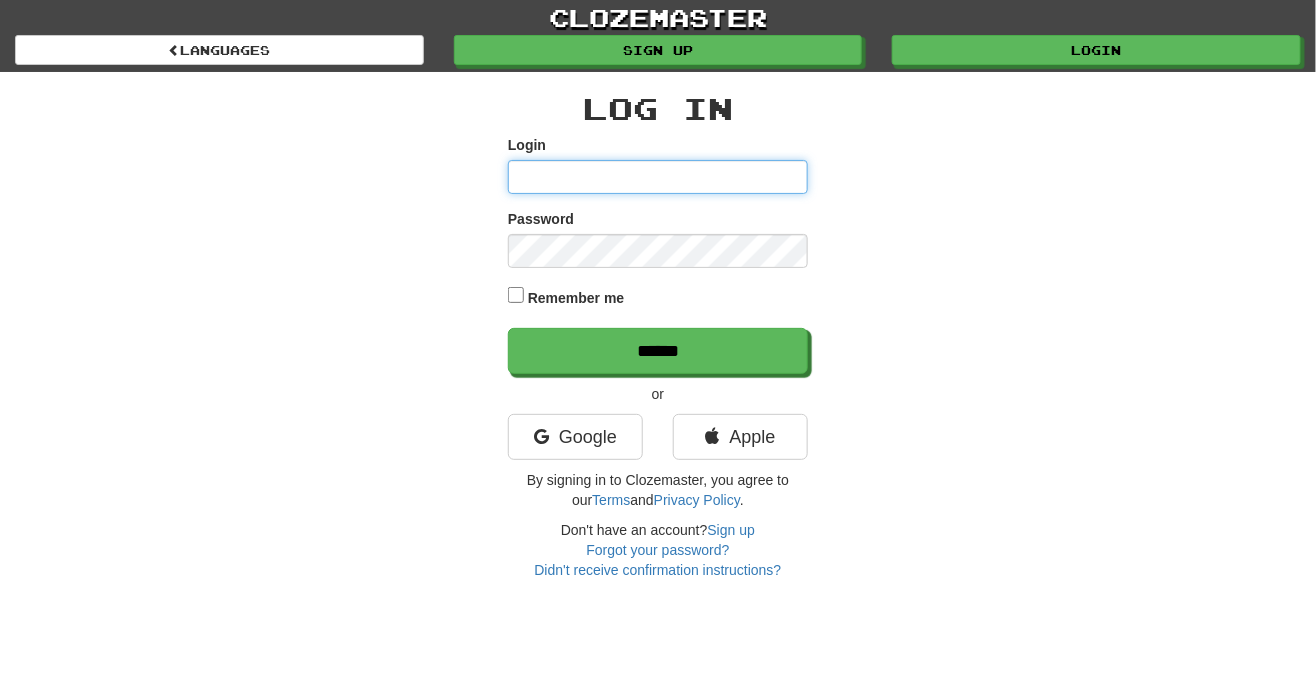 type on "**********" 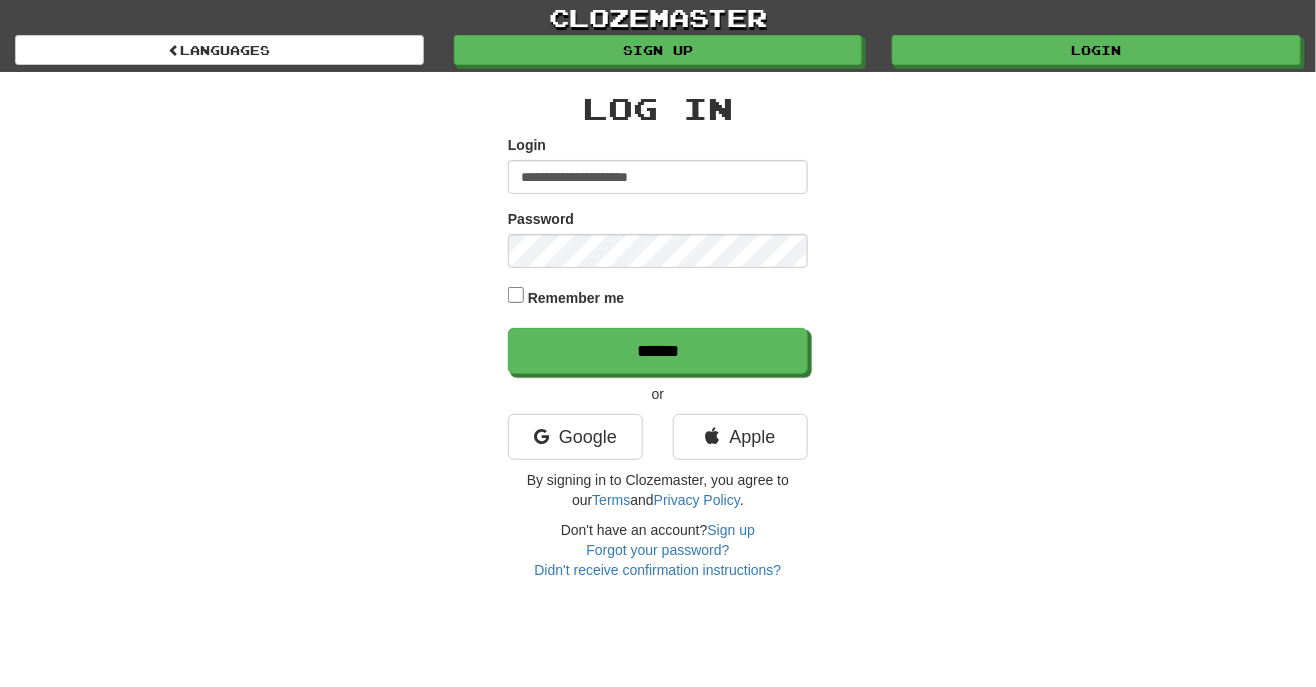 click on "******" at bounding box center [658, 351] 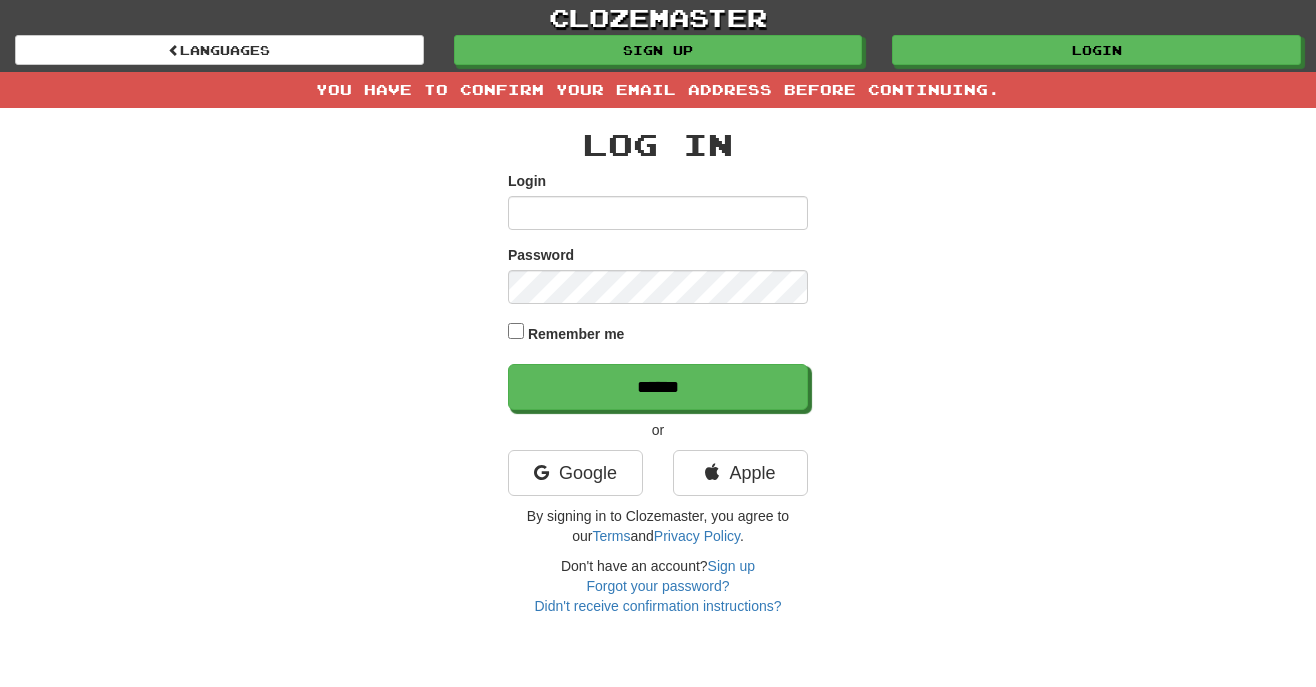 scroll, scrollTop: 0, scrollLeft: 0, axis: both 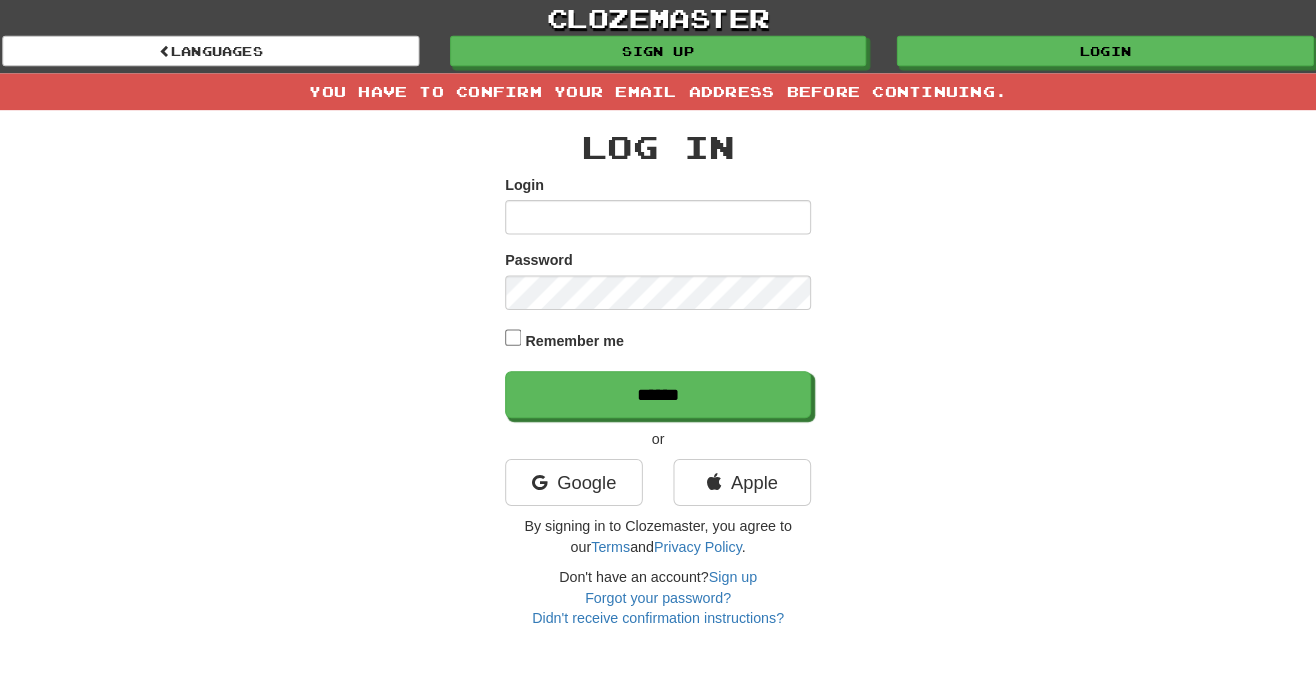 click on "You have to confirm your email address before continuing." at bounding box center [658, 90] 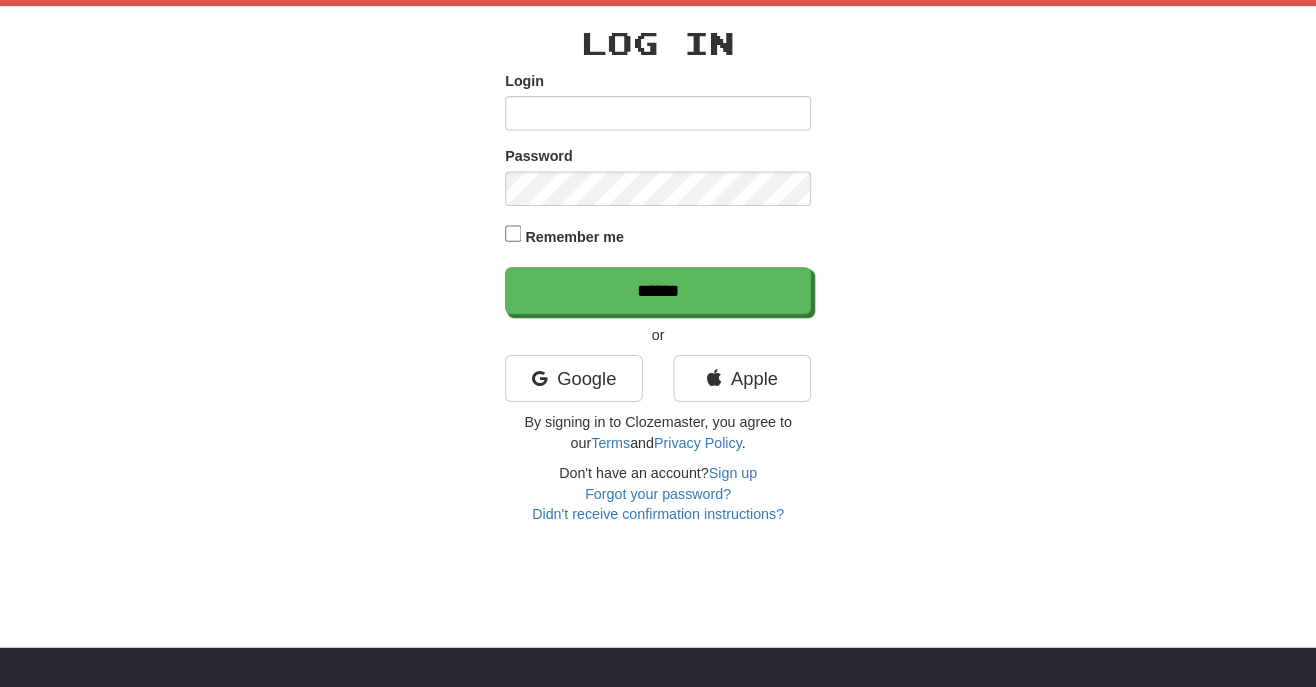 scroll, scrollTop: 0, scrollLeft: 0, axis: both 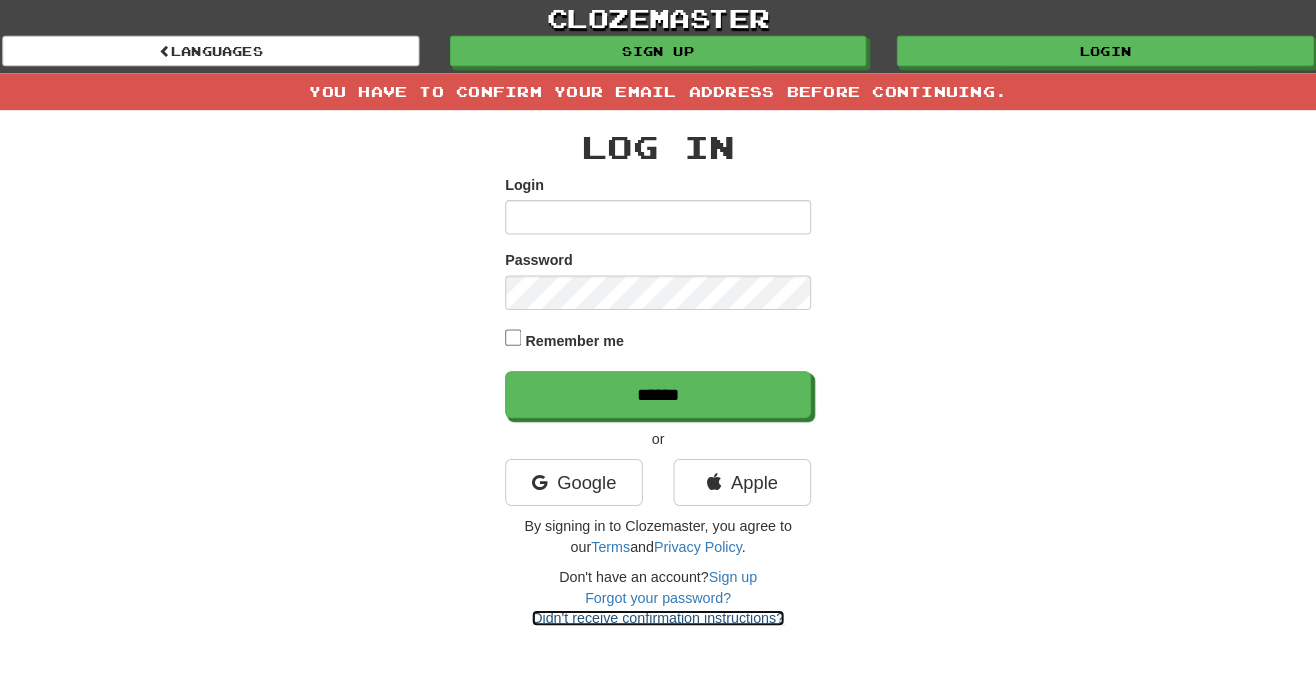 click on "Didn't receive confirmation instructions?" at bounding box center [657, 606] 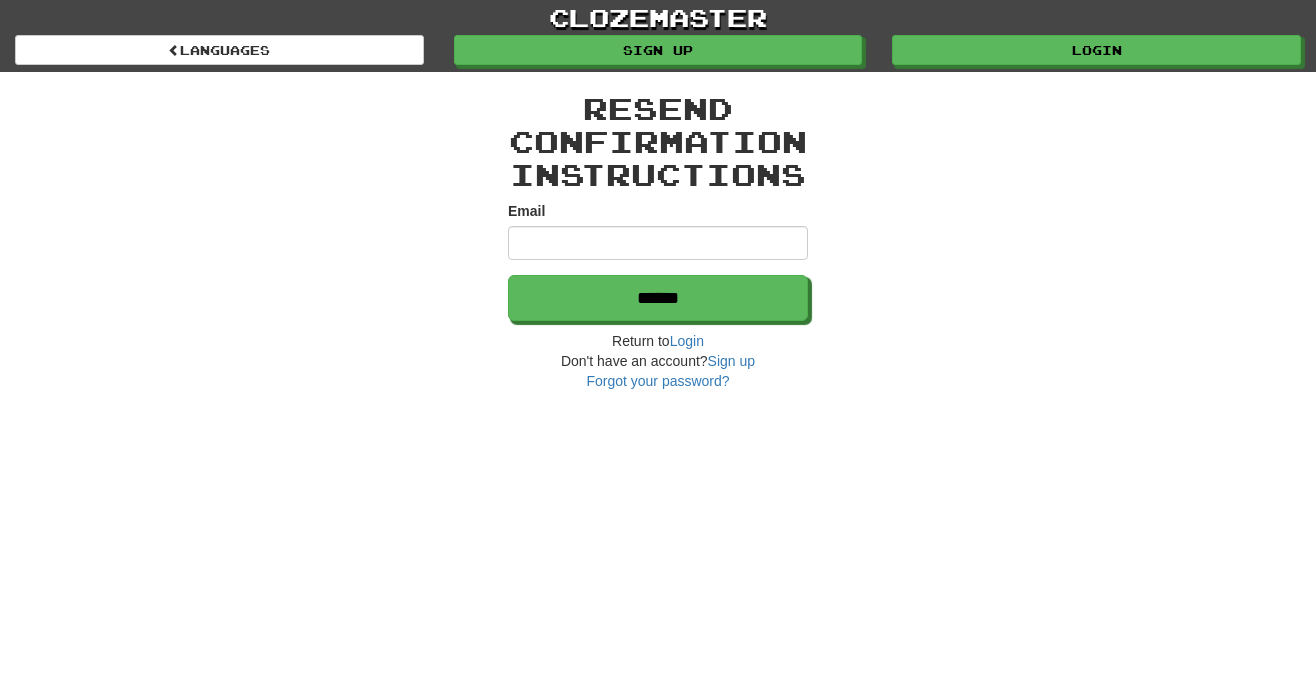 scroll, scrollTop: 0, scrollLeft: 0, axis: both 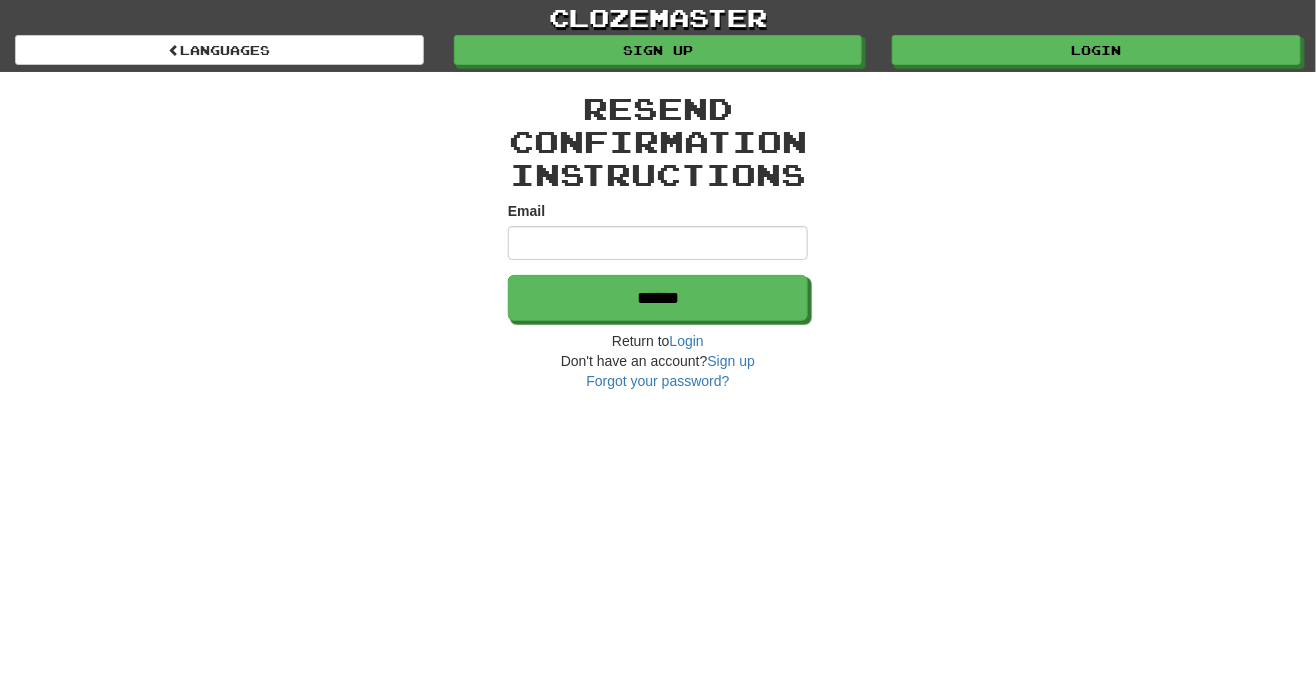 click on "Email" at bounding box center (526, 211) 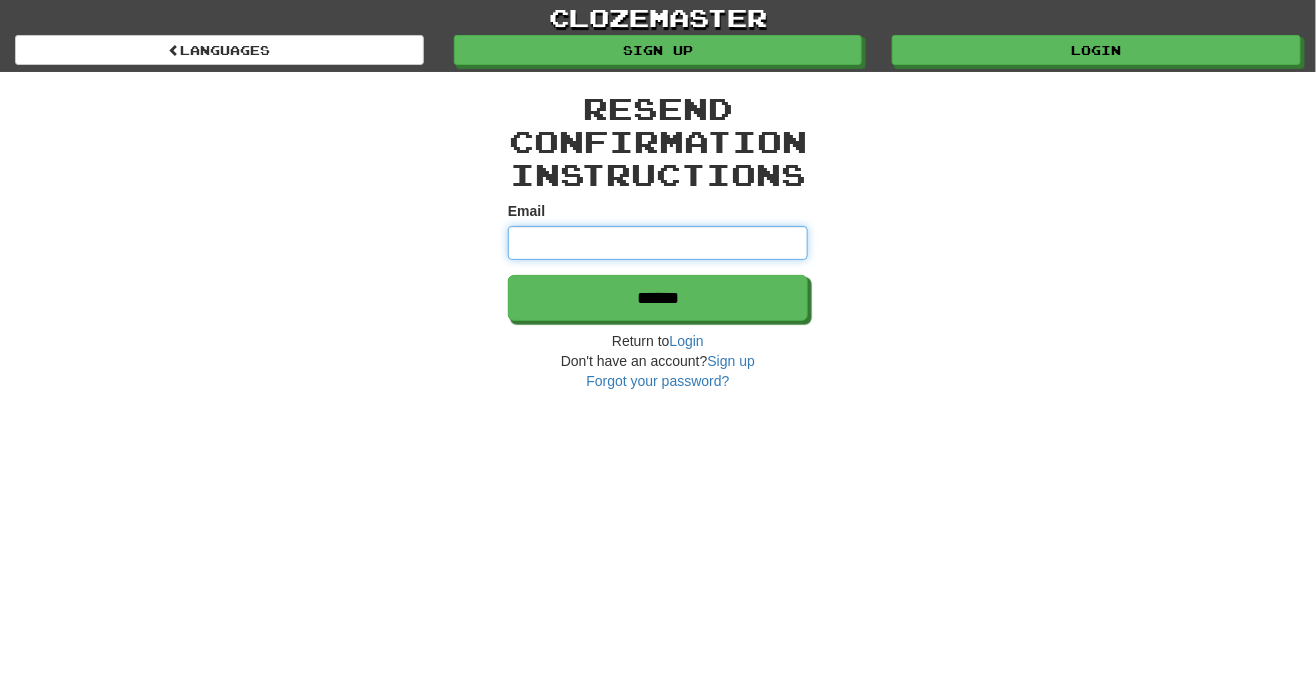 click on "Email" at bounding box center [658, 243] 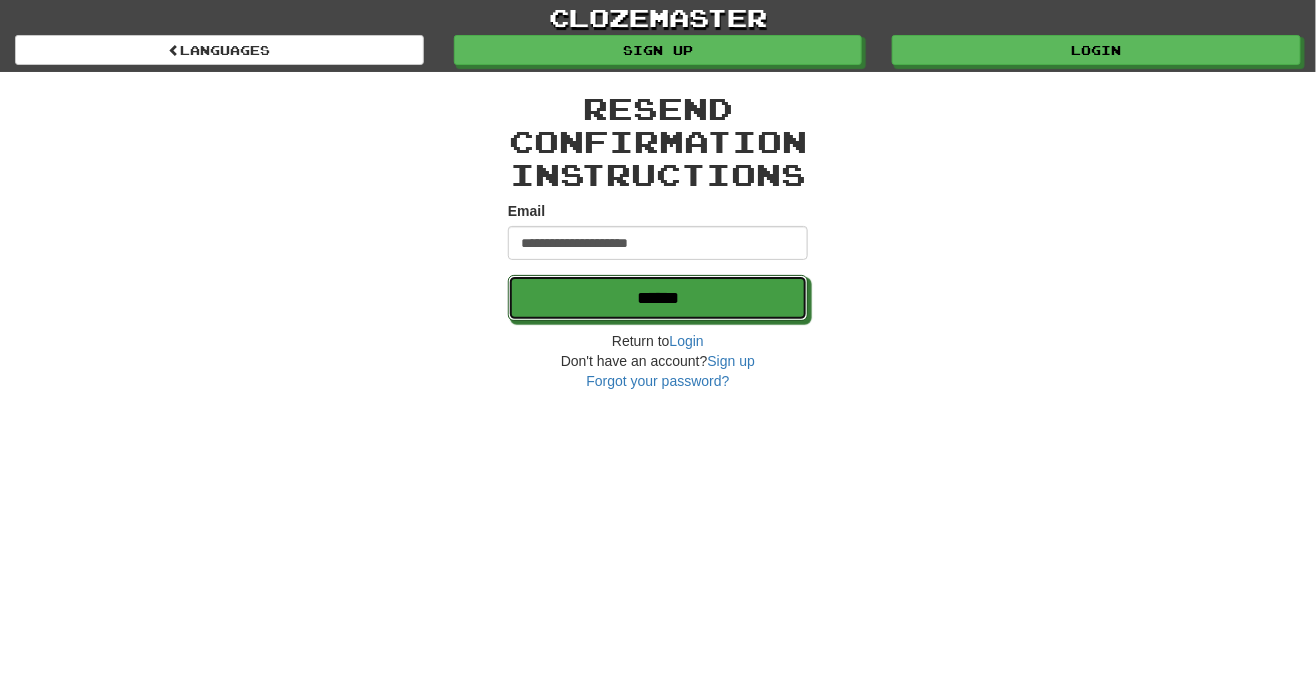 click on "******" at bounding box center [658, 298] 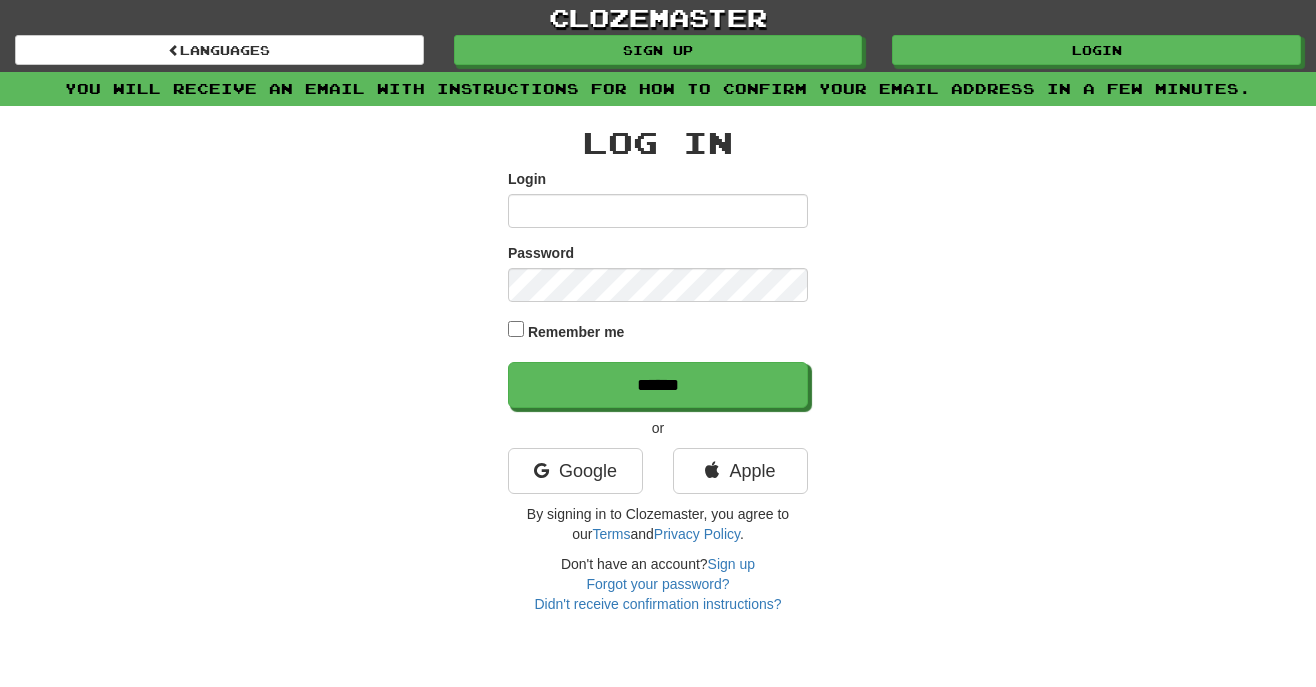 scroll, scrollTop: 0, scrollLeft: 0, axis: both 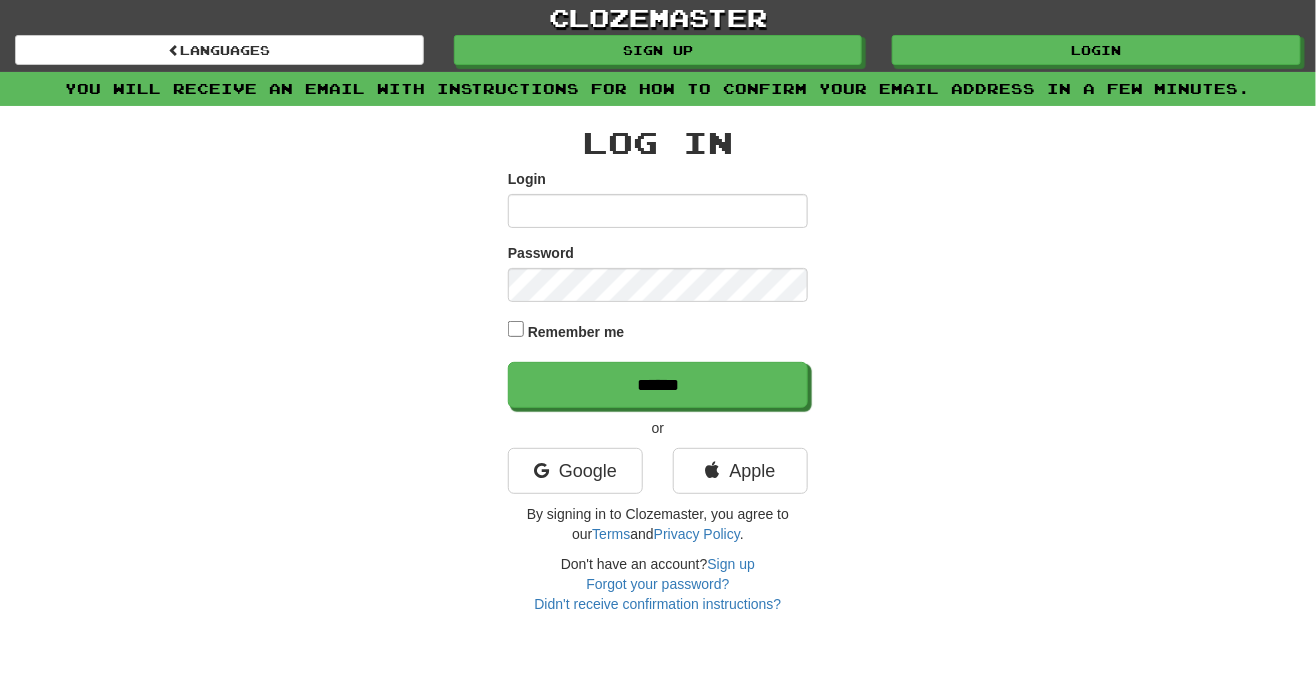 click on "Login" at bounding box center [658, 211] 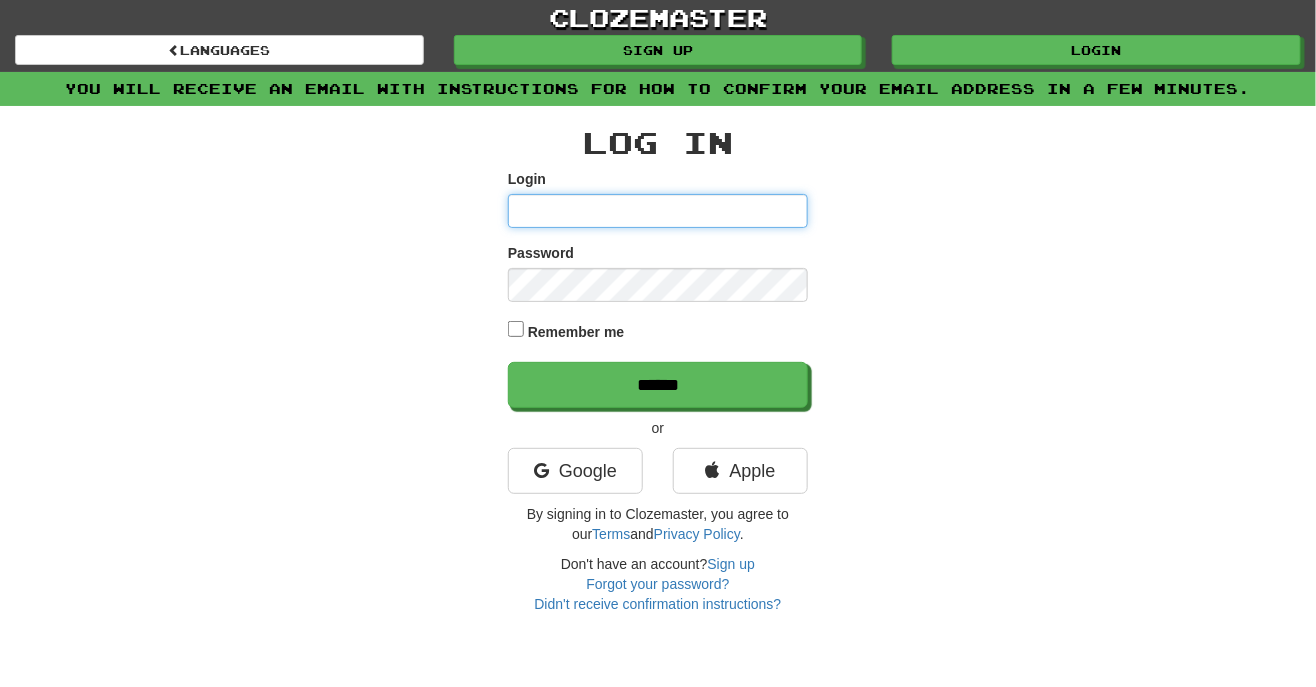 type on "**********" 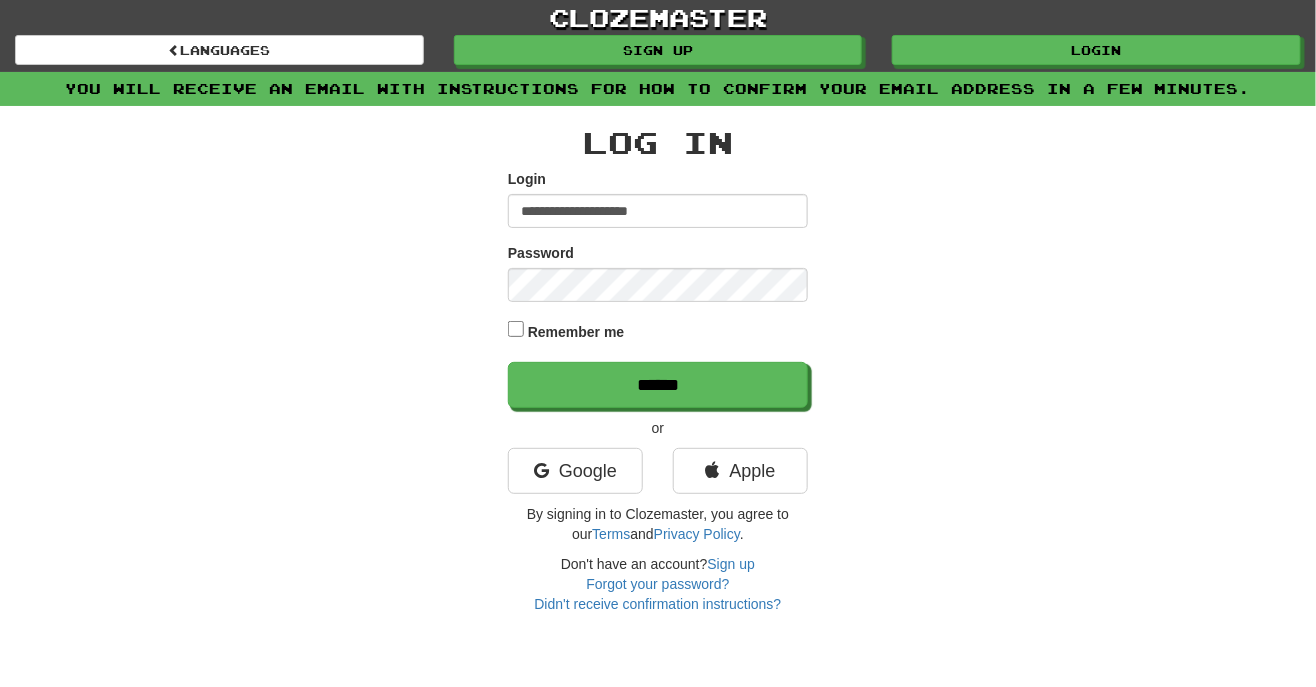 click on "******" at bounding box center (658, 385) 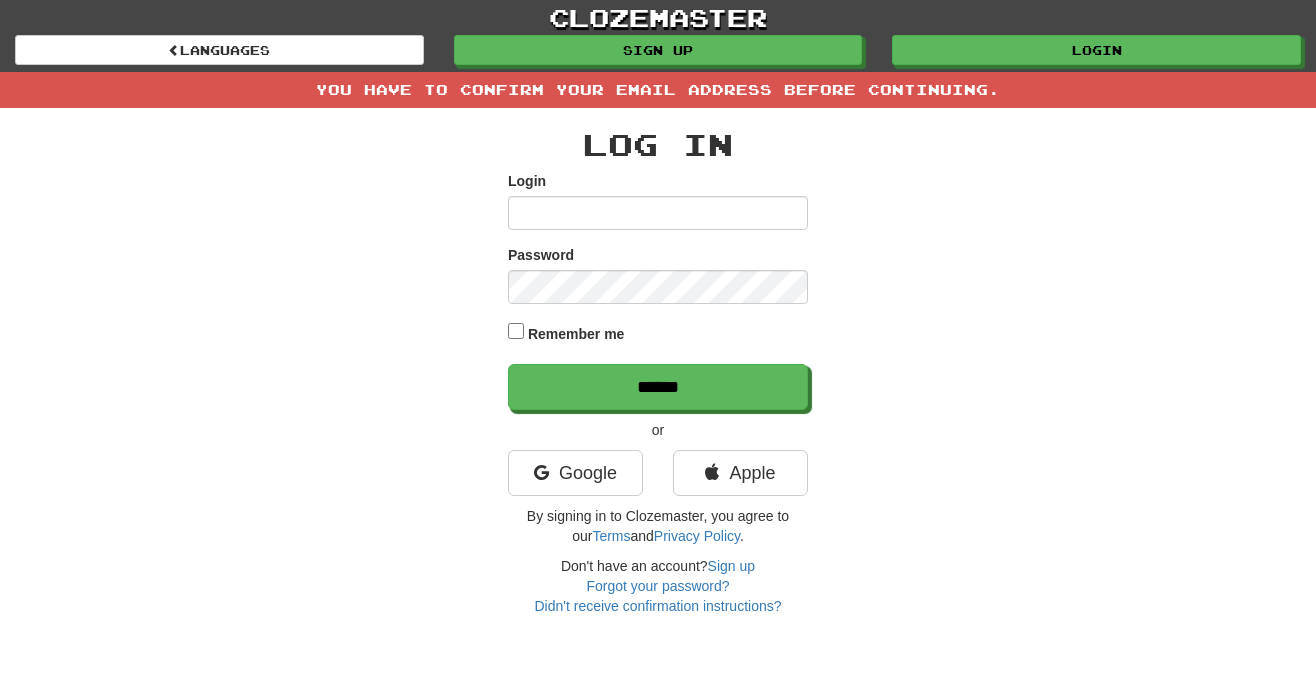 scroll, scrollTop: 0, scrollLeft: 0, axis: both 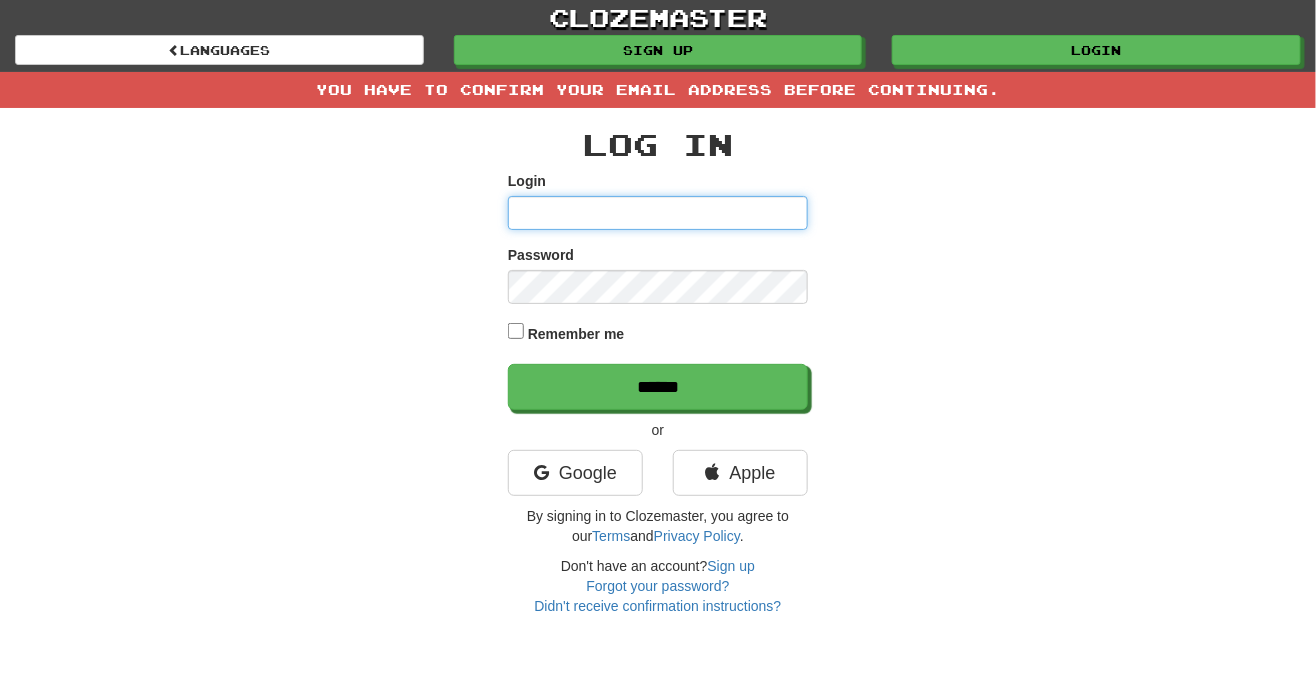 click on "Login" at bounding box center [658, 213] 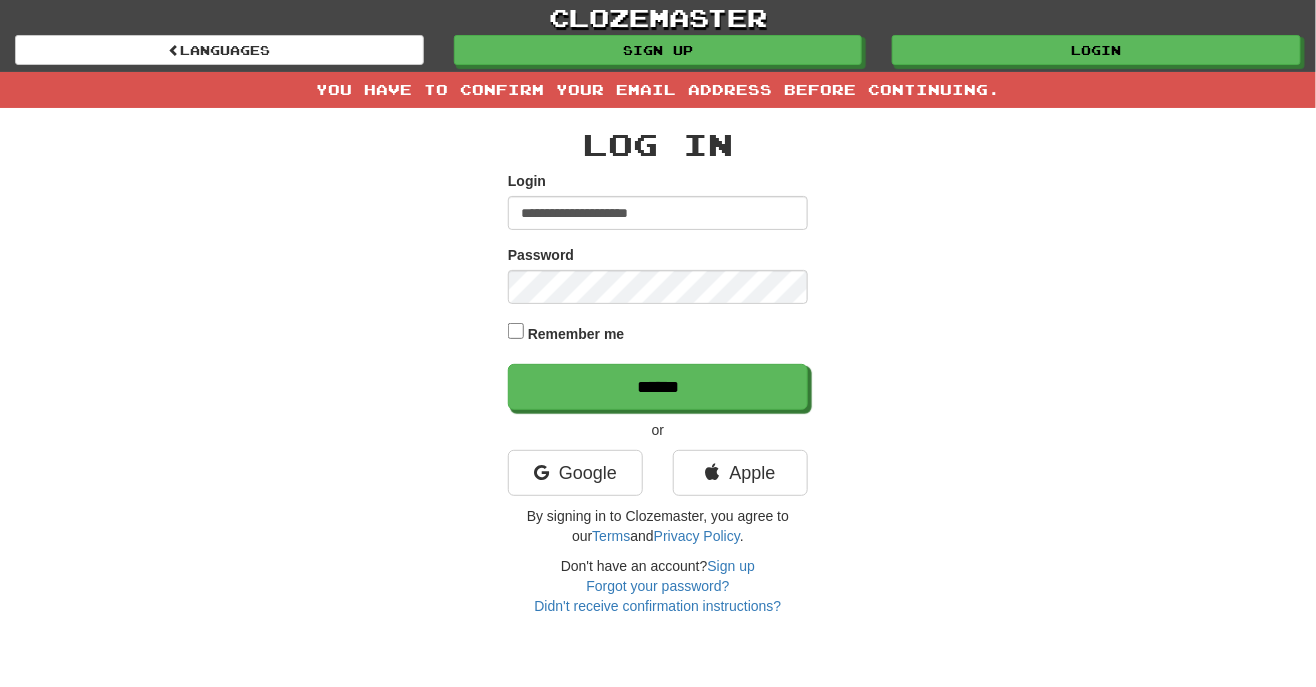 click on "******" at bounding box center [658, 387] 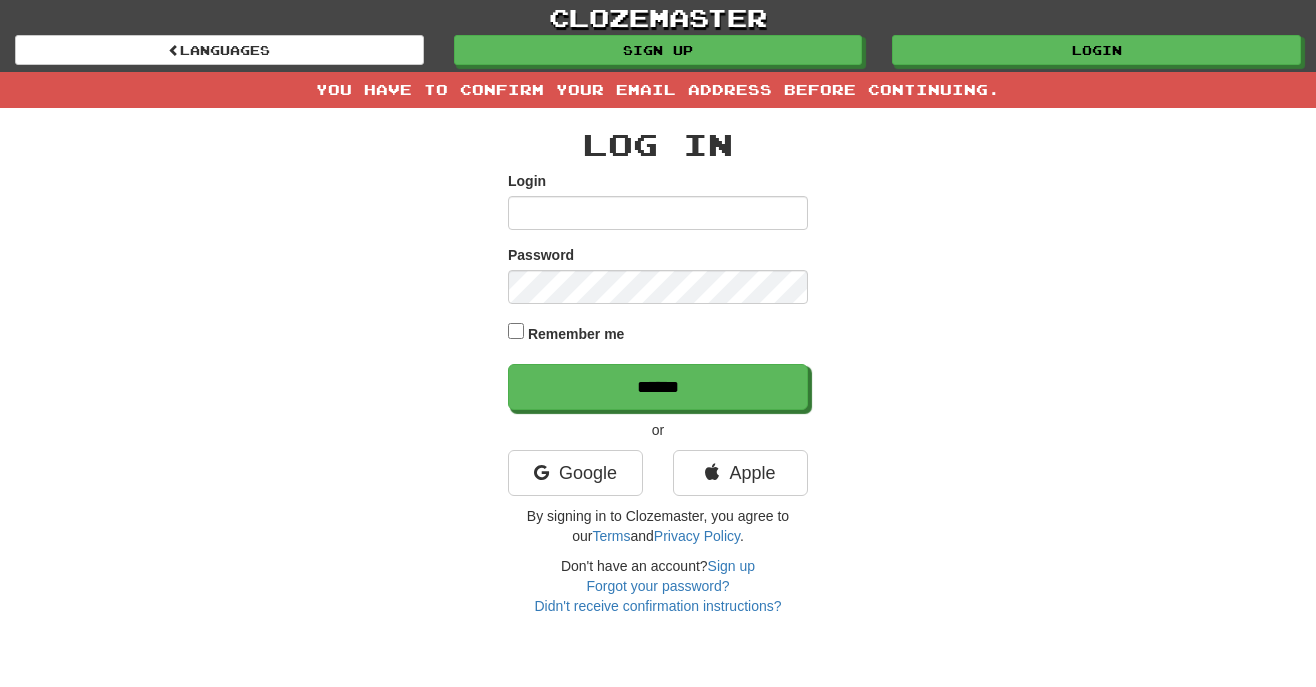 scroll, scrollTop: 0, scrollLeft: 0, axis: both 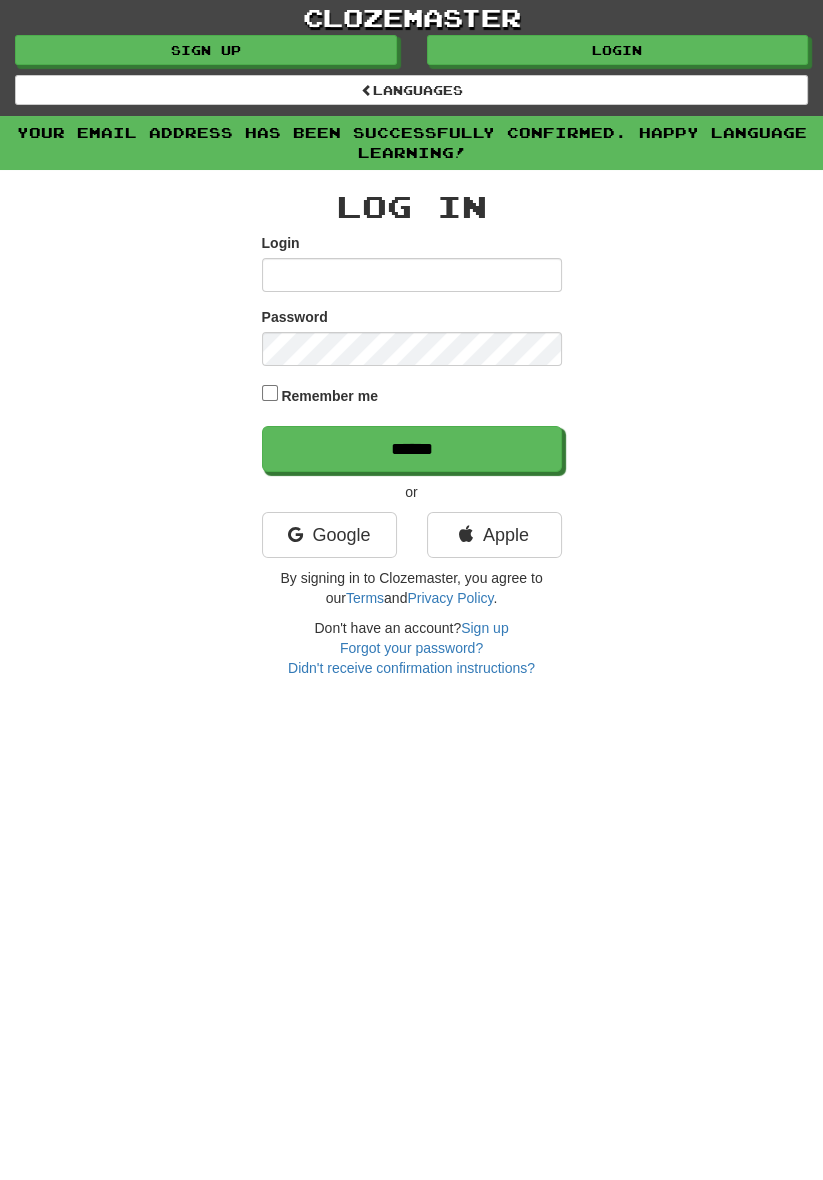 click on "Login" at bounding box center (412, 275) 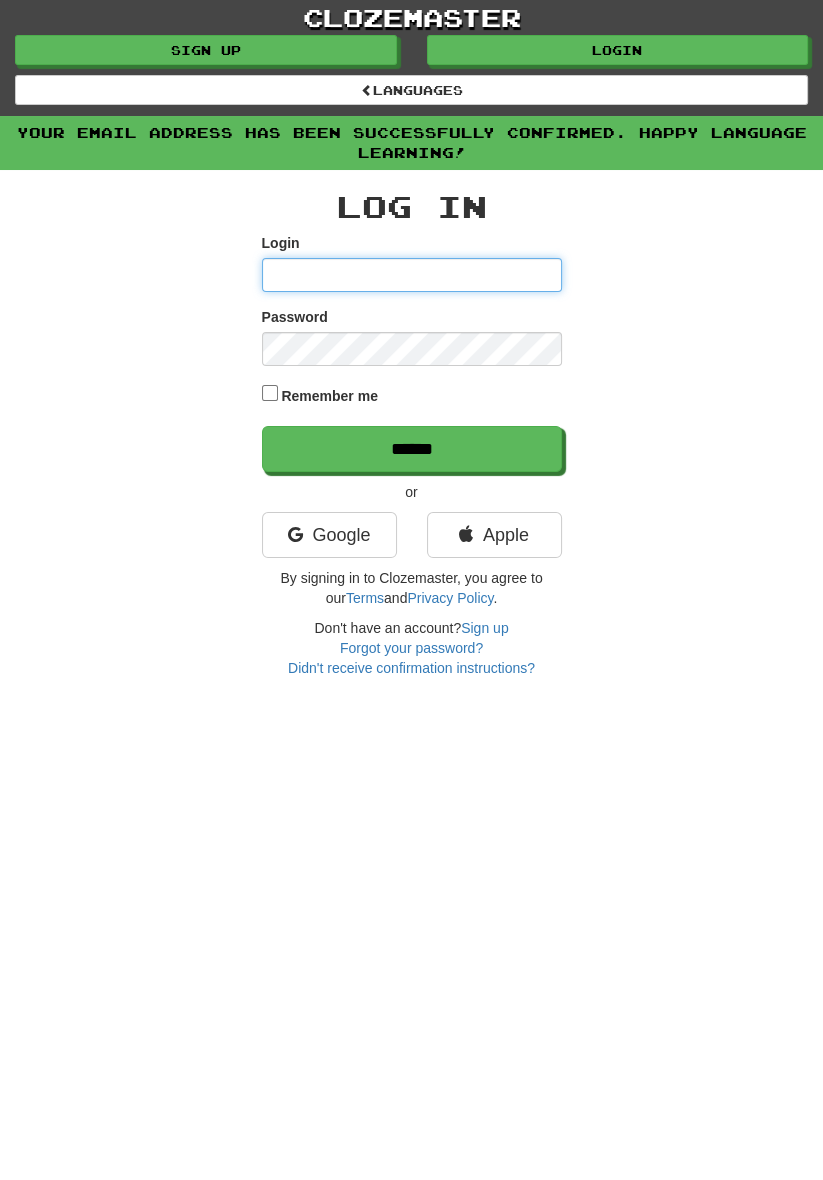 type on "**********" 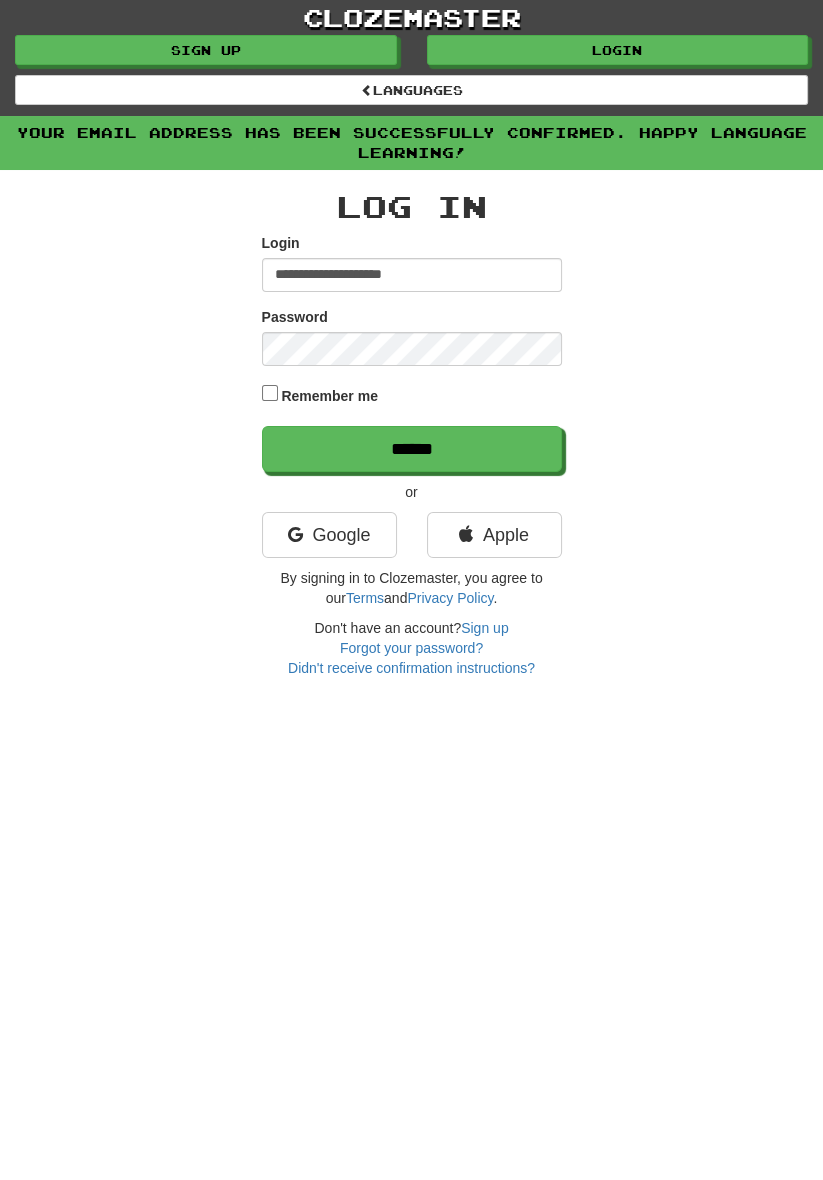 click on "******" at bounding box center [412, 449] 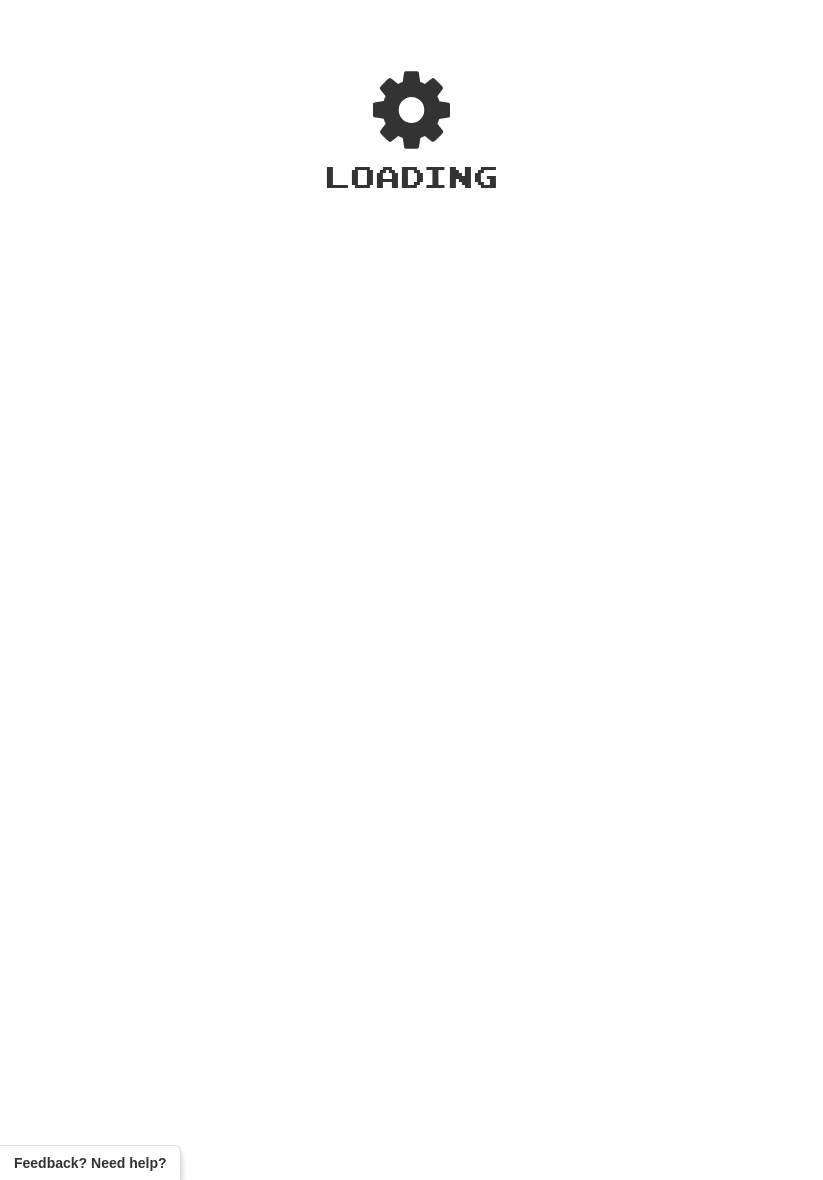 scroll, scrollTop: 0, scrollLeft: 0, axis: both 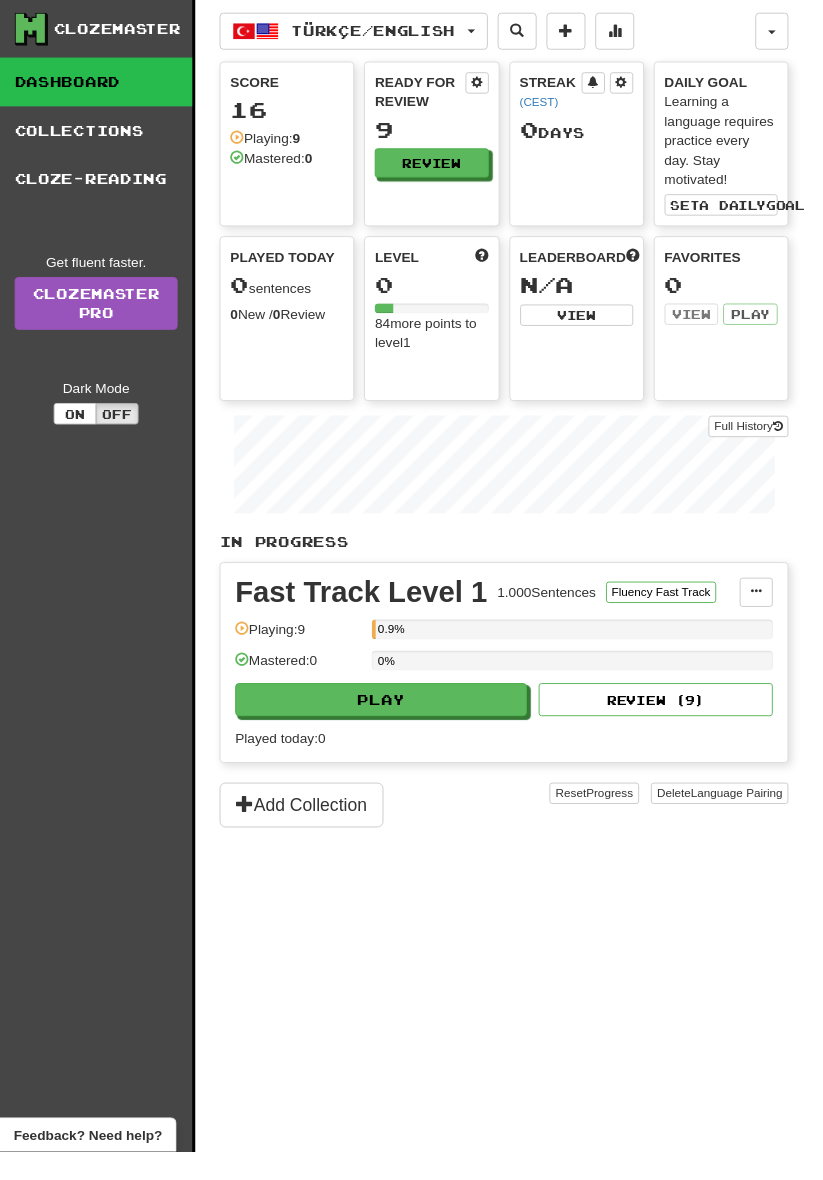 click on "Collections" at bounding box center [98, 134] 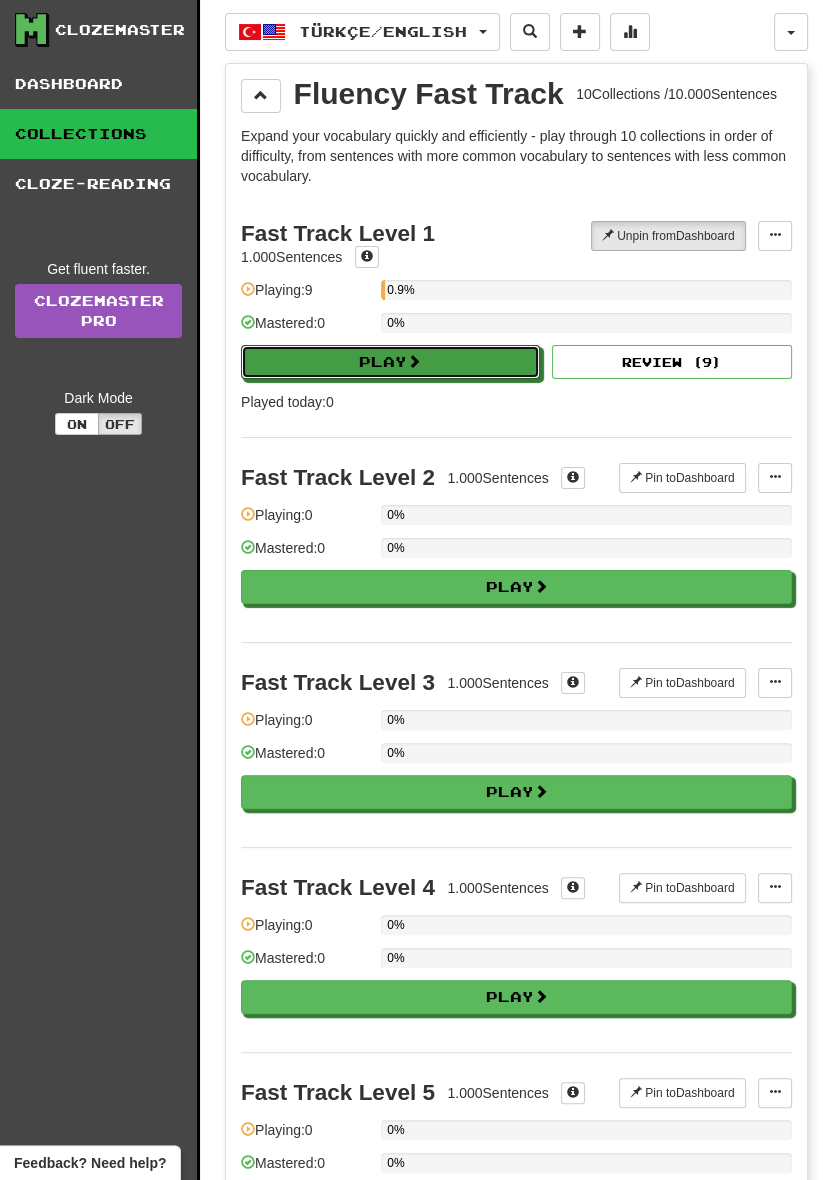 click on "Play" at bounding box center [390, 362] 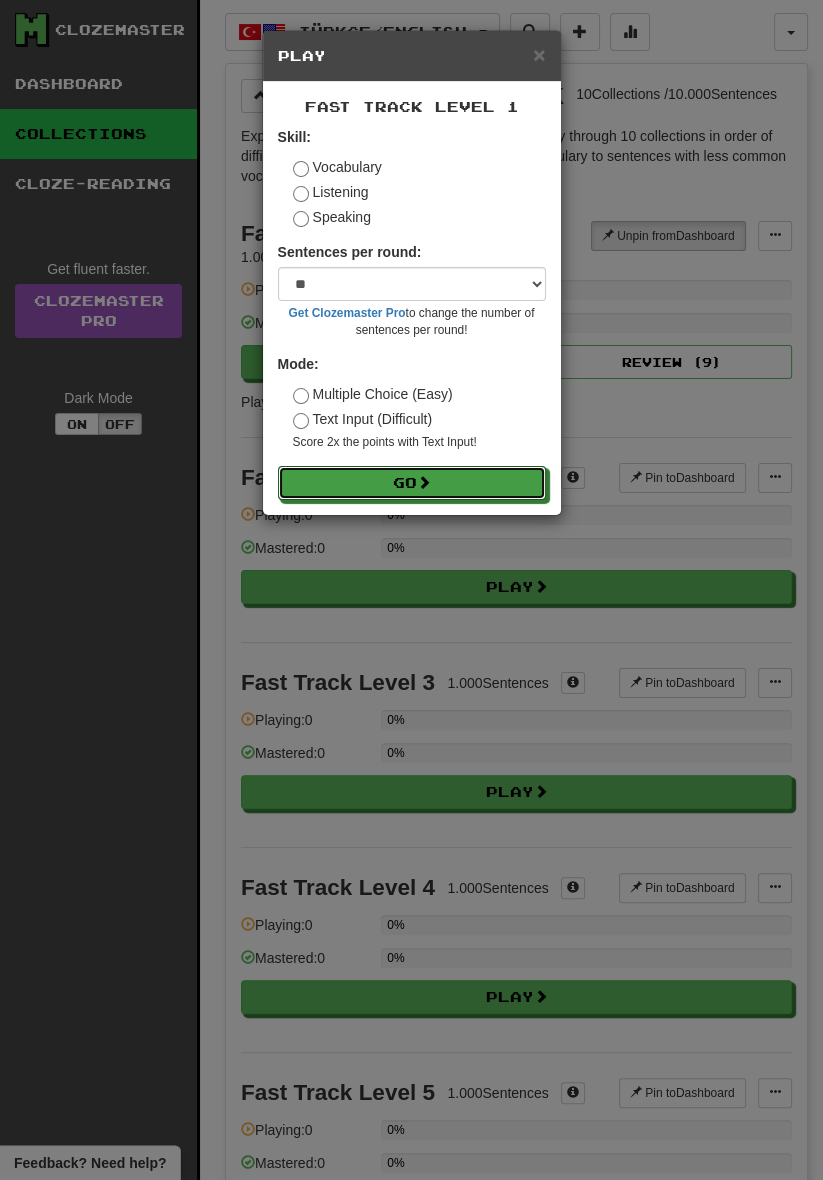 click on "Go" at bounding box center (412, 483) 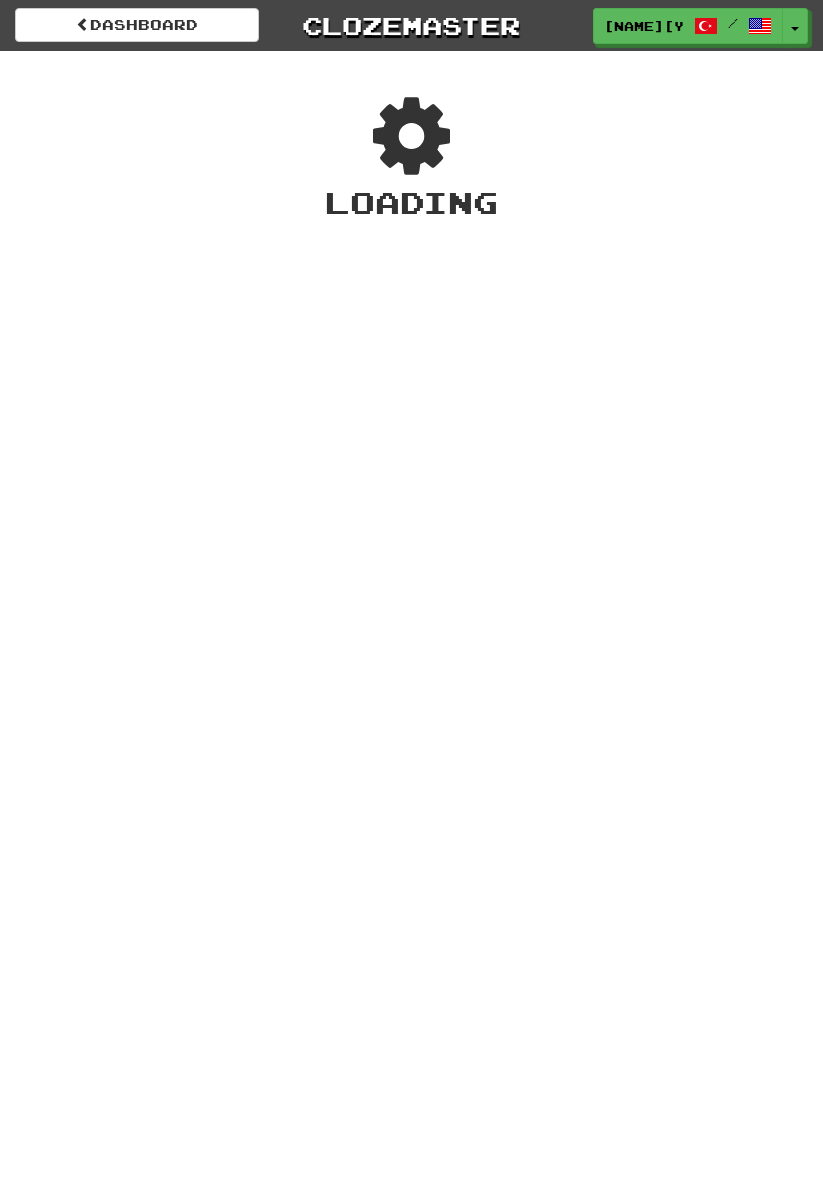scroll, scrollTop: 0, scrollLeft: 0, axis: both 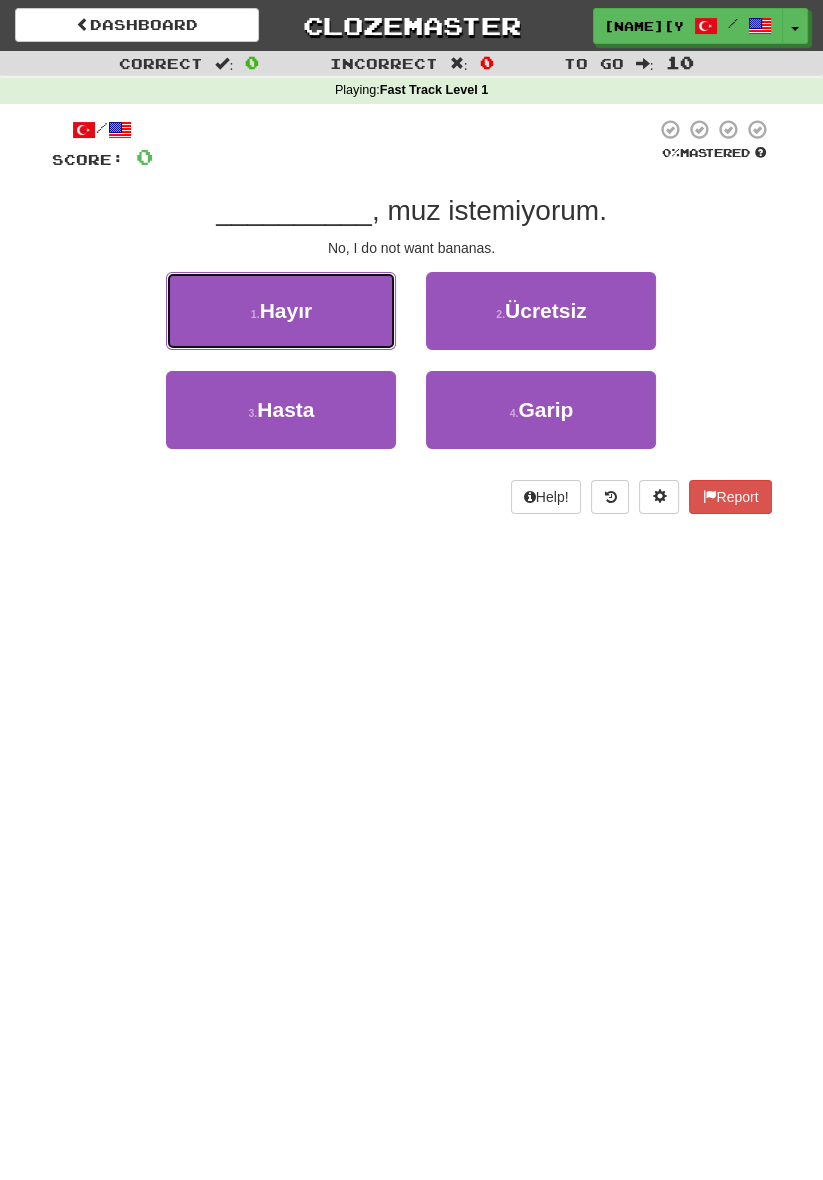 click on "1 .  Hayır" at bounding box center [281, 311] 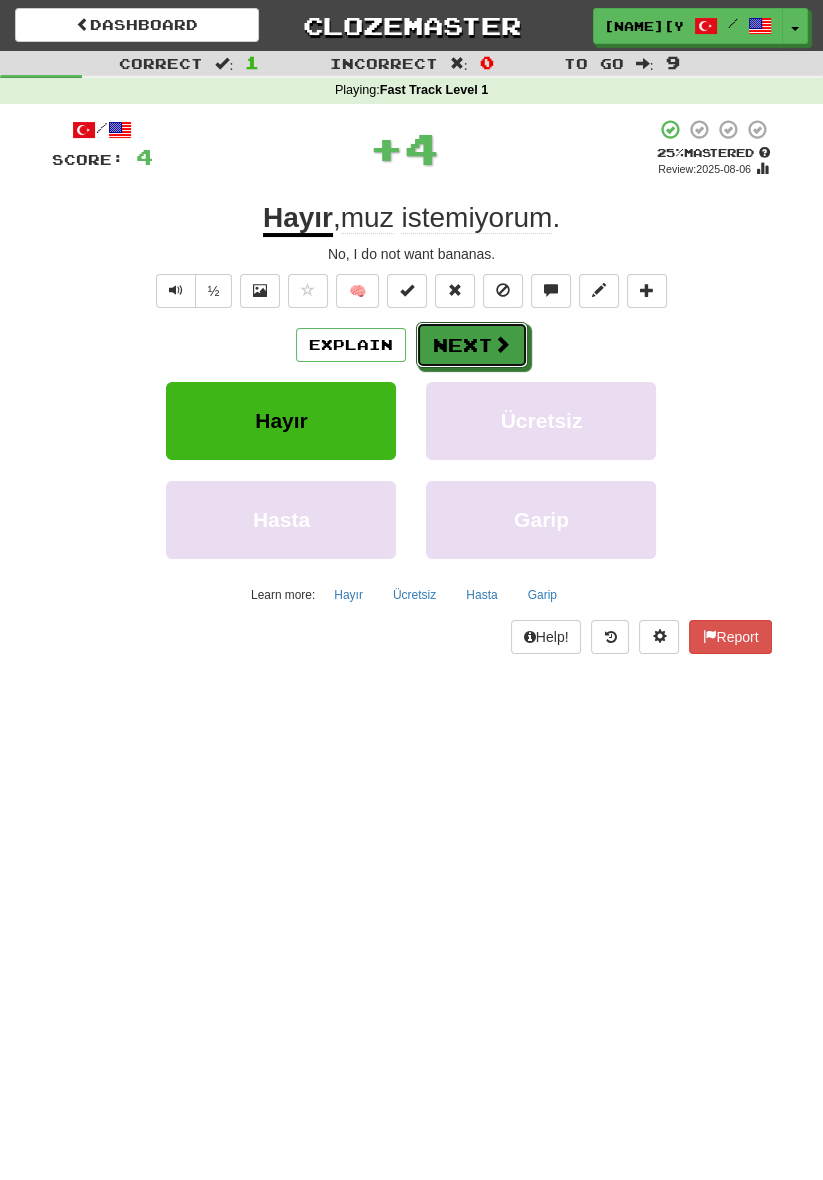 click on "Next" at bounding box center (472, 345) 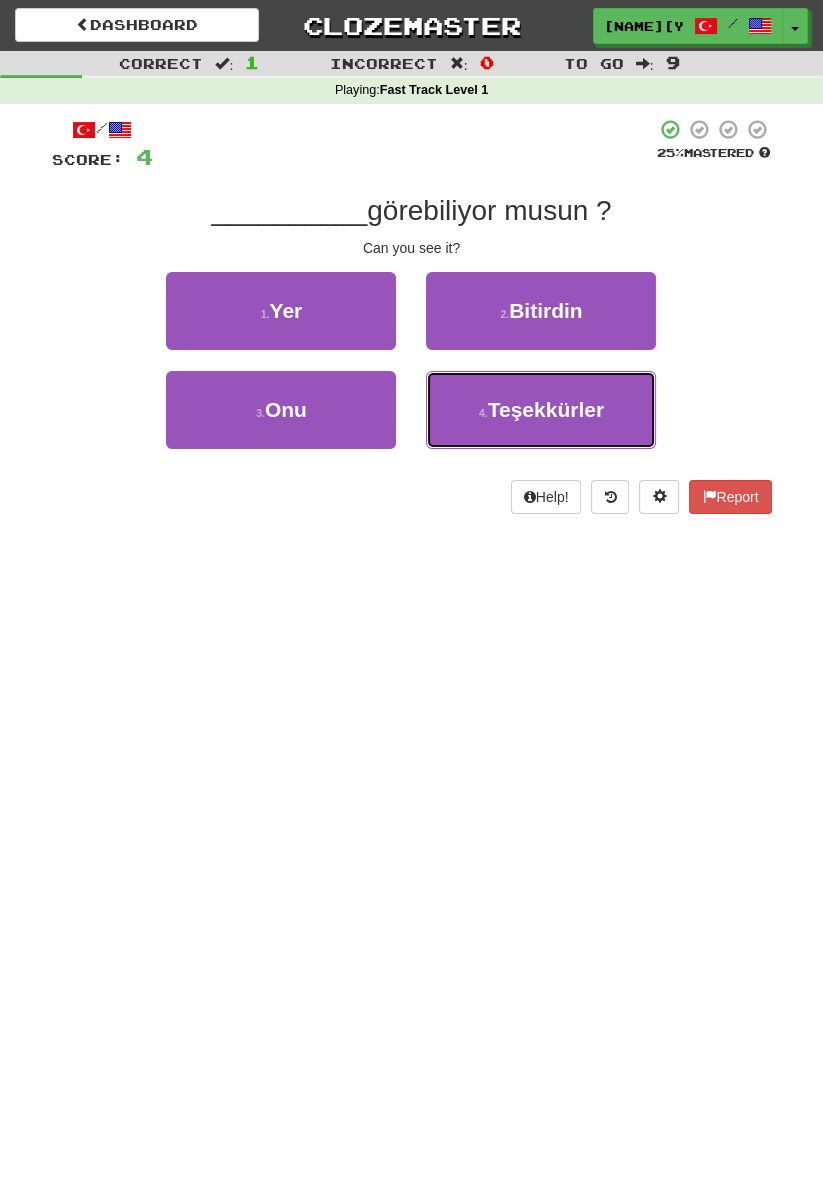 click on "4 .  Teşekkürler" at bounding box center (541, 410) 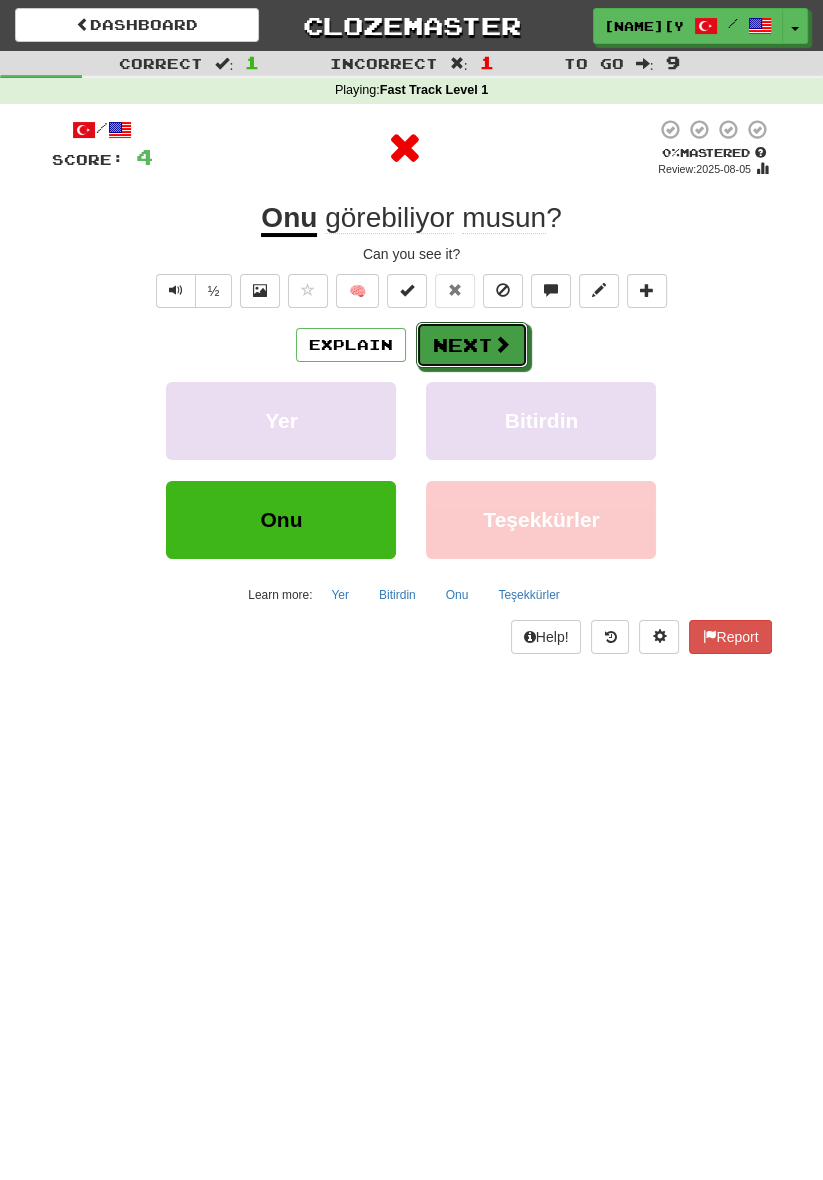 click on "Next" at bounding box center (472, 345) 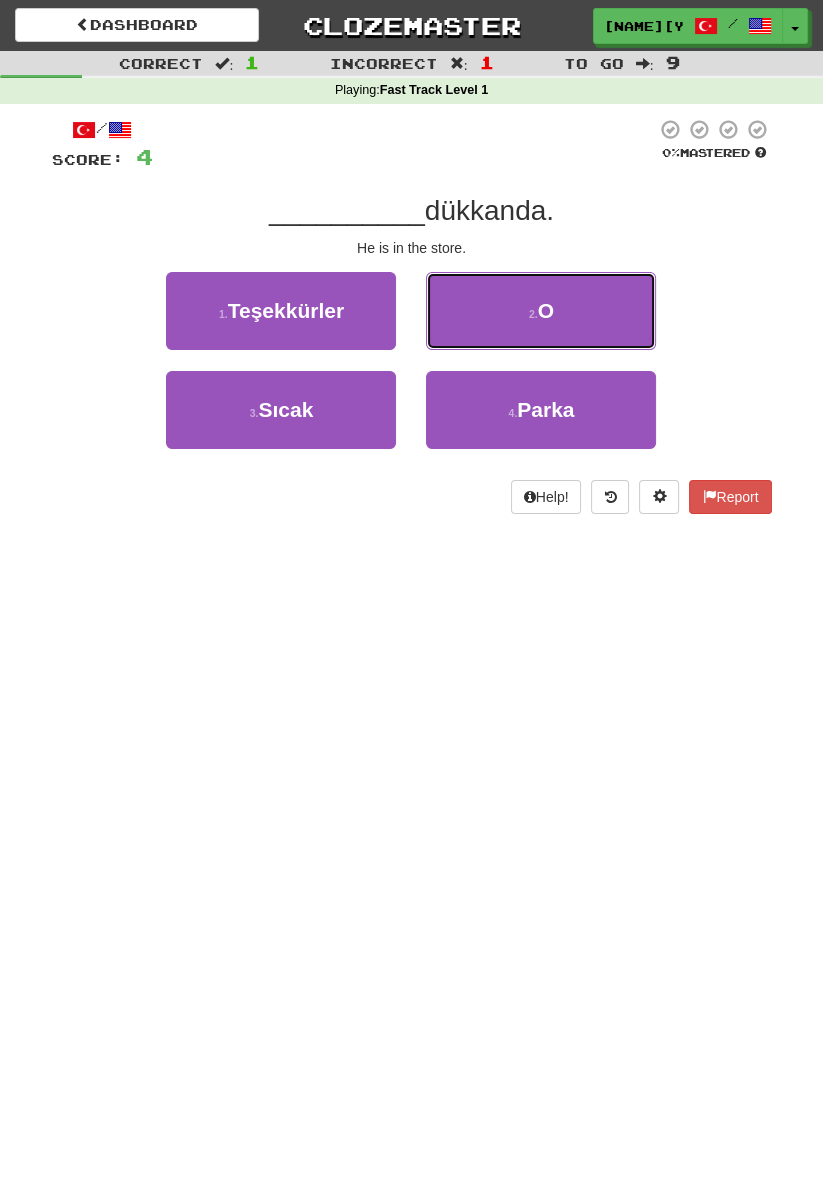 click on "2 .  O" at bounding box center (541, 311) 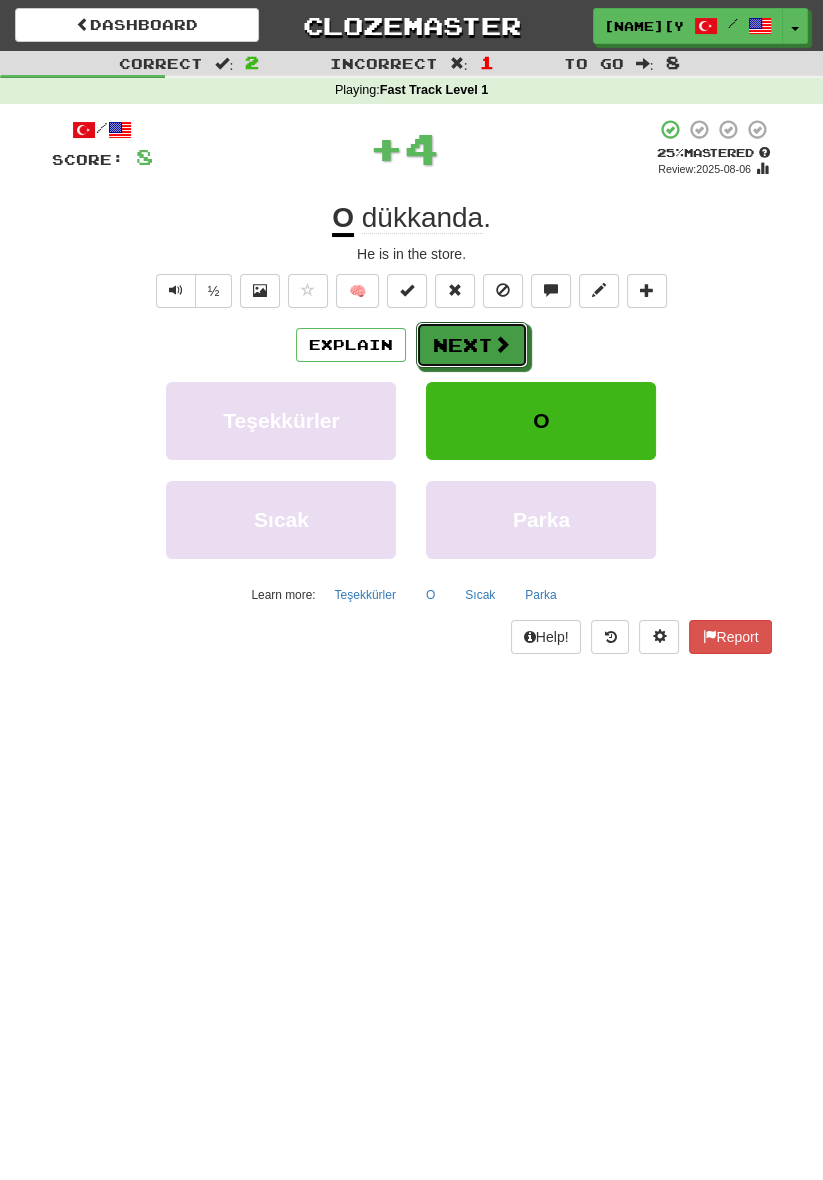 click on "Next" at bounding box center (472, 345) 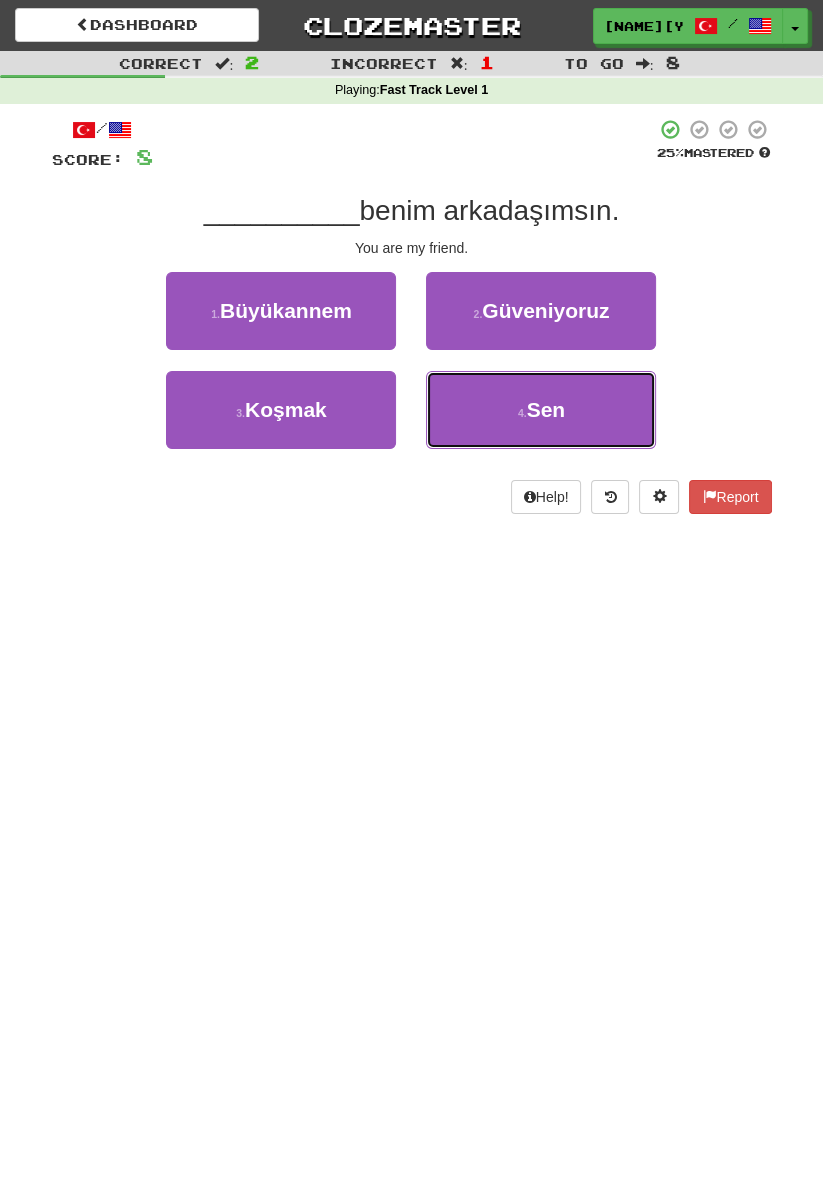 click on "4 .  Sen" at bounding box center (541, 410) 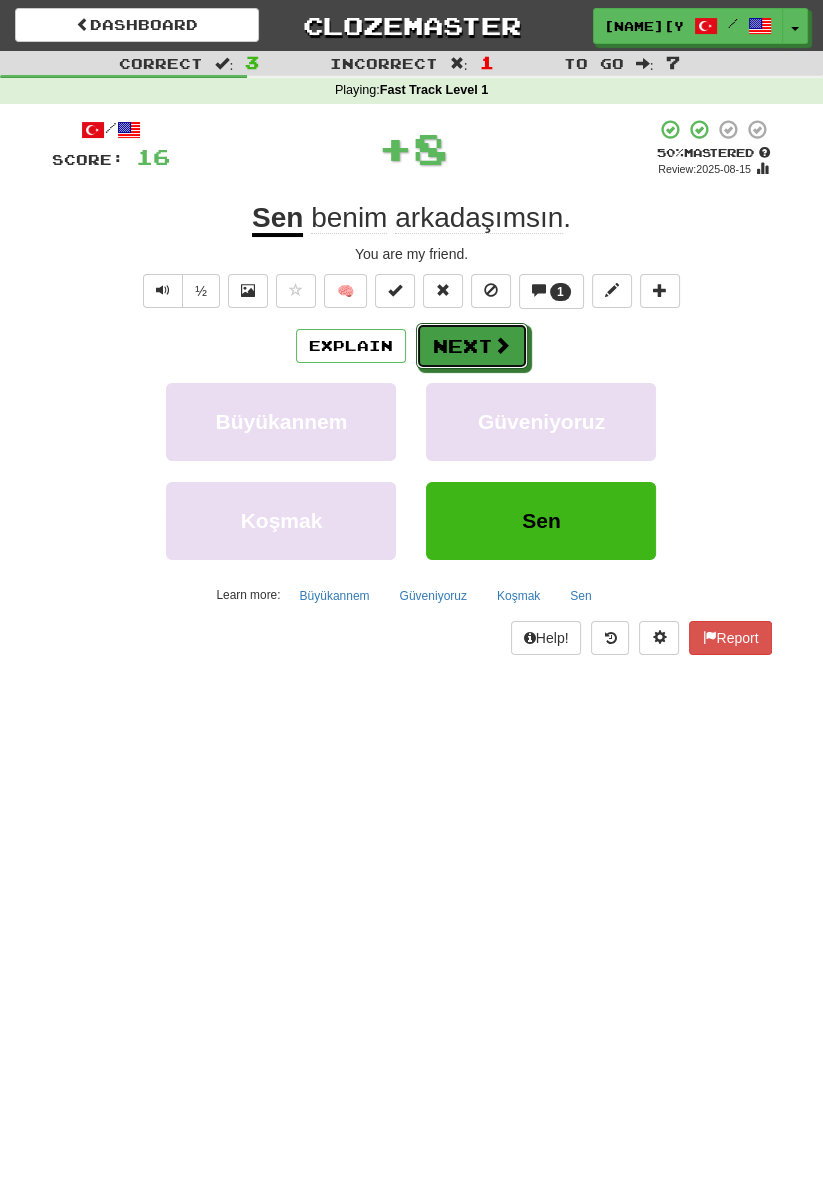 click on "Next" at bounding box center (472, 346) 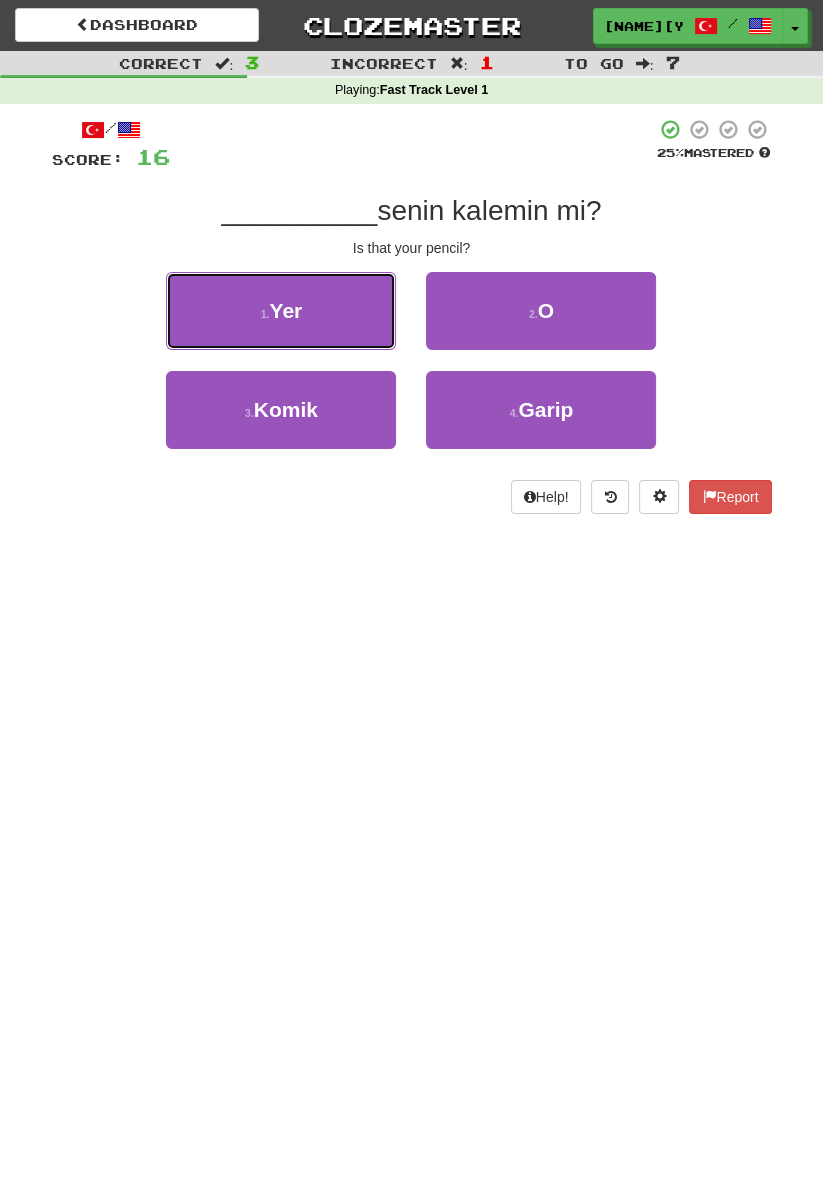 click on "1 .  Yer" at bounding box center [281, 311] 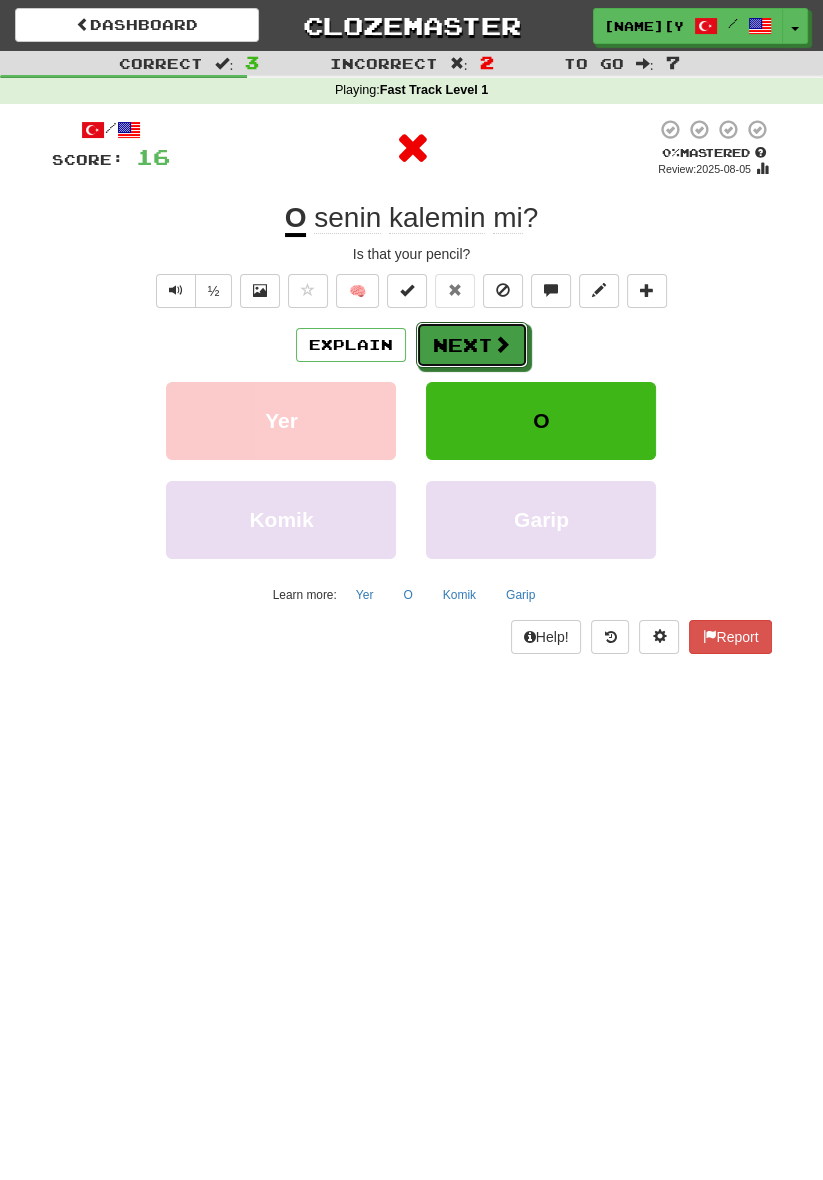 click on "Next" at bounding box center (472, 345) 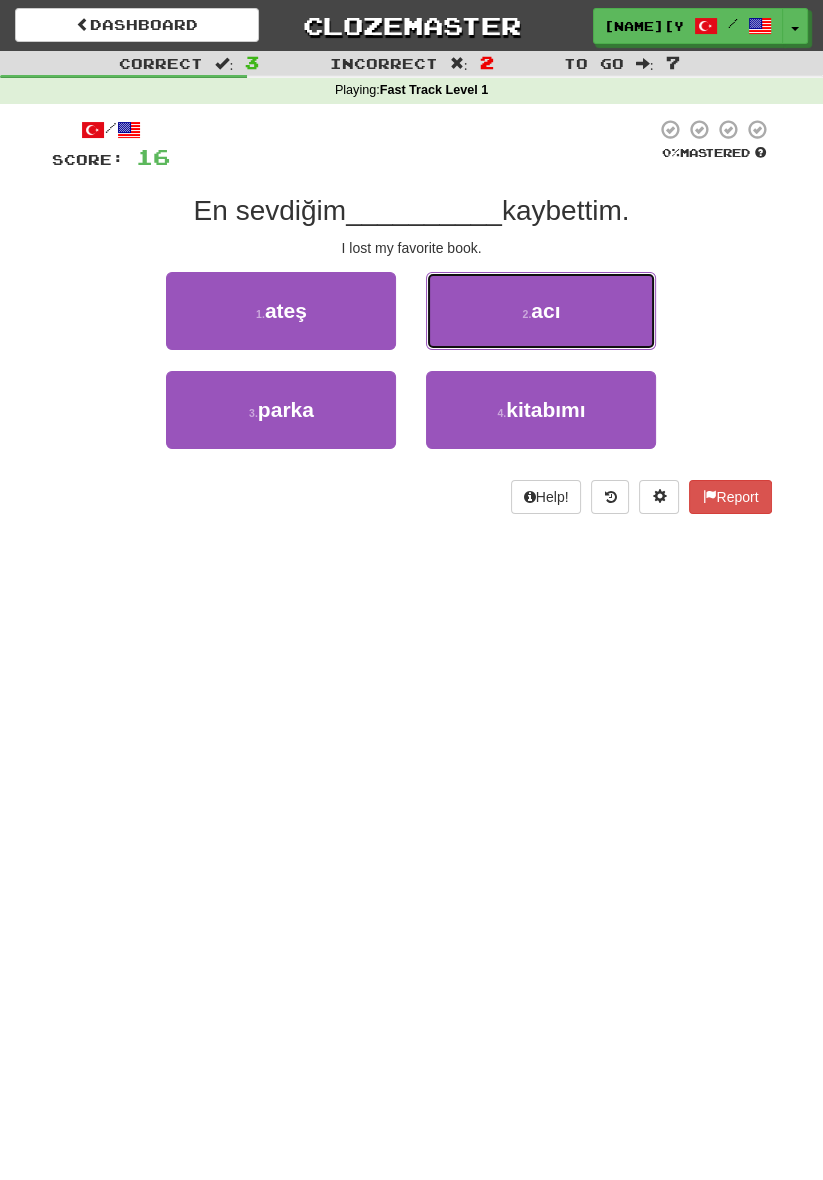 click on "2 .  acı" at bounding box center (541, 311) 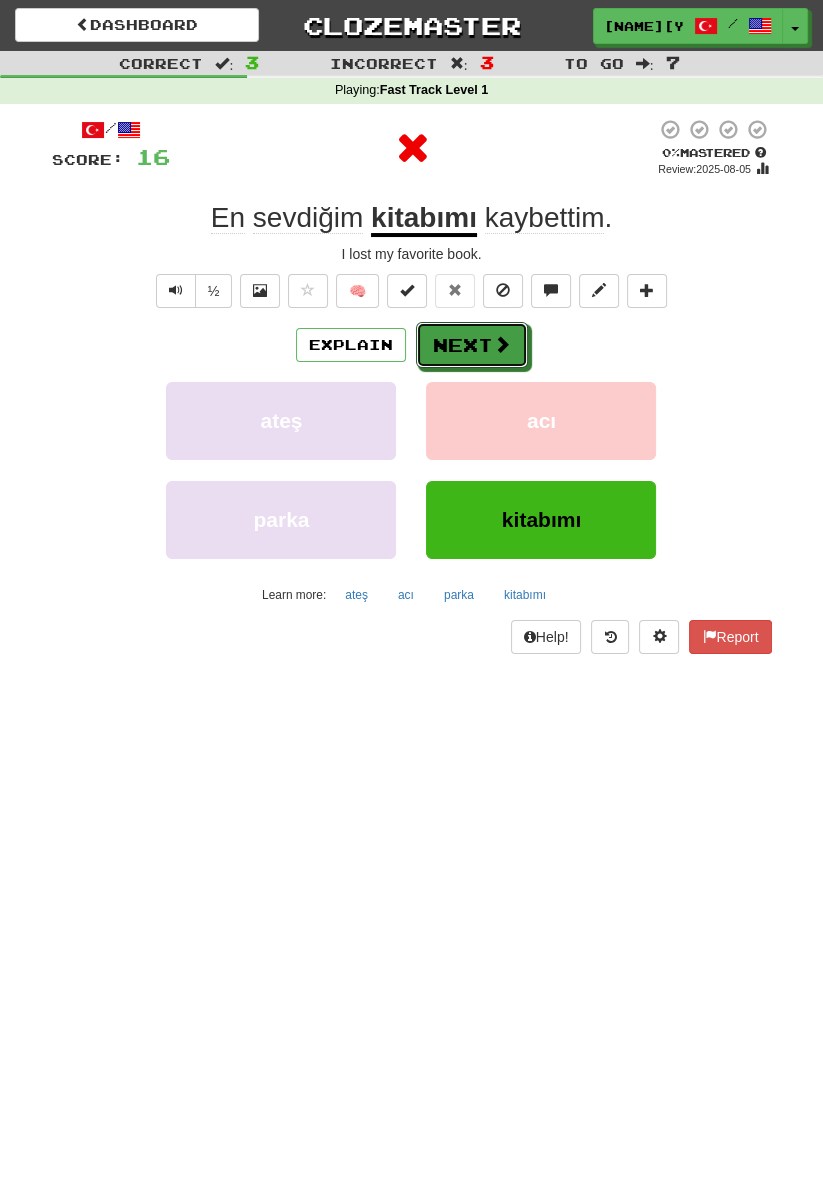 click on "Next" at bounding box center [472, 345] 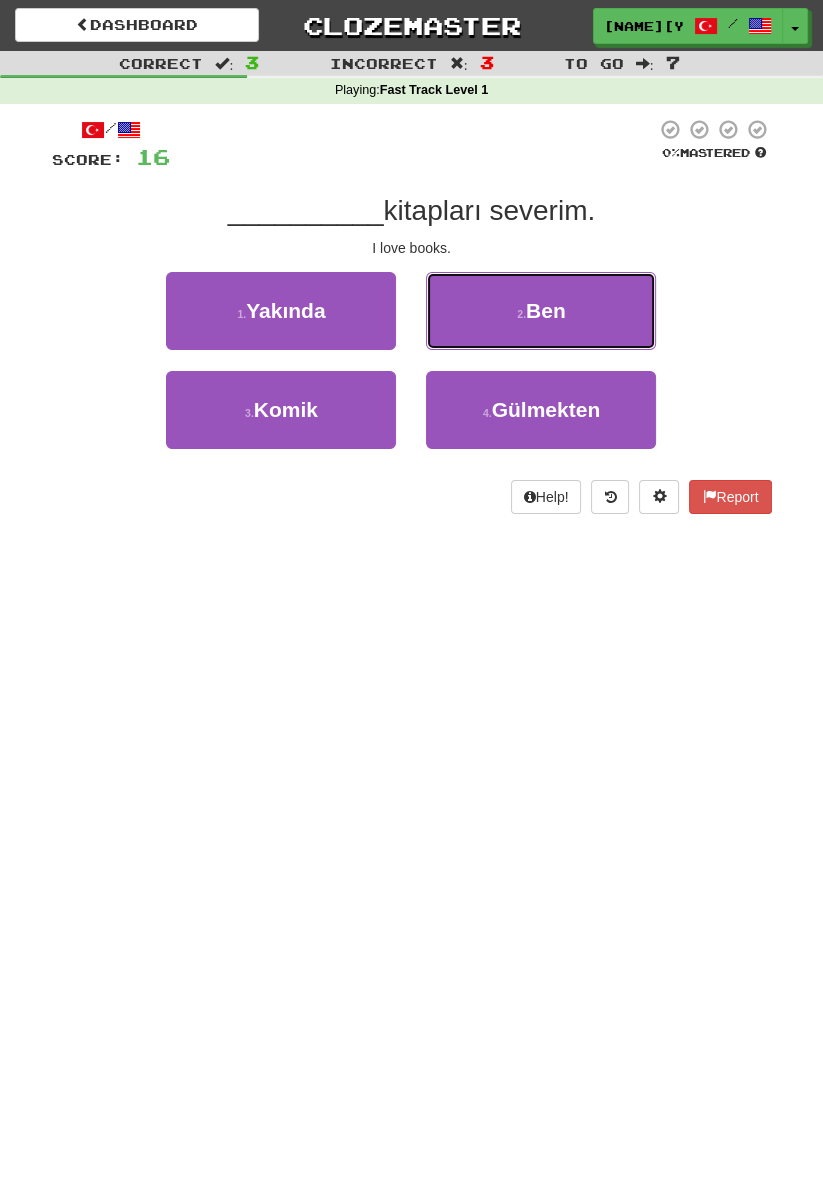 click on "2 .  Ben" at bounding box center (541, 311) 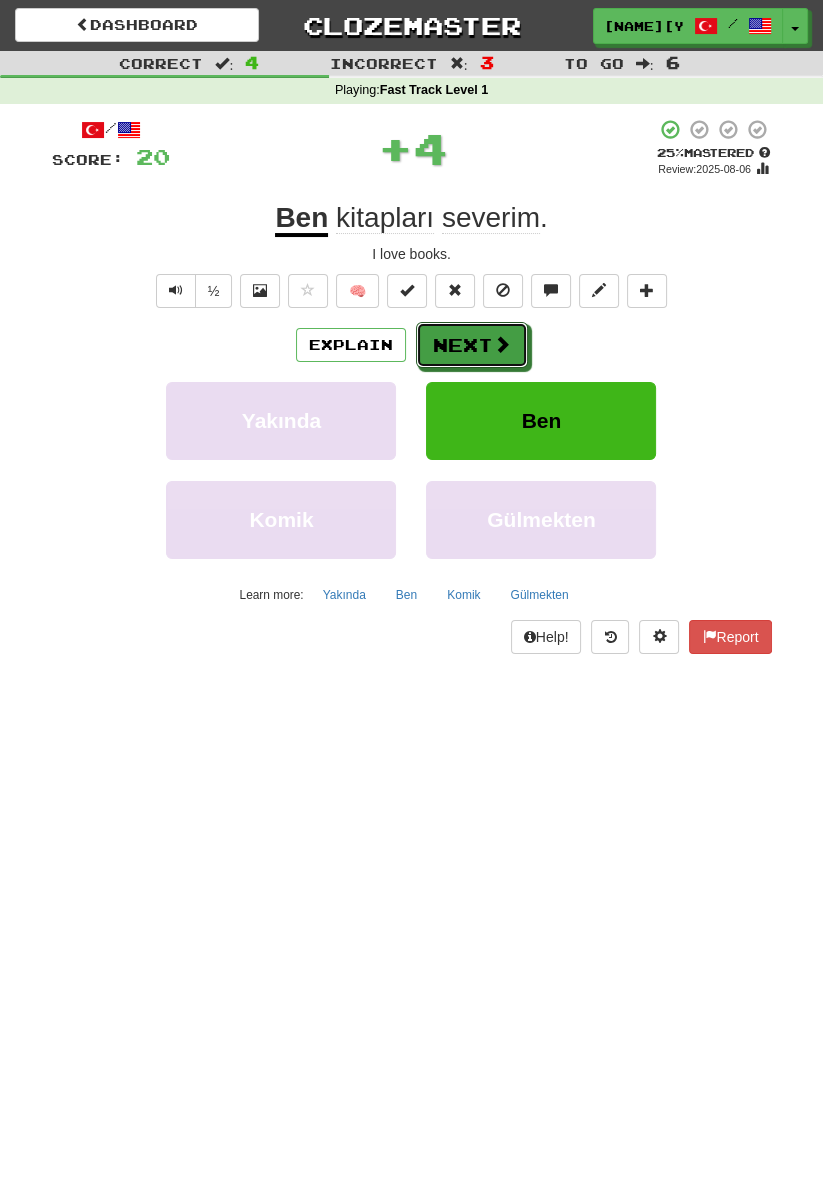 click on "Next" at bounding box center (472, 345) 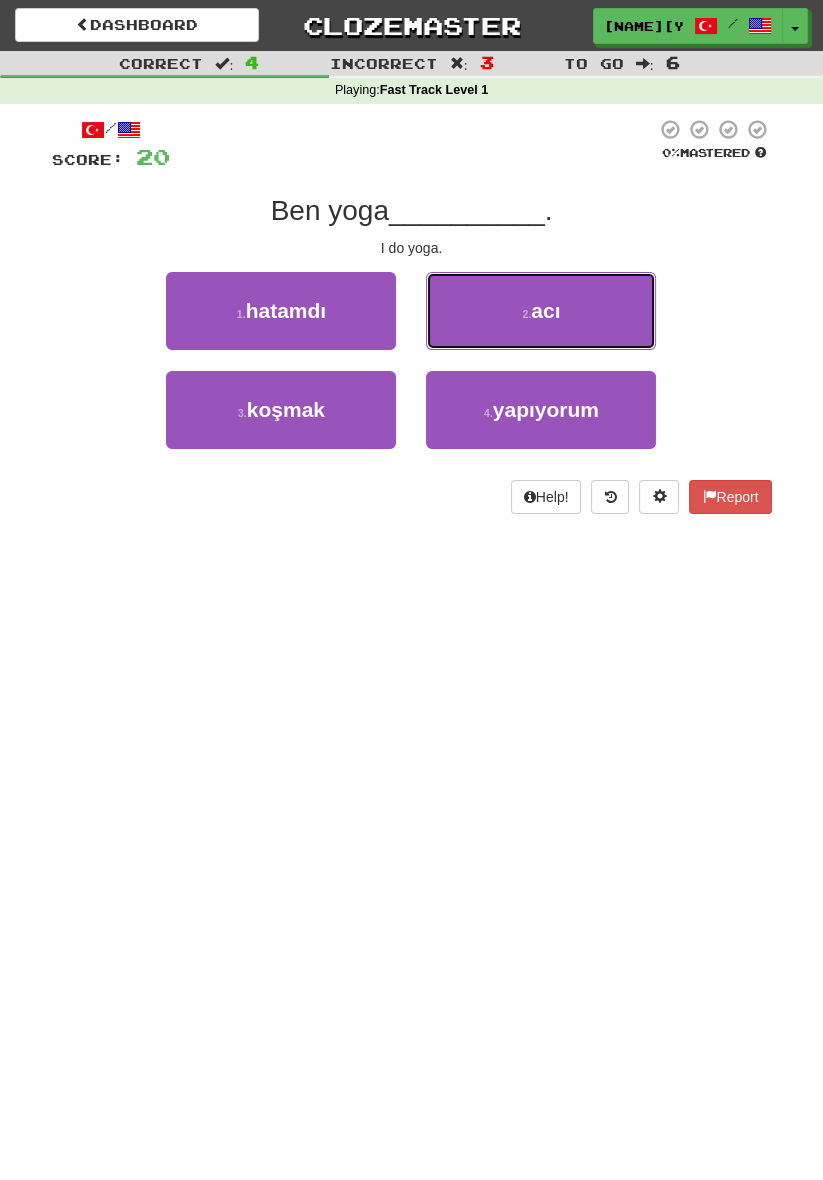 click on "2 .  acı" at bounding box center [541, 311] 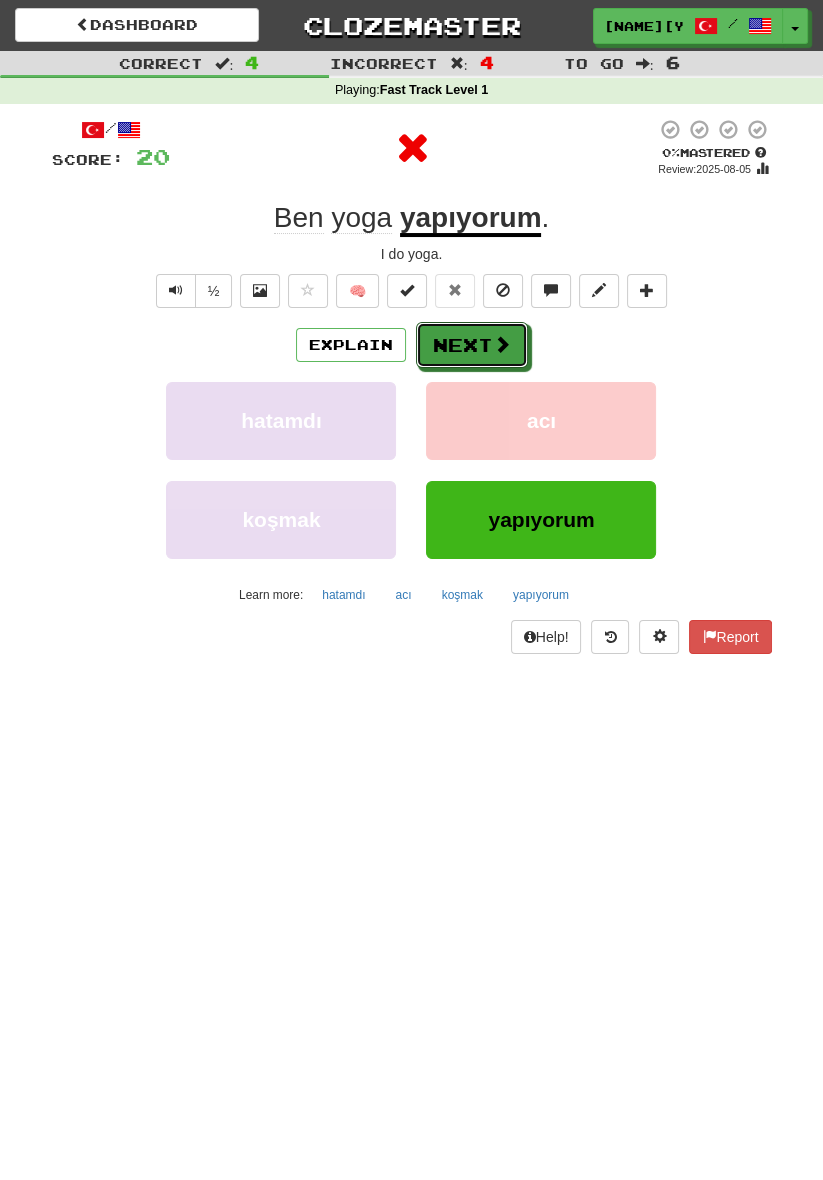 click on "Next" at bounding box center [472, 345] 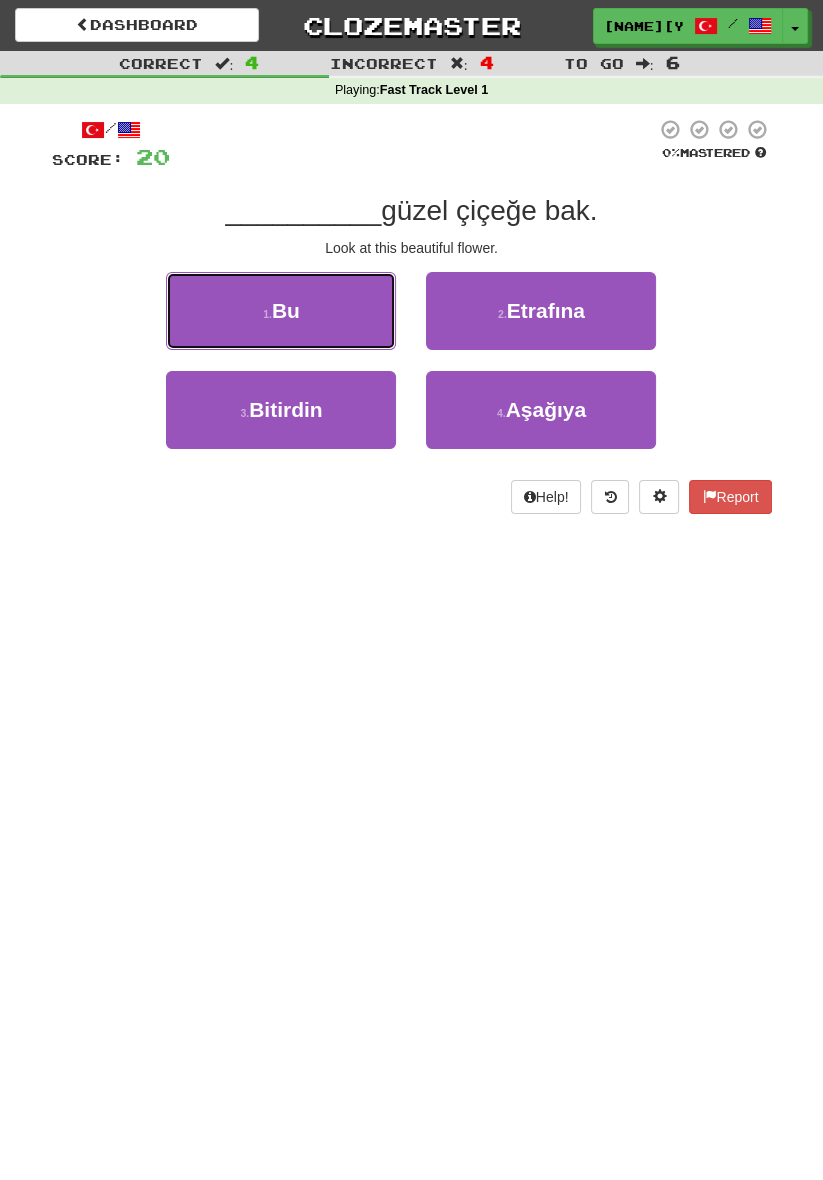 click on "1 .  Bu" at bounding box center (281, 311) 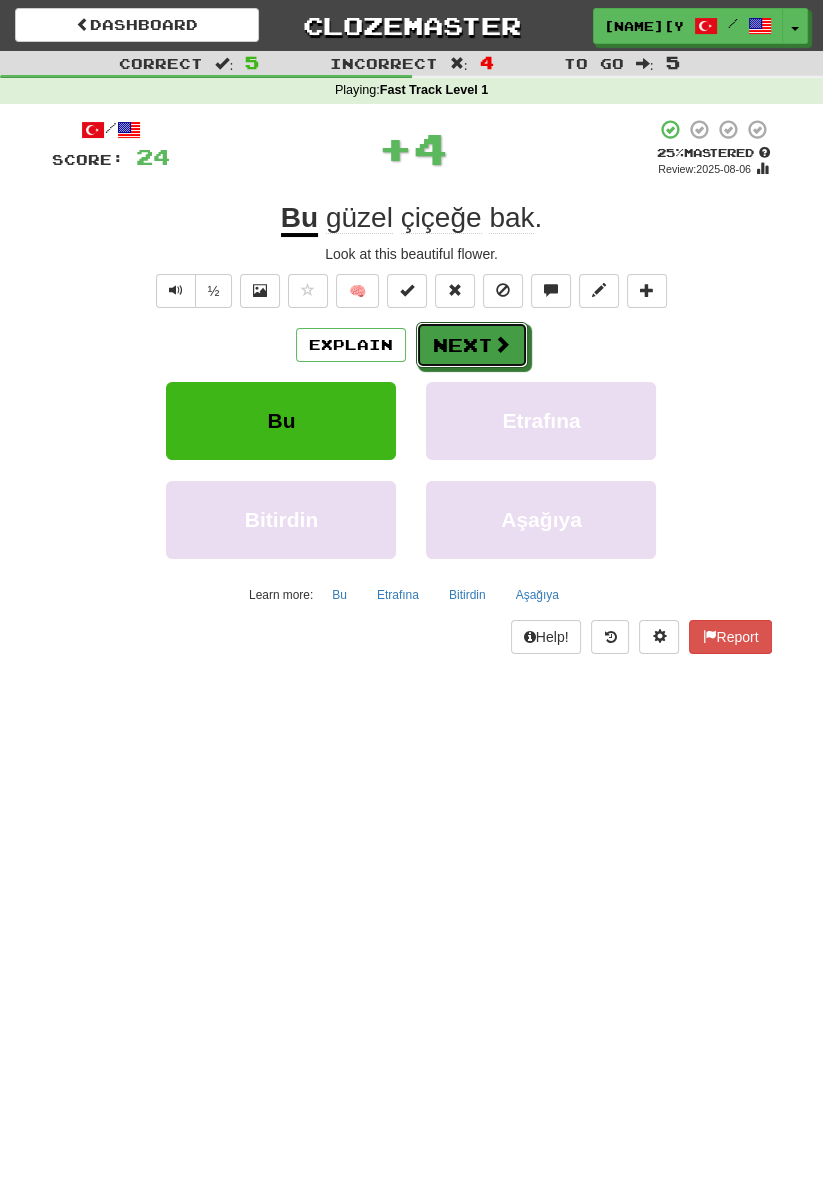click on "Next" at bounding box center (472, 345) 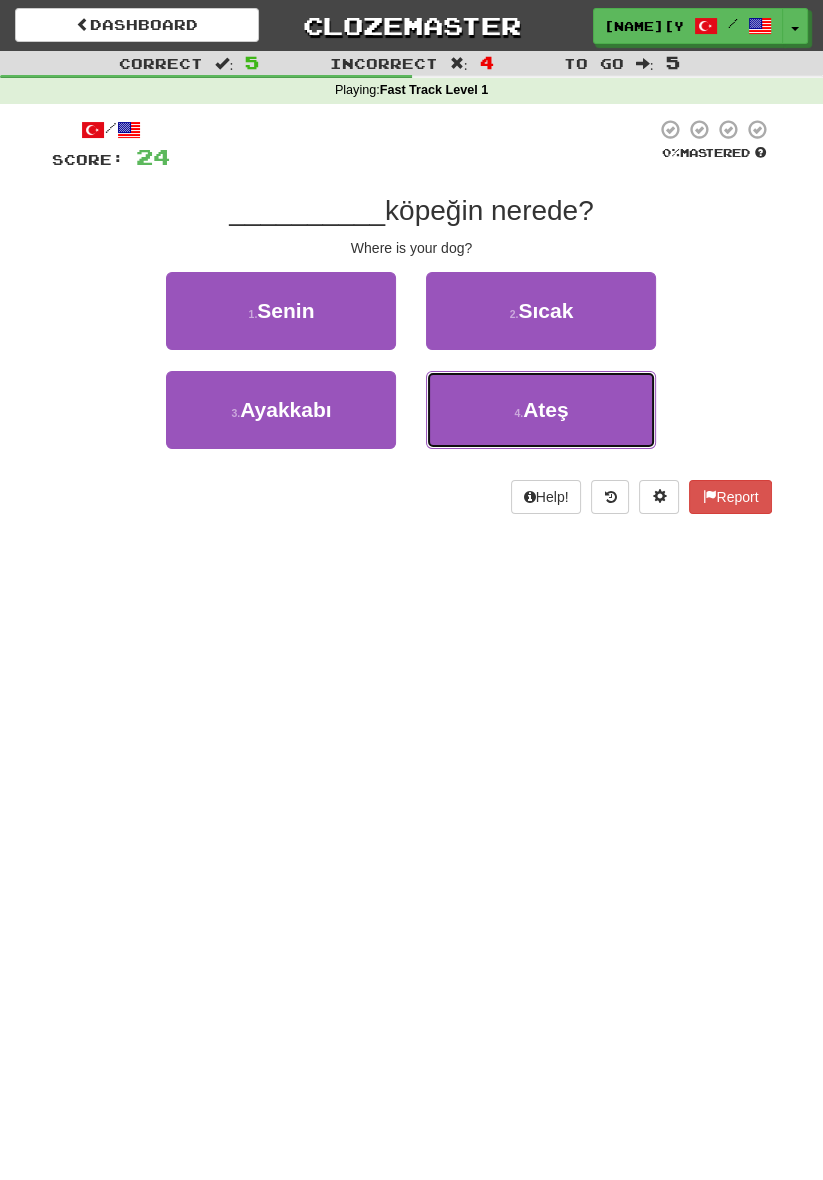 click on "4 .  Ateş" at bounding box center [541, 410] 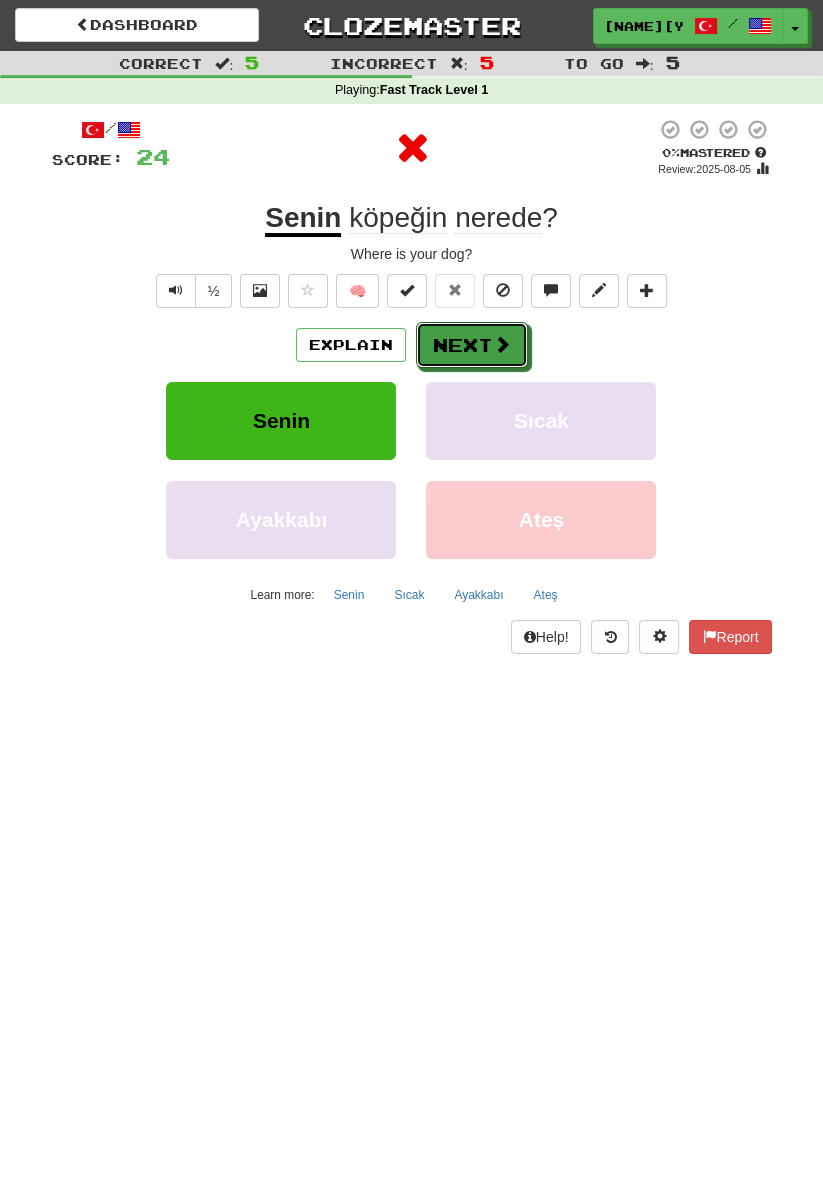 click on "Next" at bounding box center [472, 345] 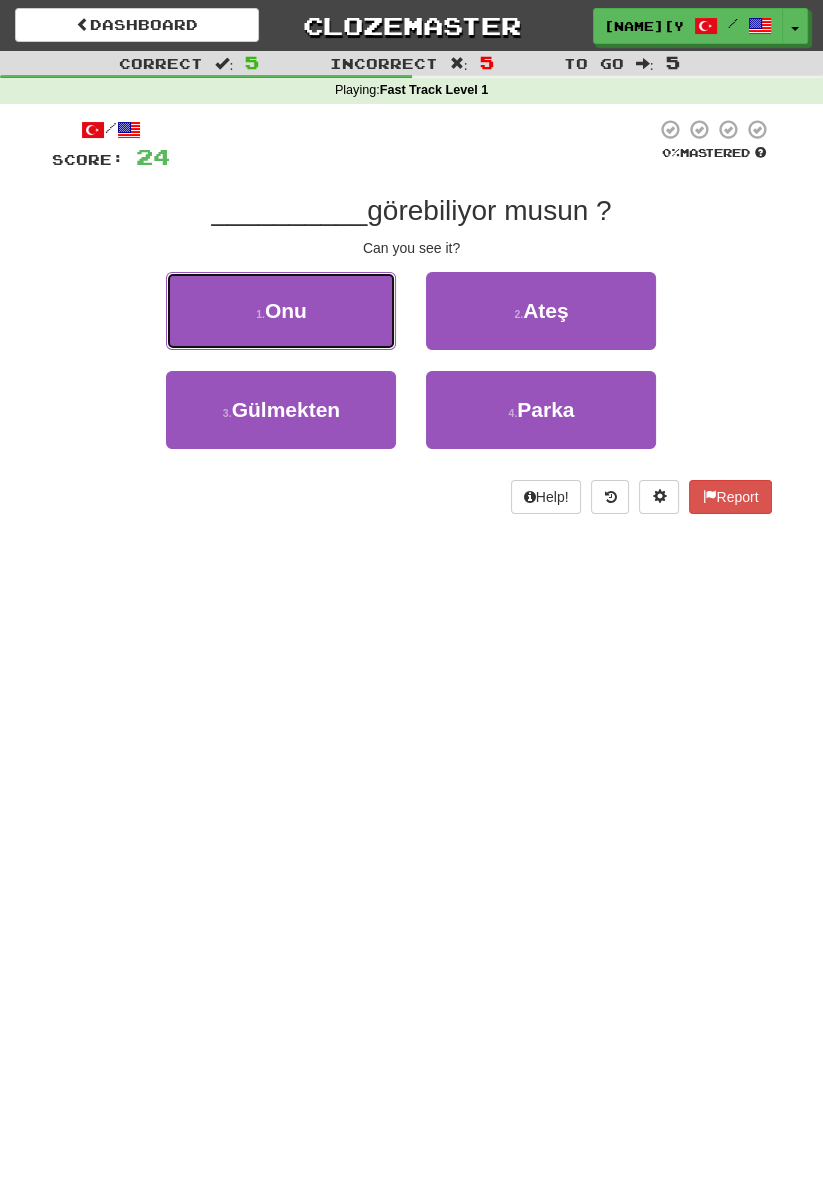 click on "1 .  Onu" at bounding box center [281, 311] 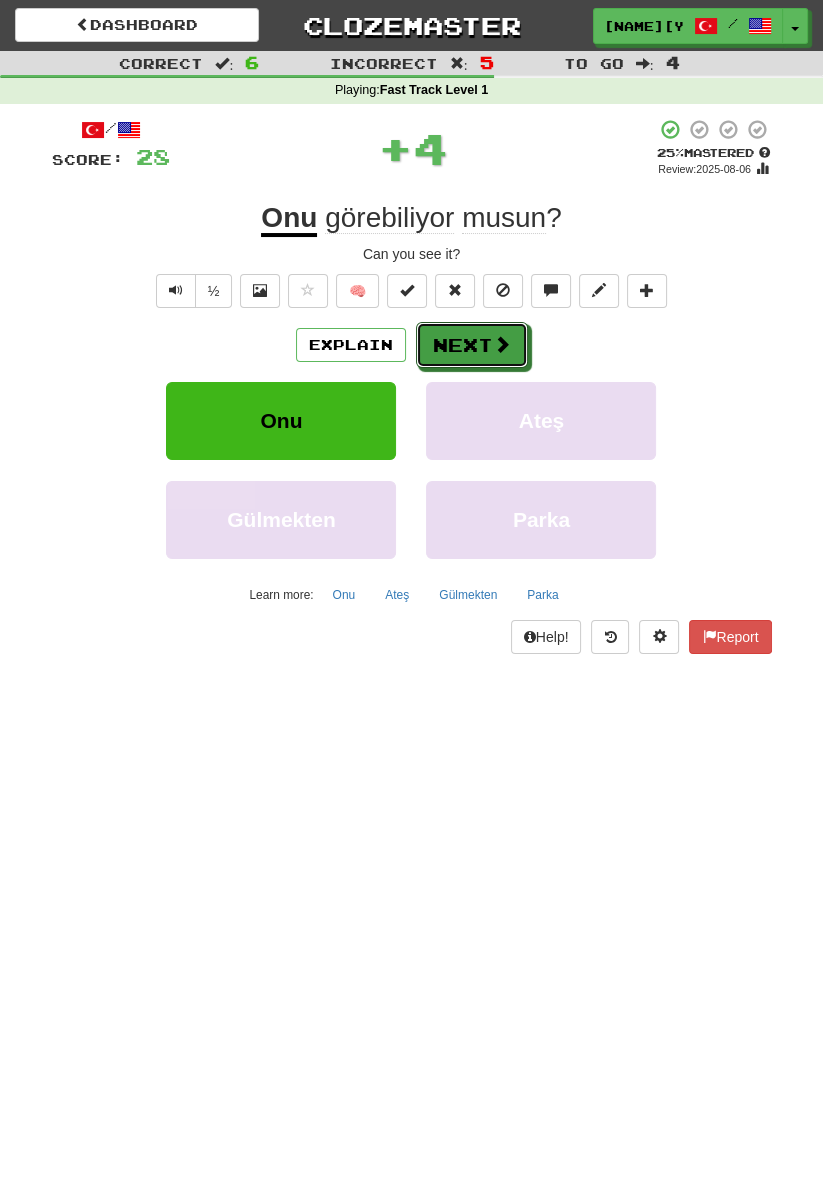 click on "Next" at bounding box center (472, 345) 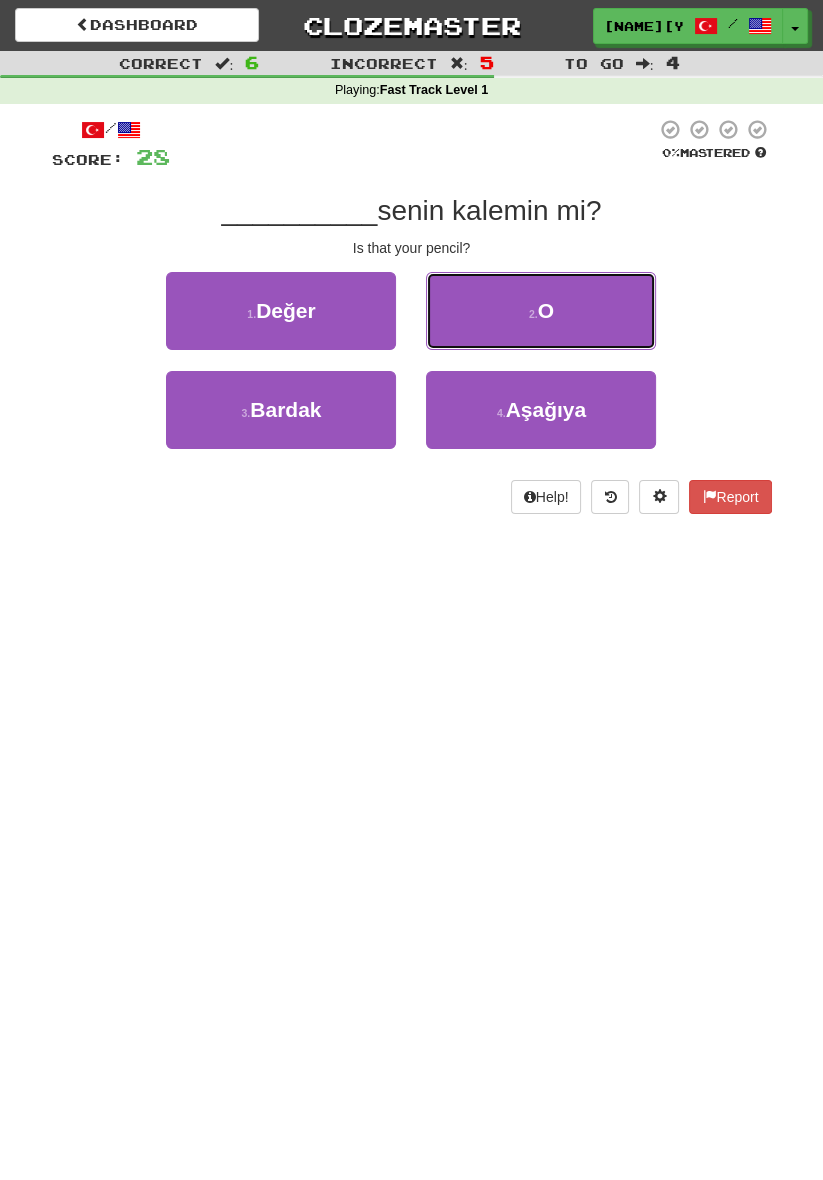 click on "2 .  O" at bounding box center (541, 311) 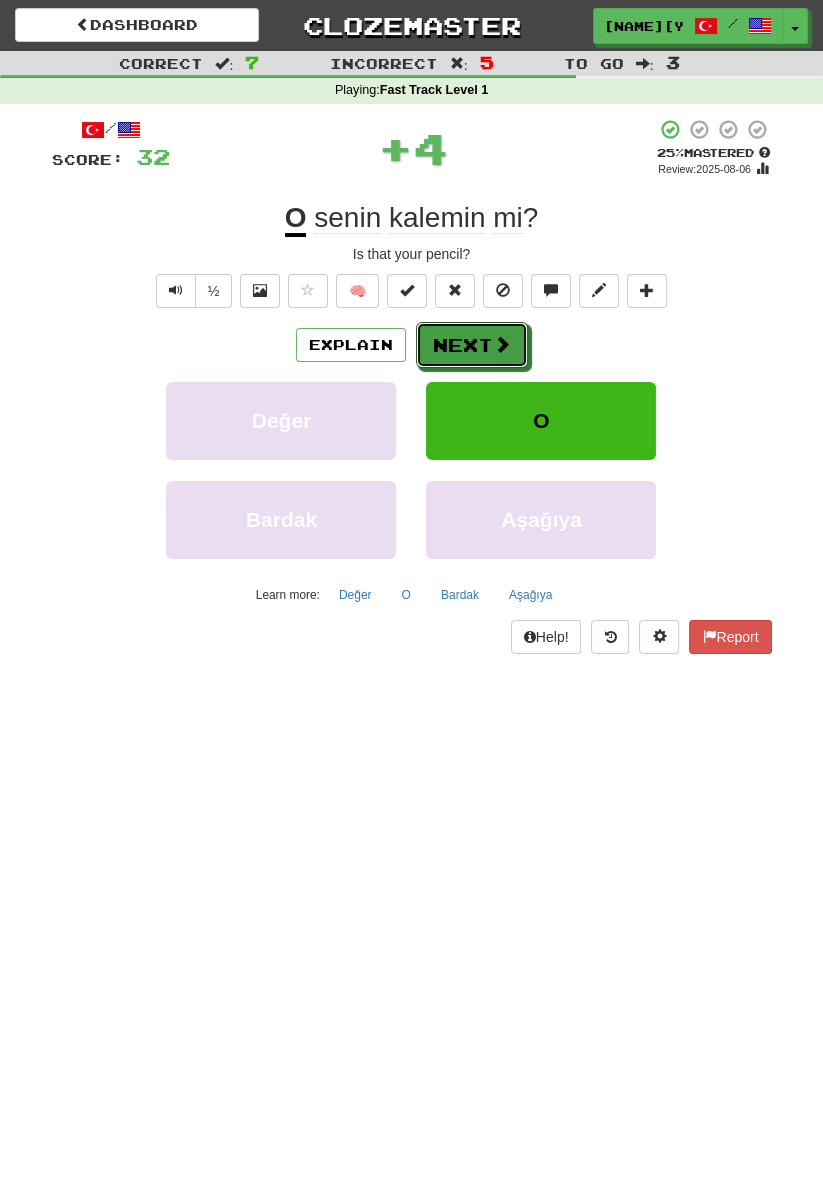 click on "Next" at bounding box center [472, 345] 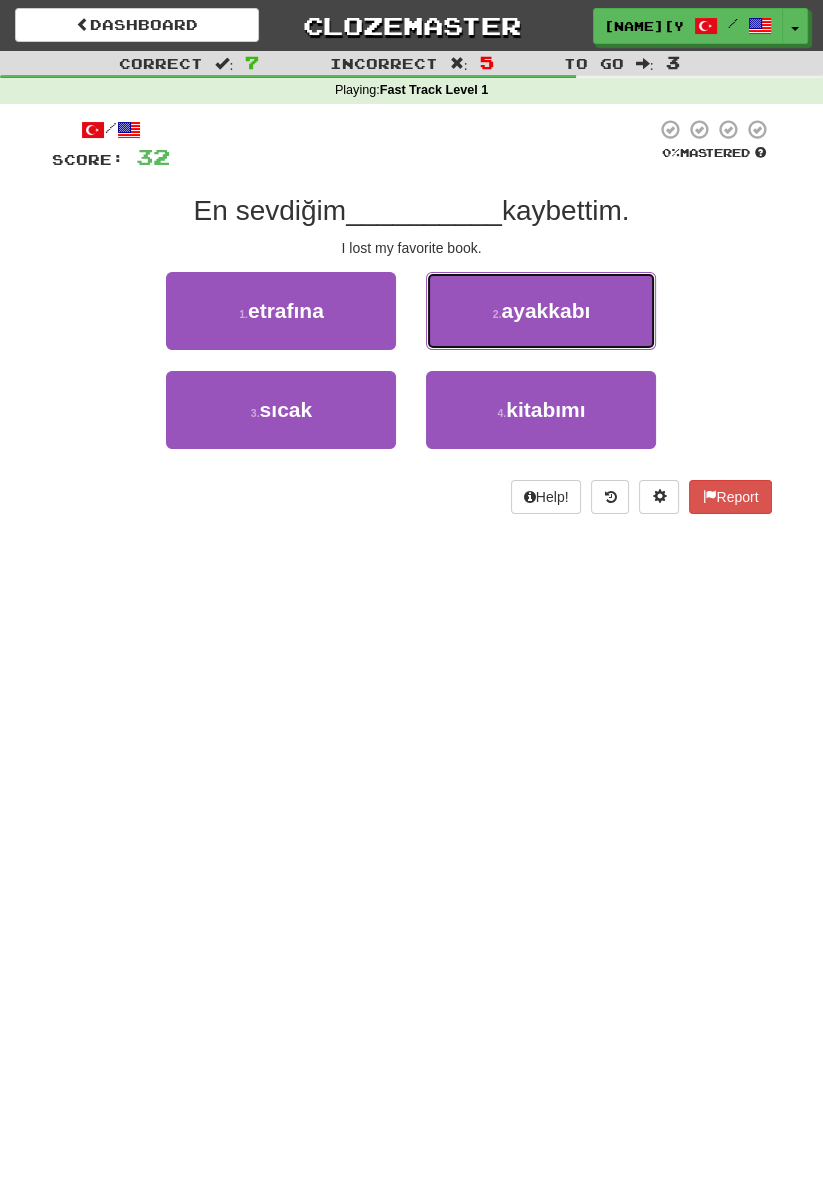 click on "2 .  ayakkabı" at bounding box center [541, 311] 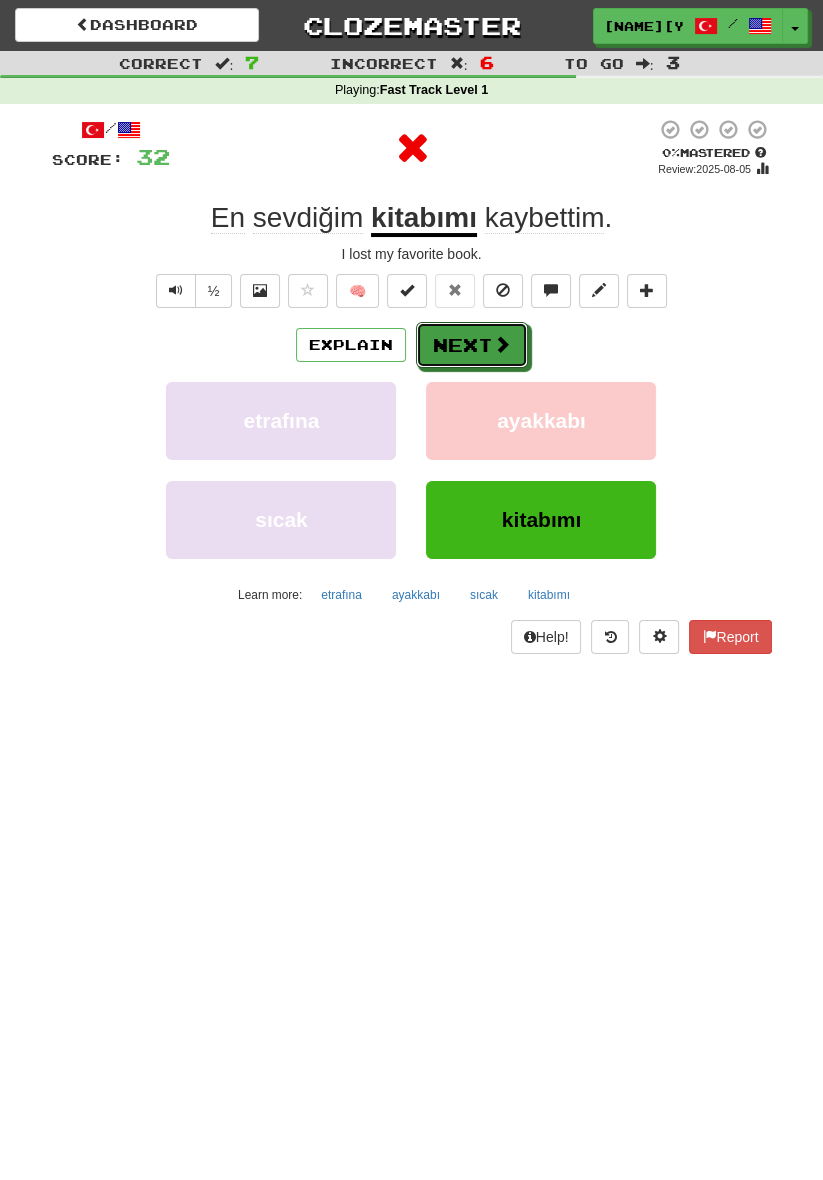 click on "Next" at bounding box center (472, 345) 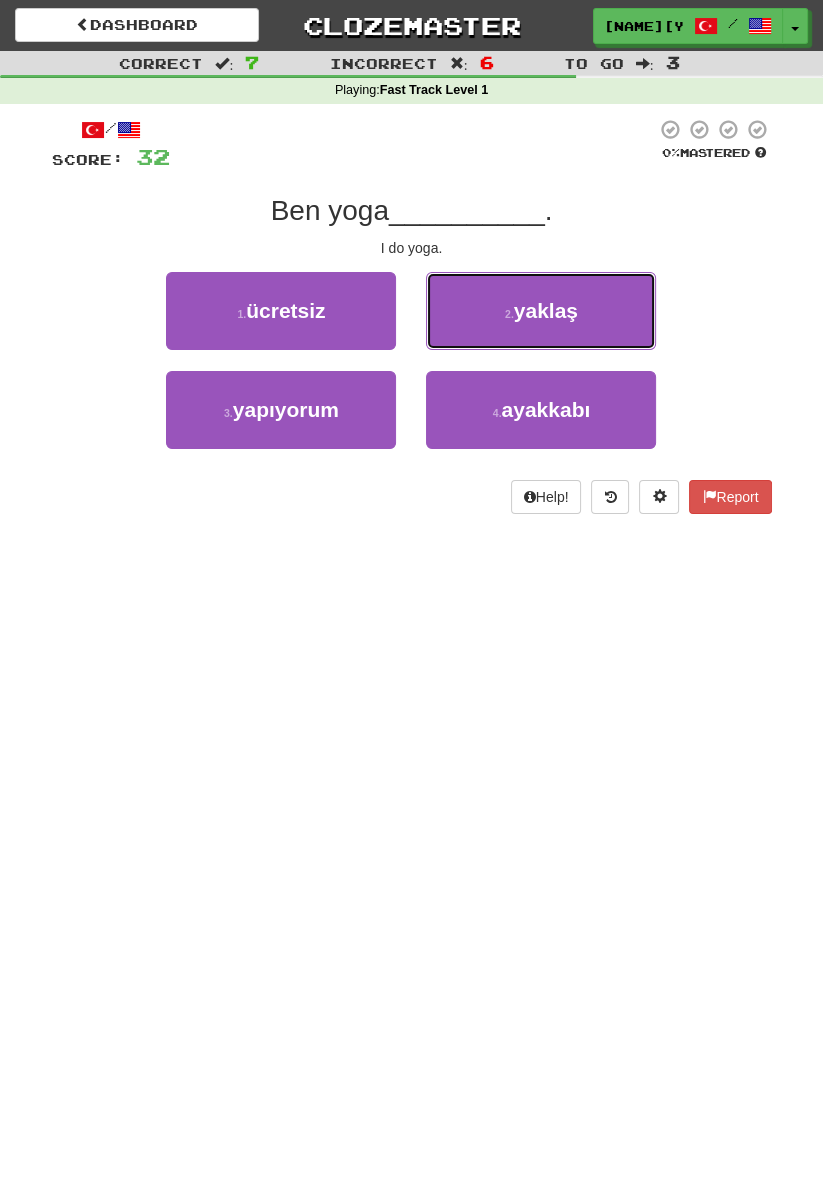 click on "2 .  yaklaş" at bounding box center (541, 311) 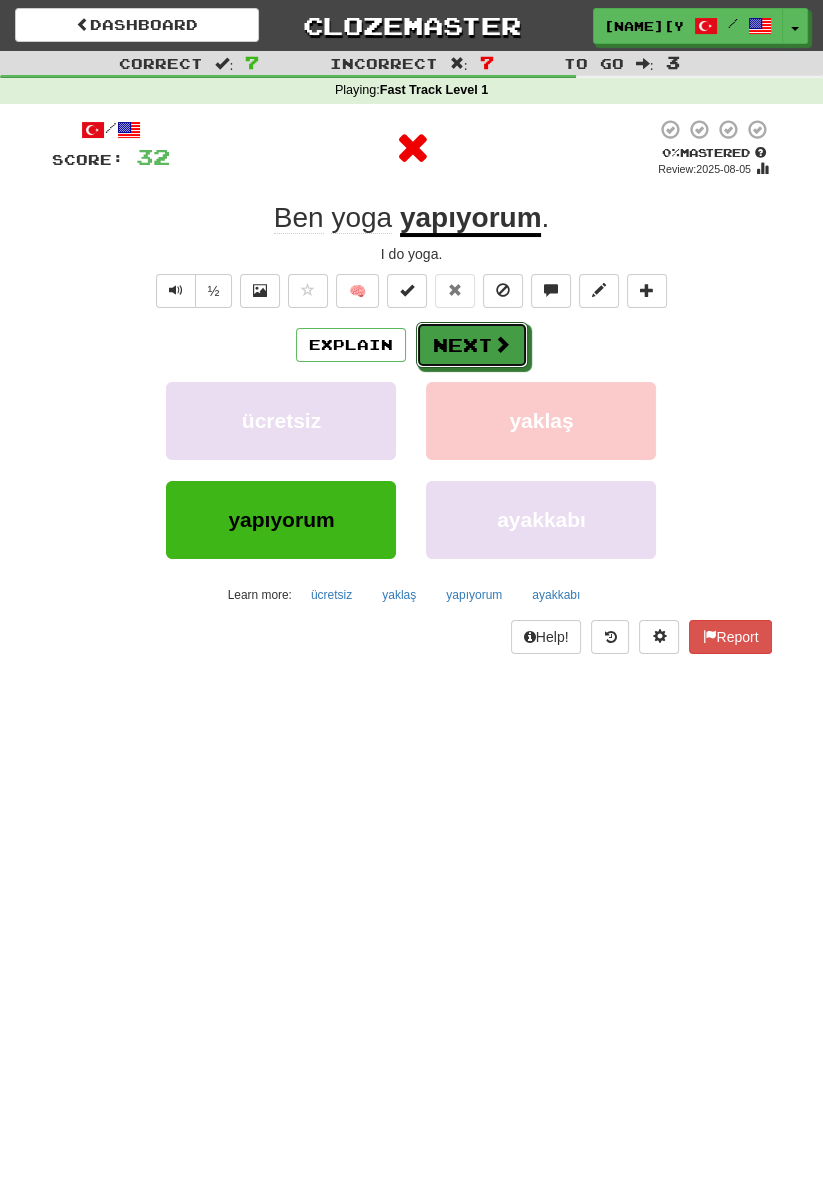 click on "Next" at bounding box center (472, 345) 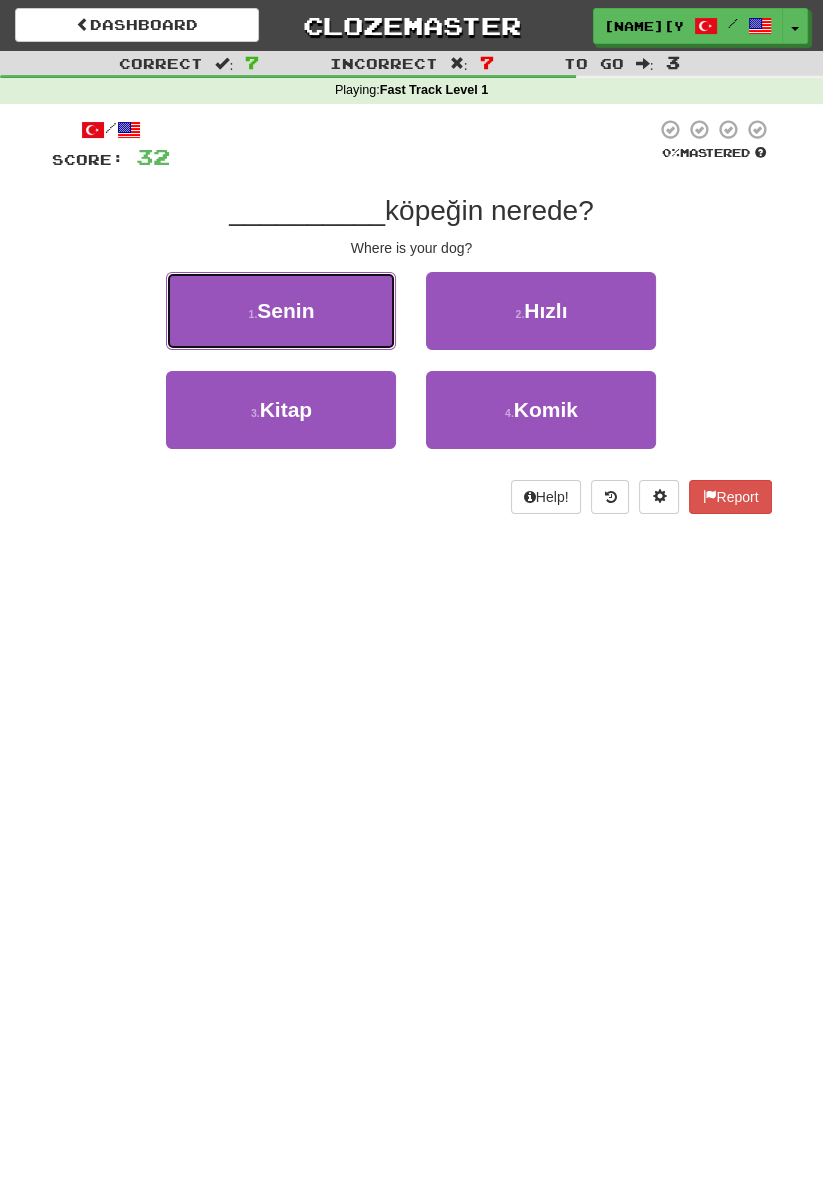 click on "Senin" at bounding box center [285, 310] 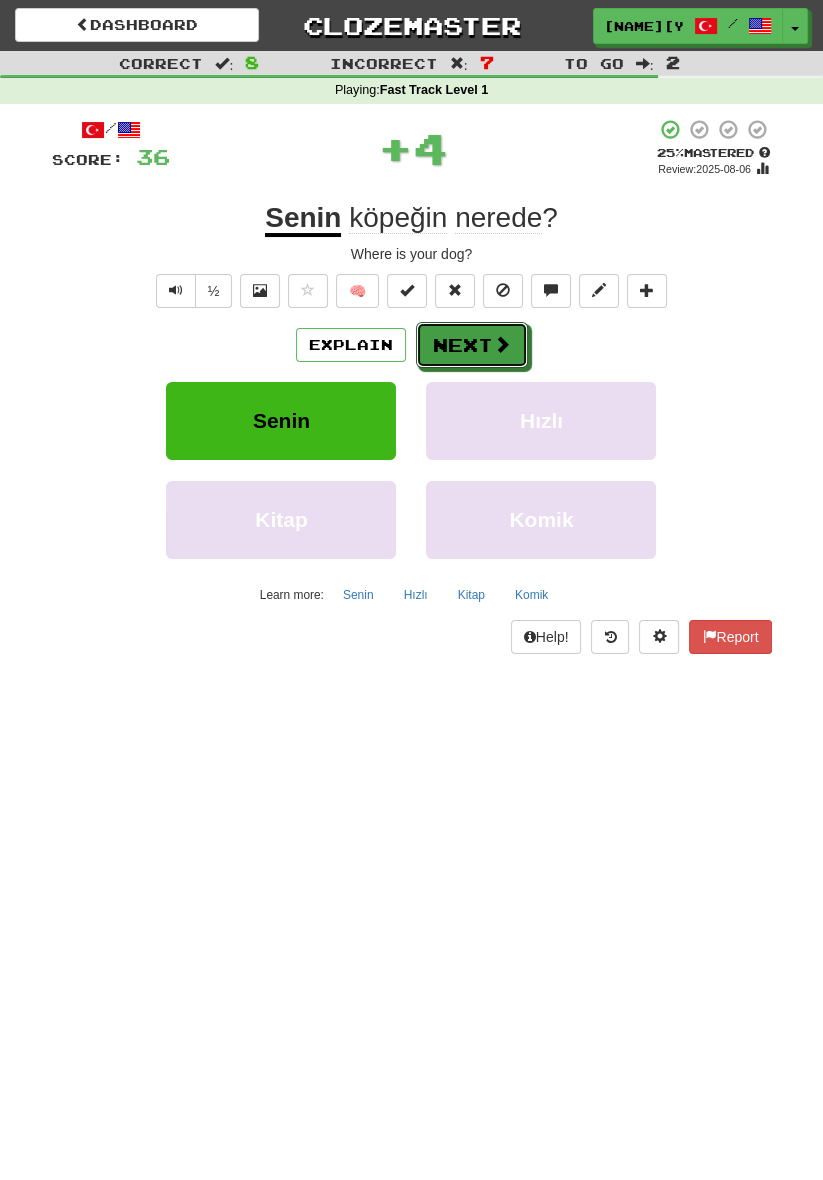 click at bounding box center (502, 344) 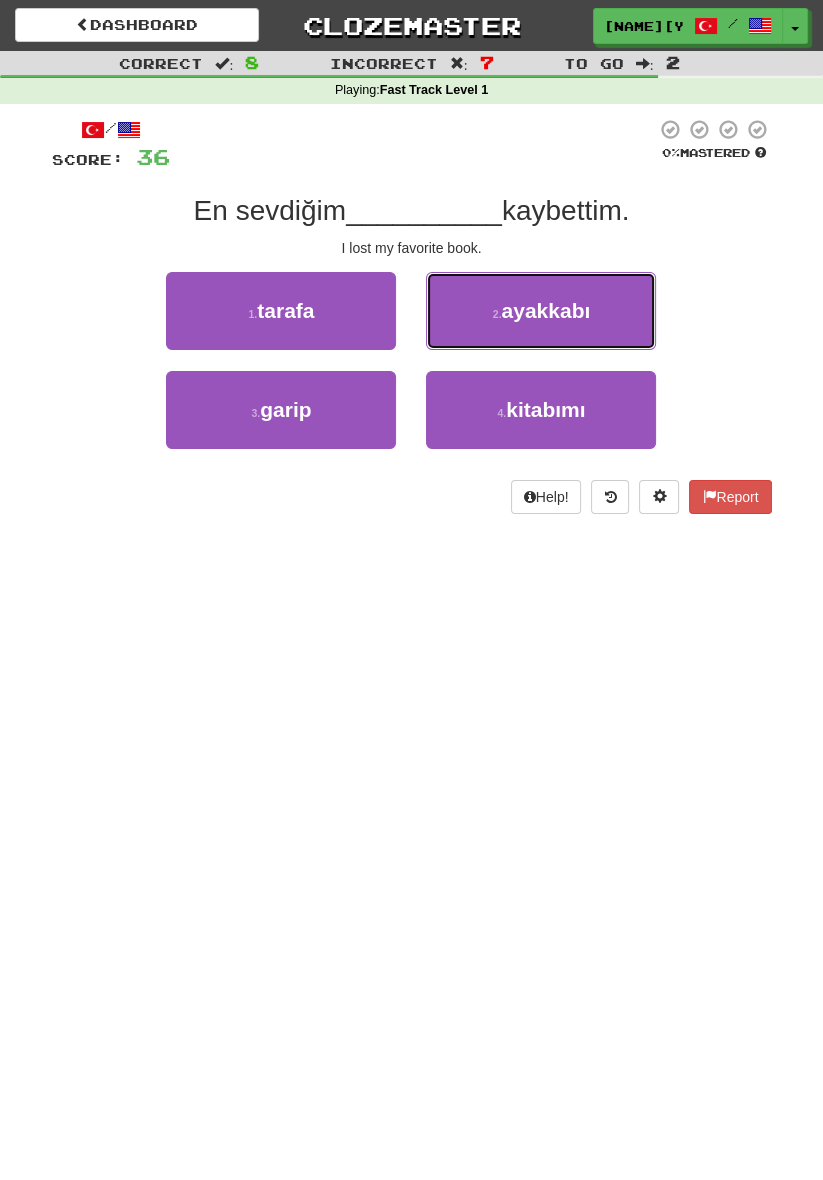 click on "2 .  ayakkabı" at bounding box center (541, 311) 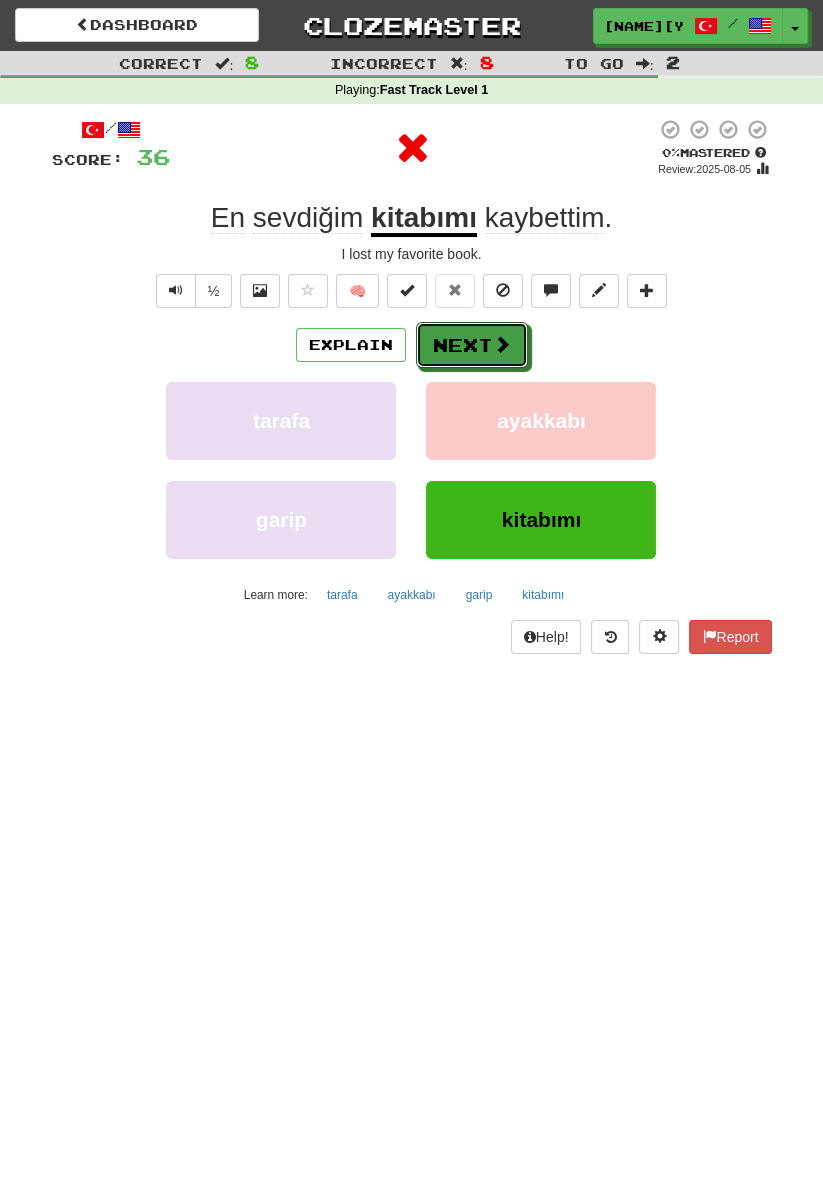 click on "Next" at bounding box center [472, 345] 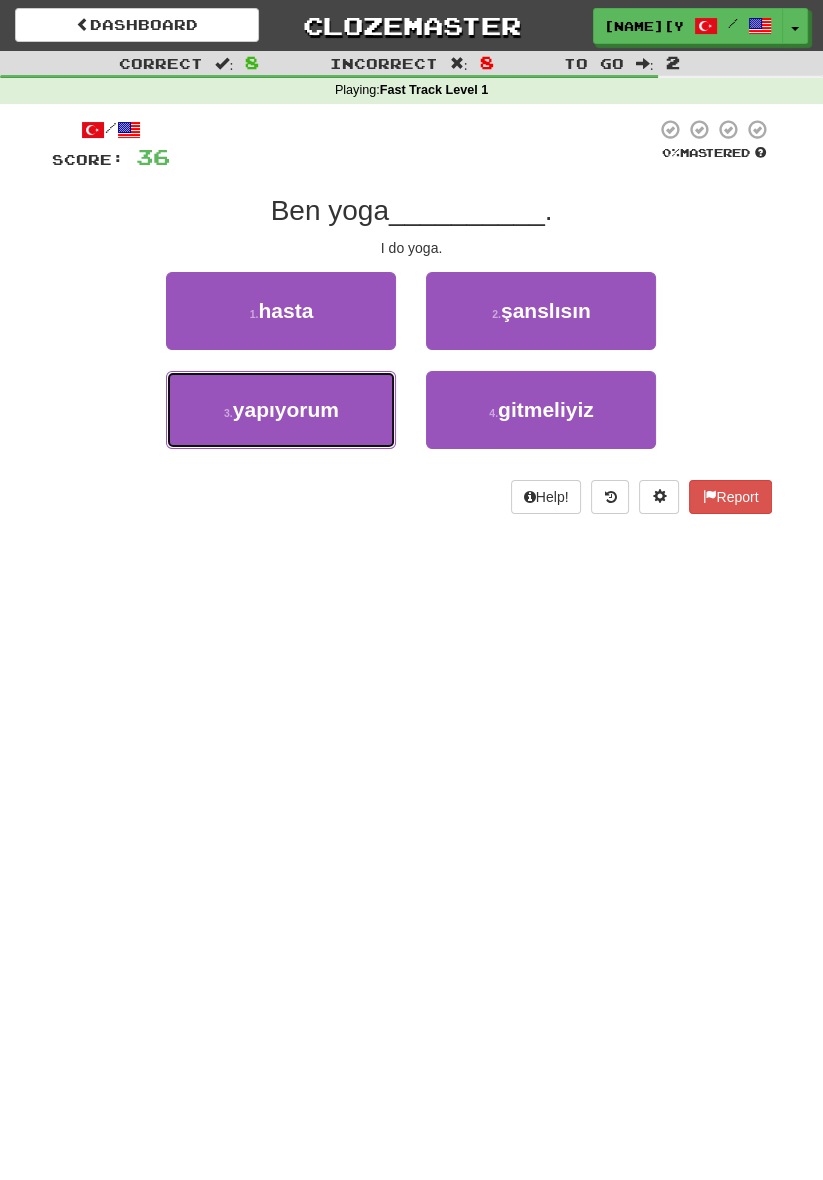 click on "yapıyorum" at bounding box center [286, 409] 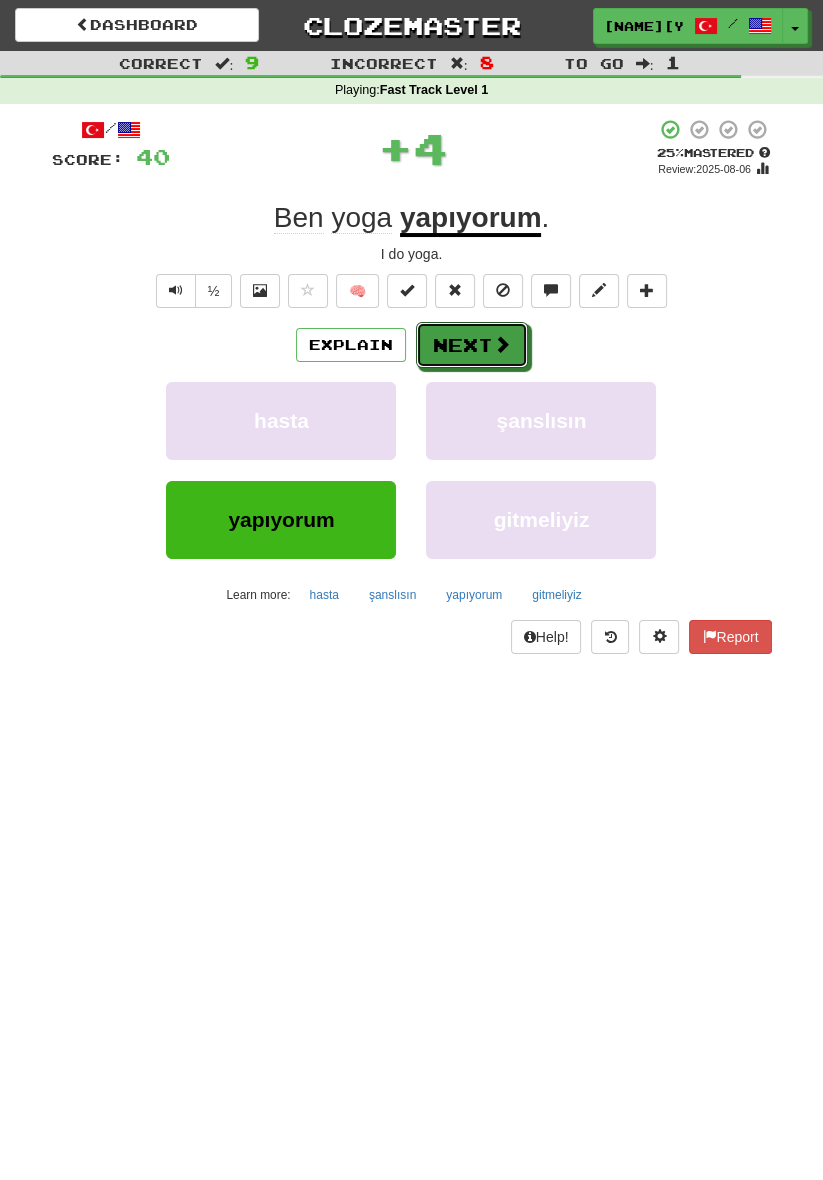 click on "Next" at bounding box center (472, 345) 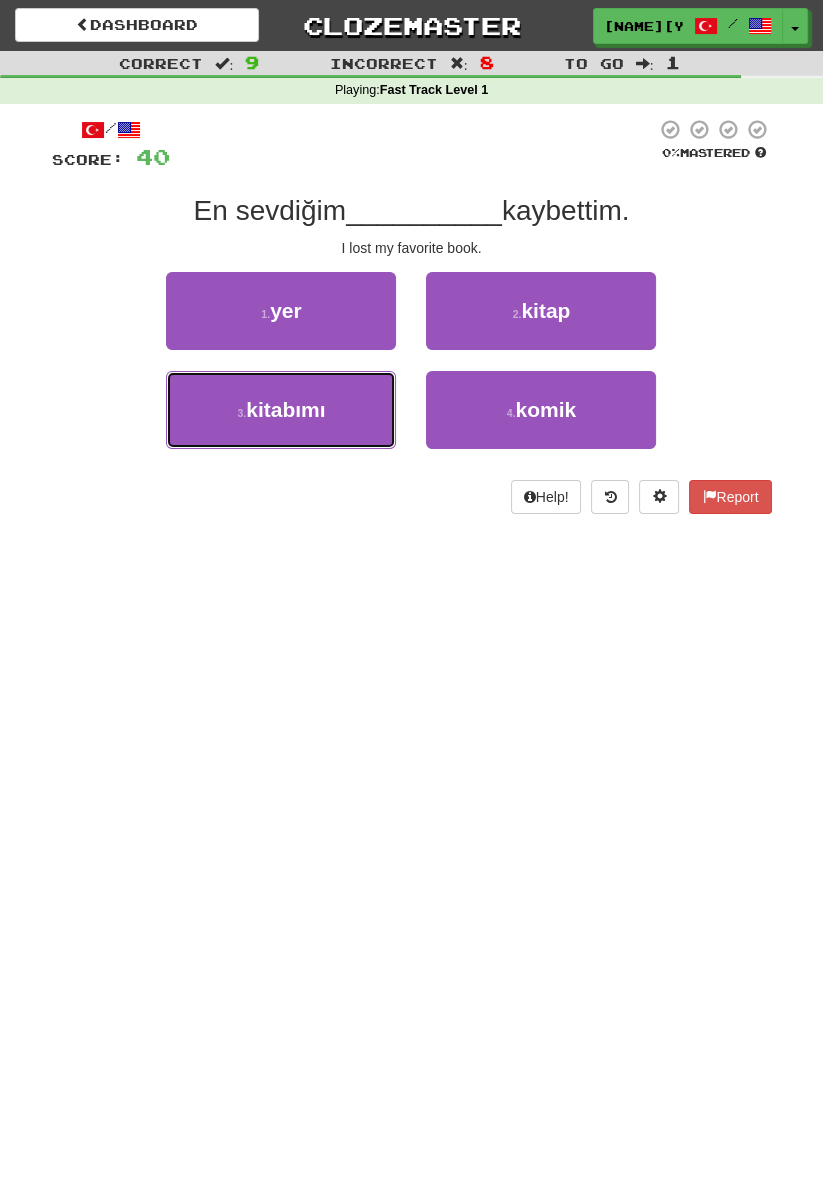 click on "3 .  kitabımı" at bounding box center [281, 410] 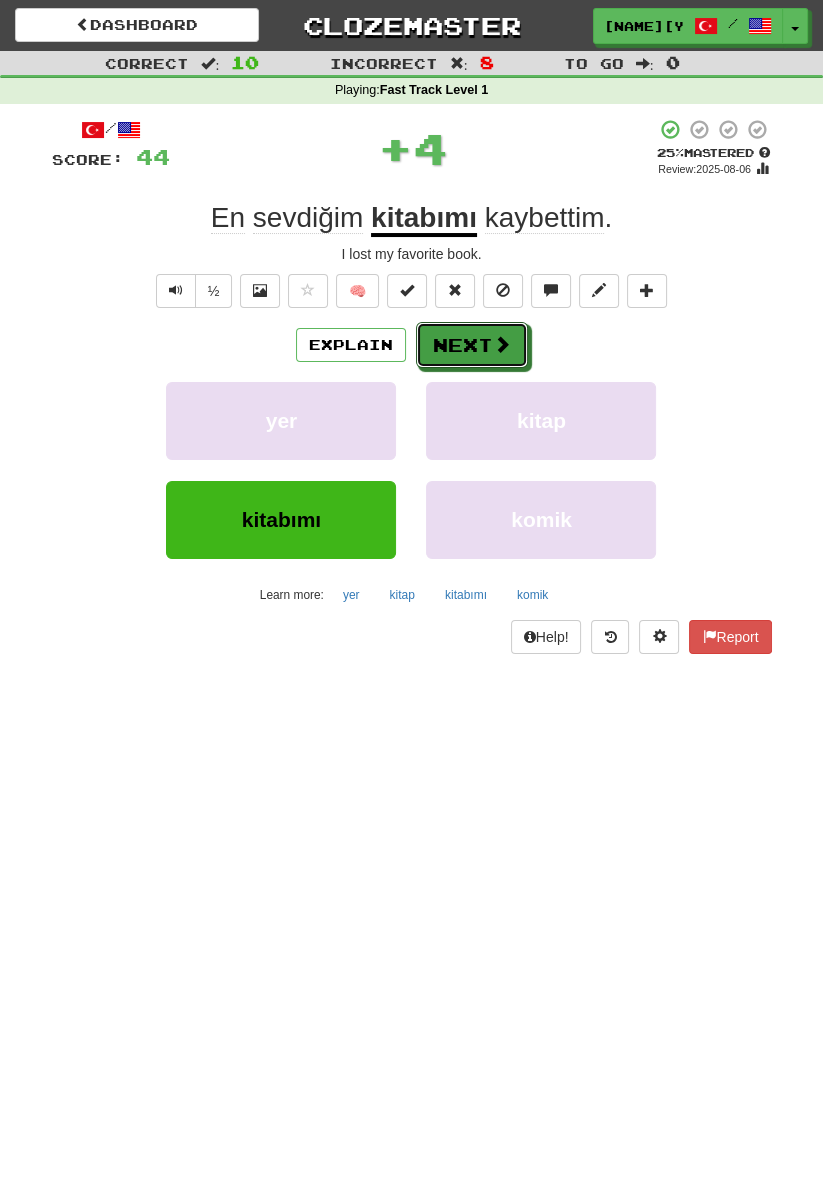 click on "Next" at bounding box center [472, 345] 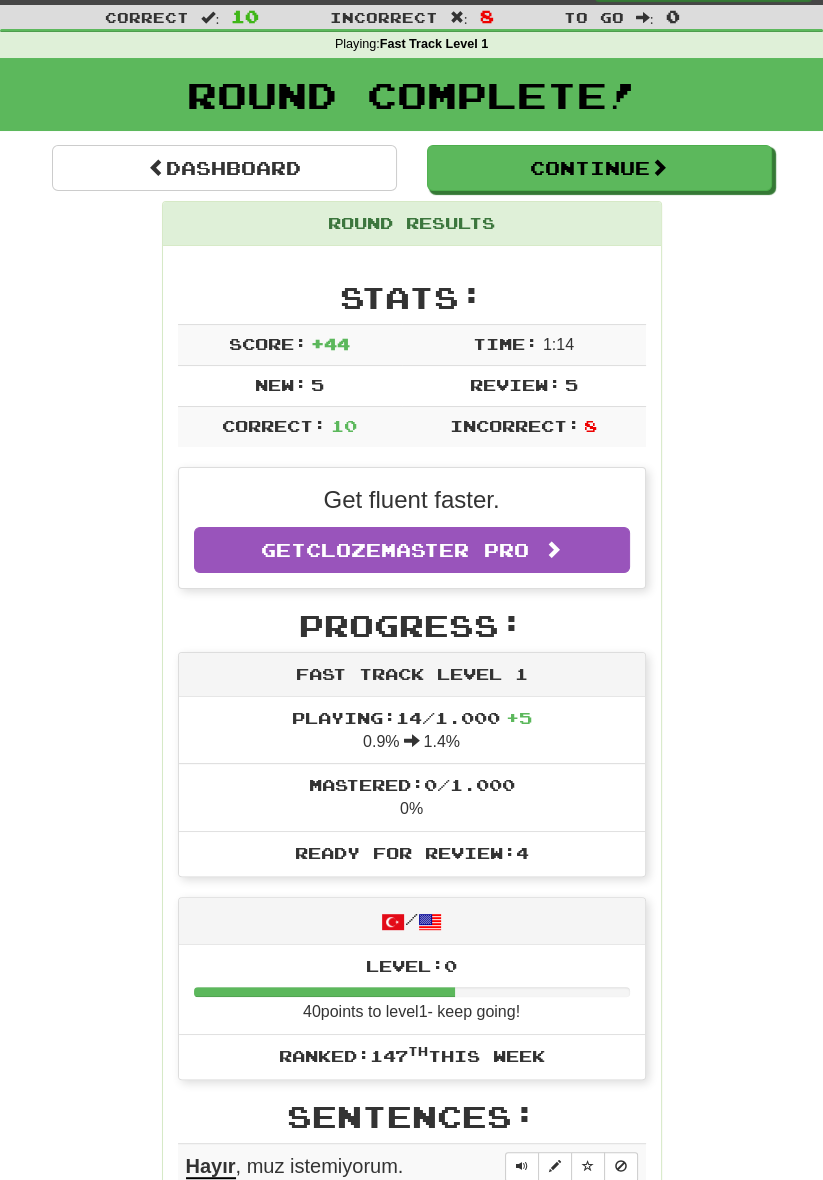 scroll, scrollTop: 0, scrollLeft: 0, axis: both 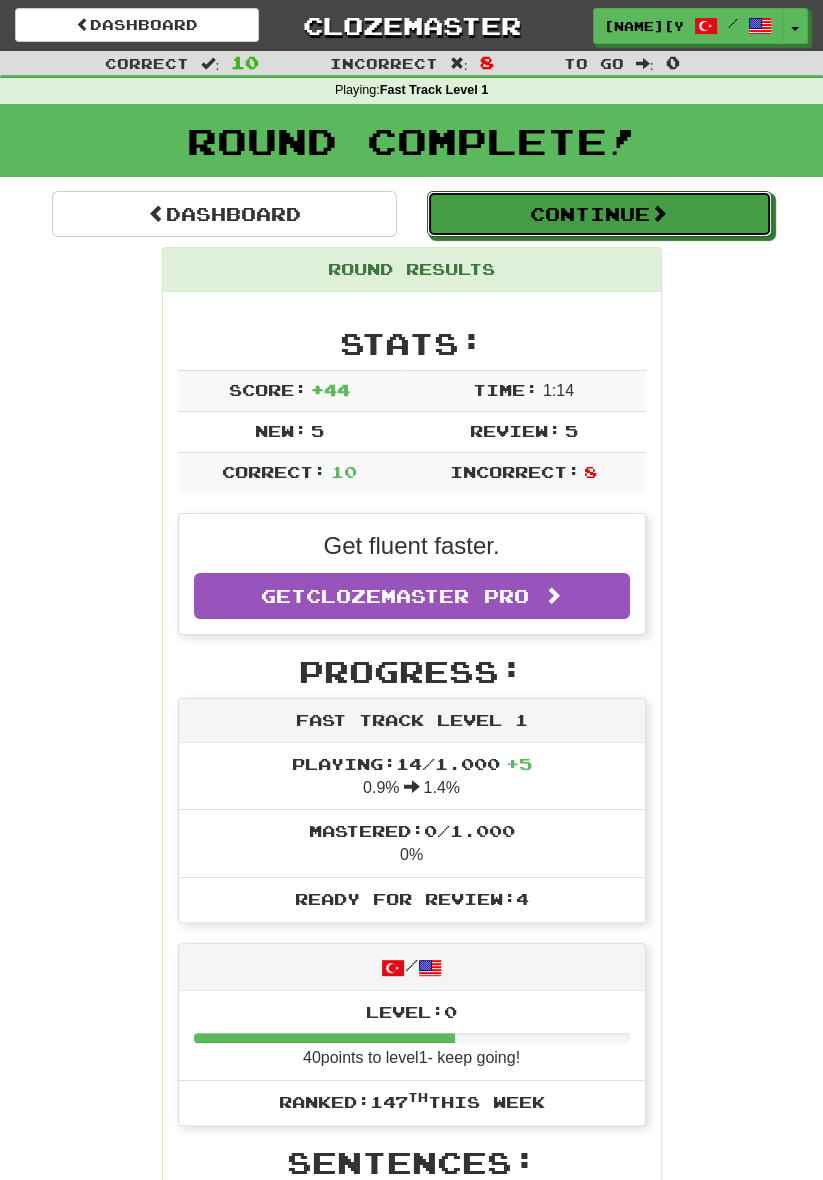 click on "Continue" at bounding box center [599, 214] 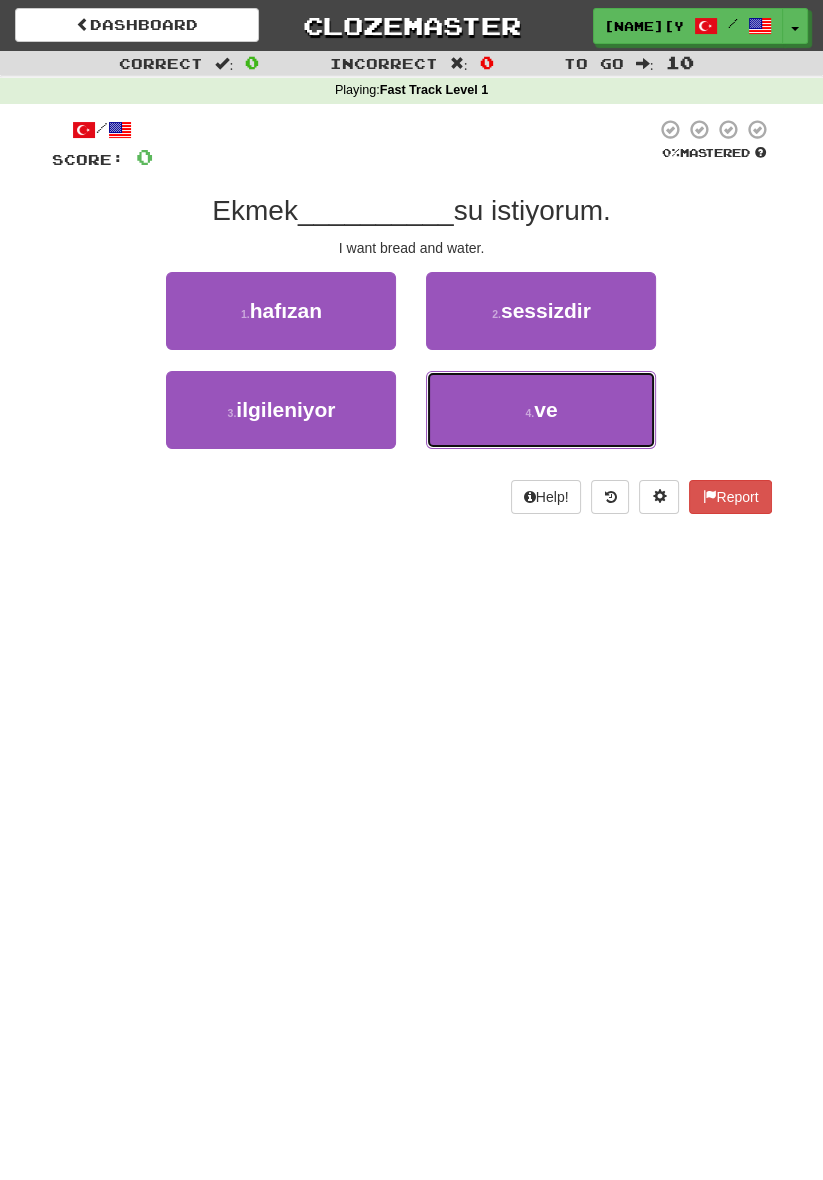click on "4 .  ve" at bounding box center (541, 410) 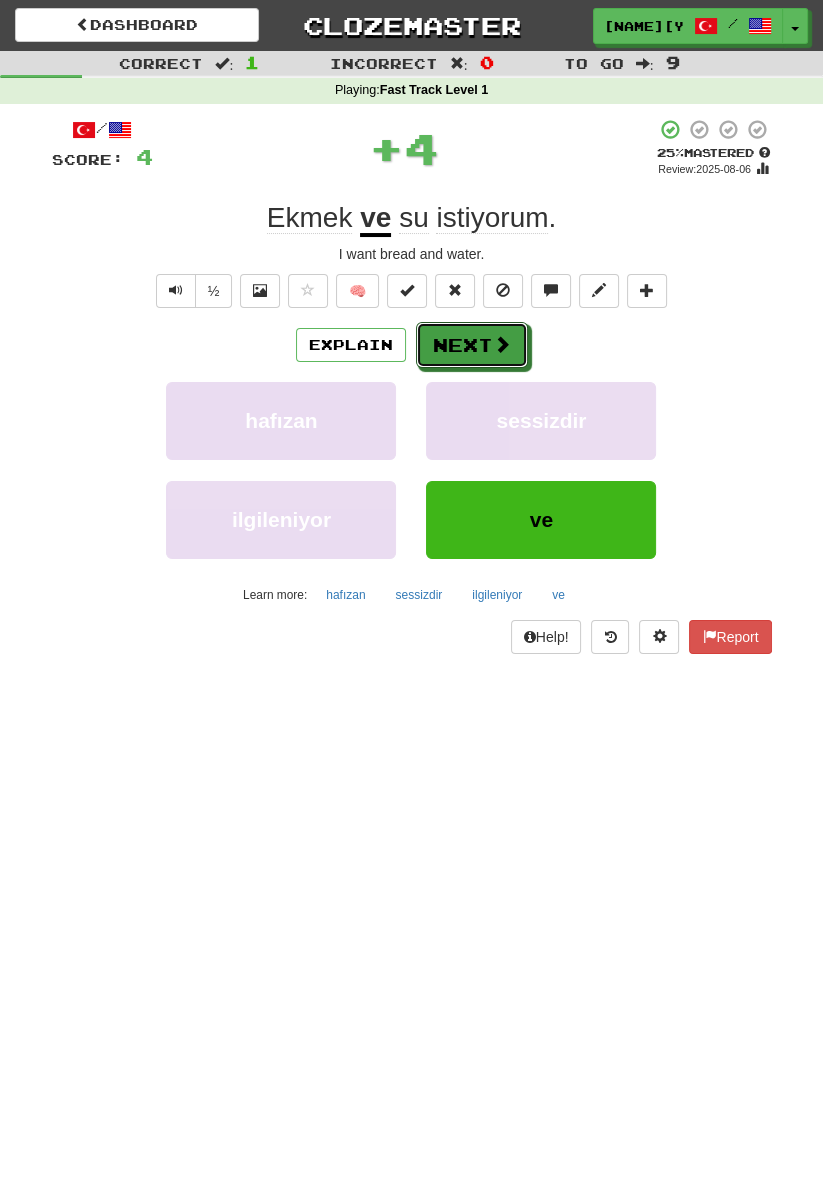 click on "Next" at bounding box center [472, 345] 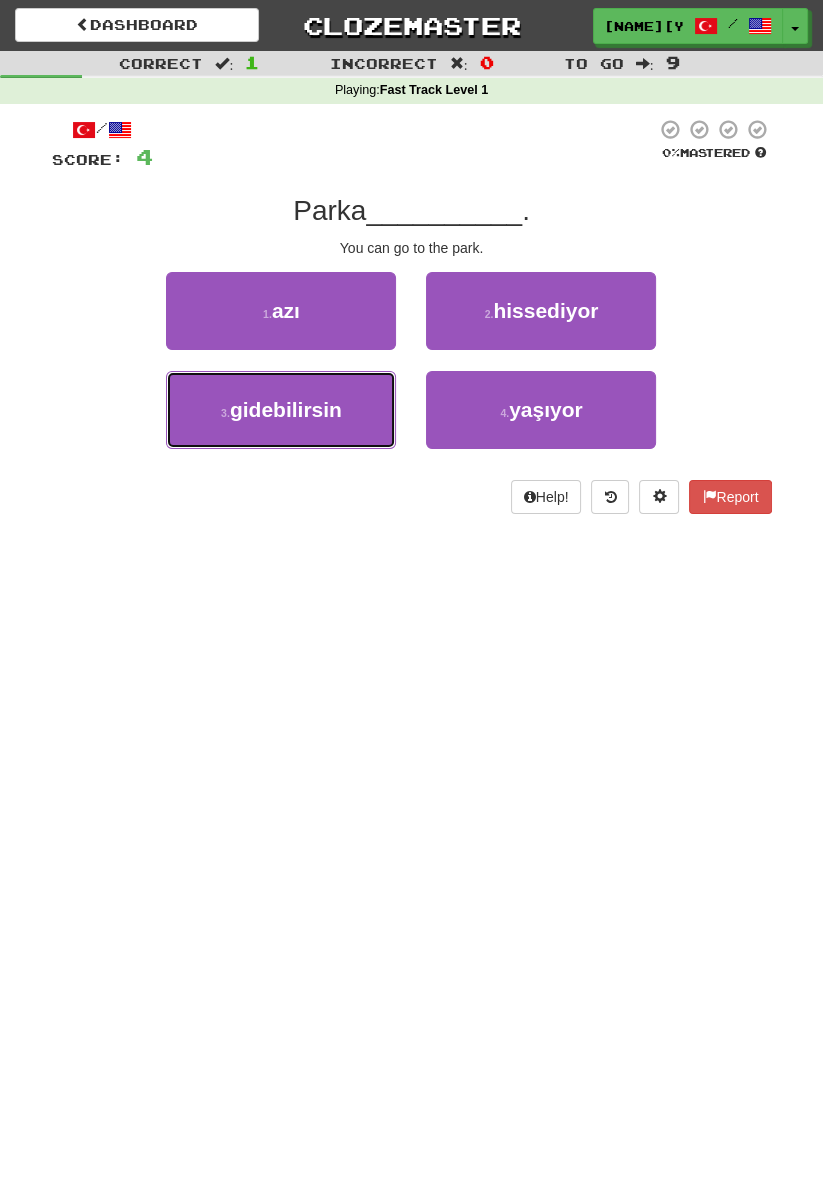 click on "gidebilirsin" at bounding box center [286, 409] 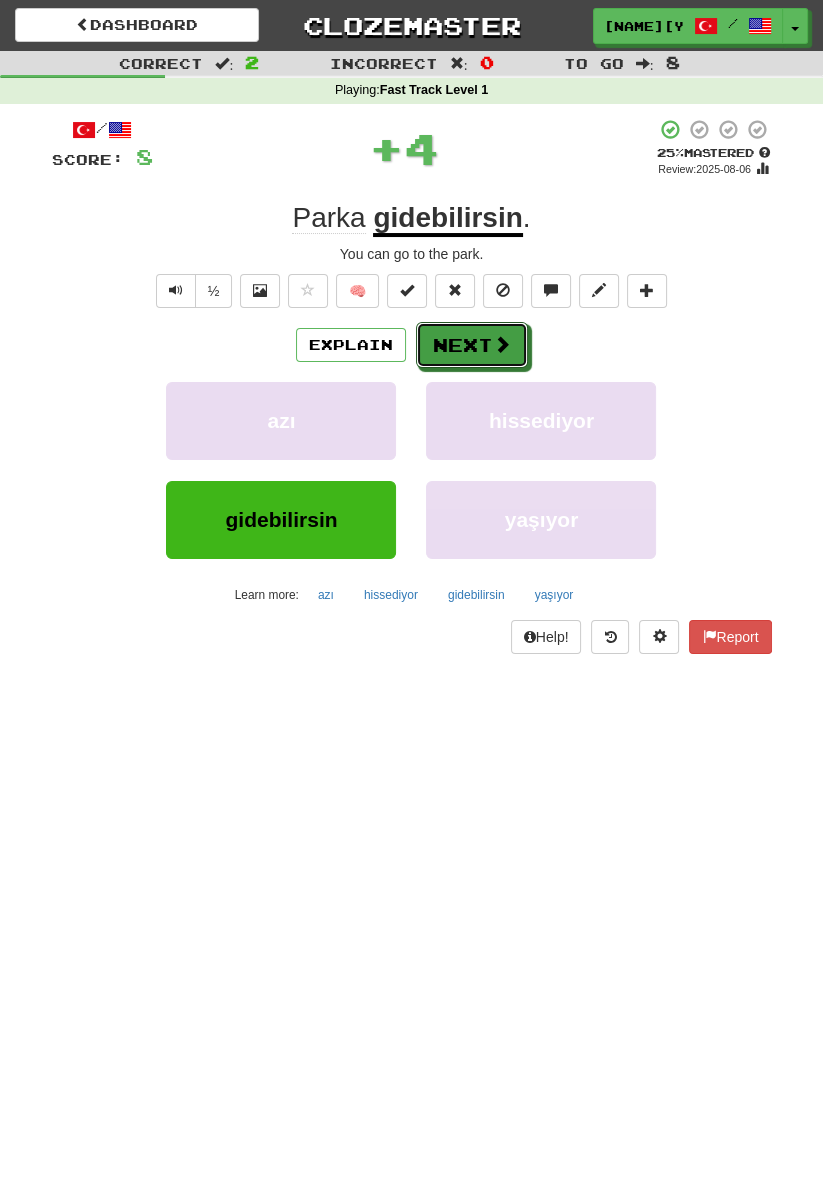 click on "Next" at bounding box center (472, 345) 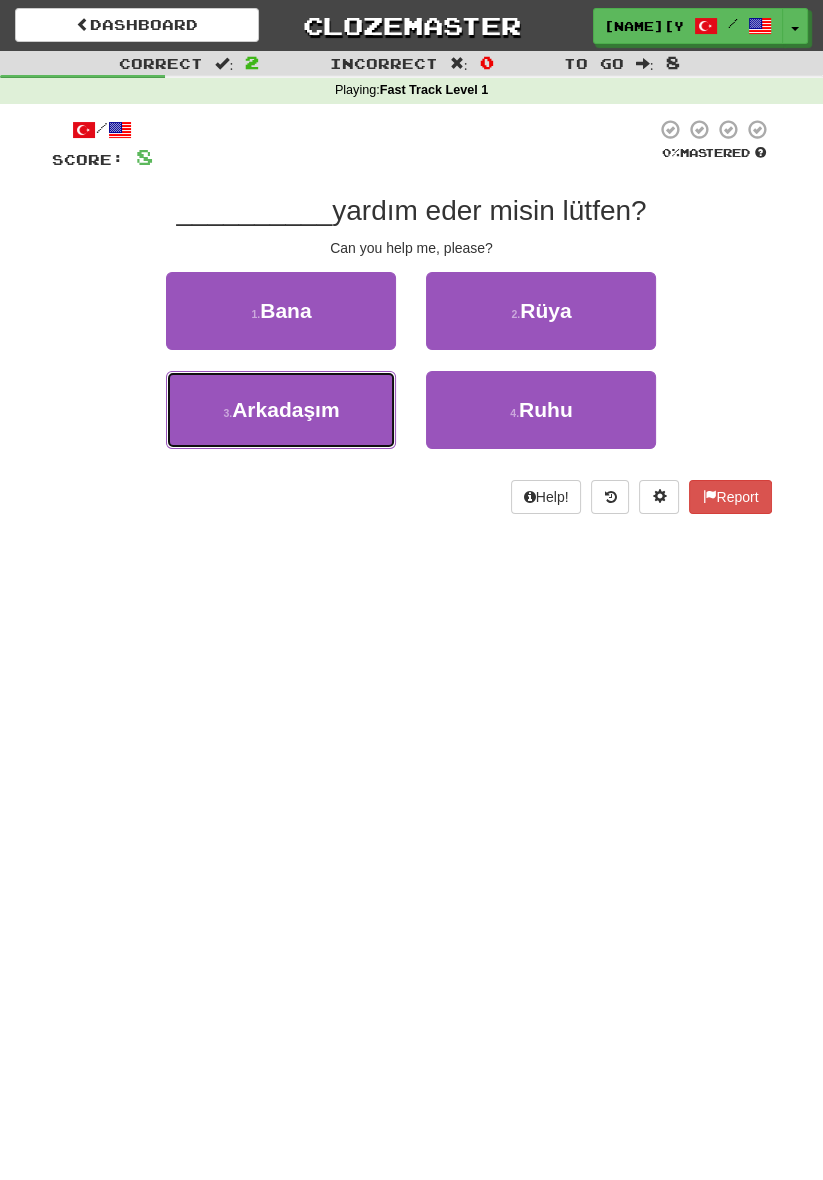 click on "Arkadaşım" at bounding box center (285, 409) 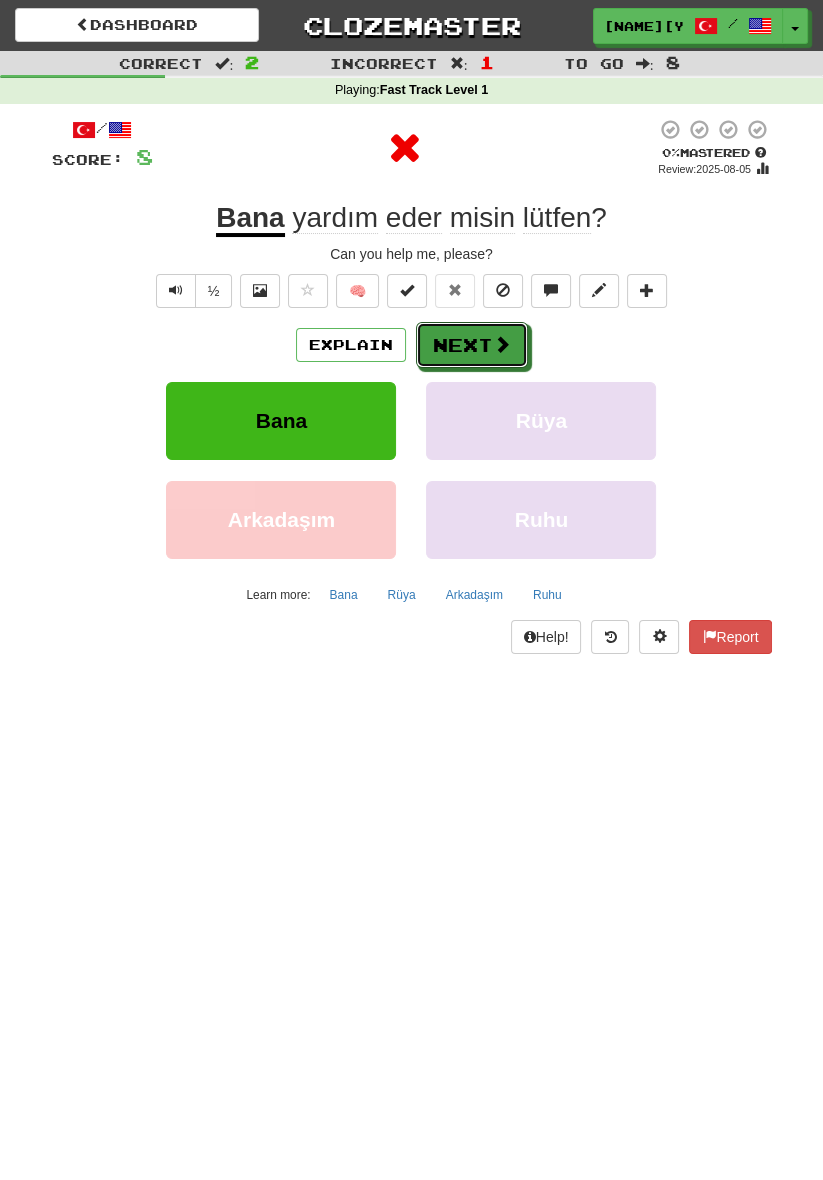 click on "Next" at bounding box center (472, 345) 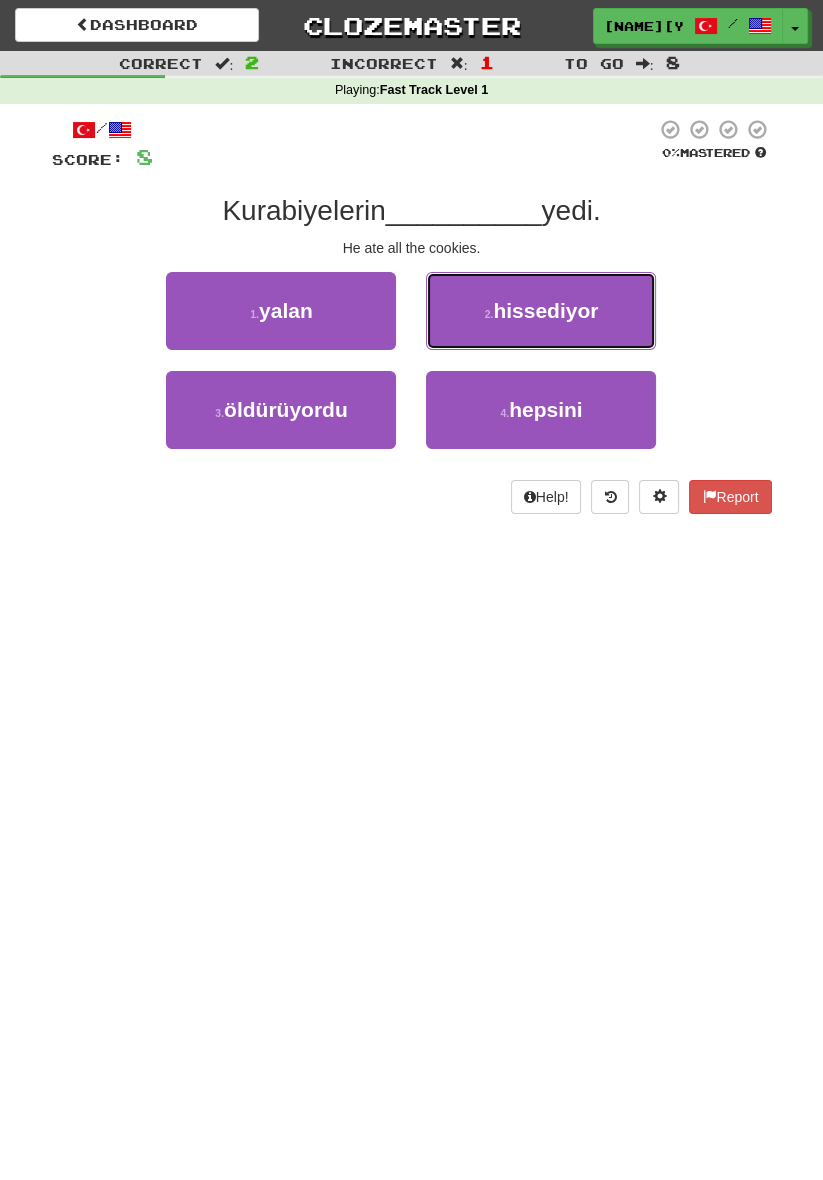 click on "2 .  hissediyor" at bounding box center [541, 311] 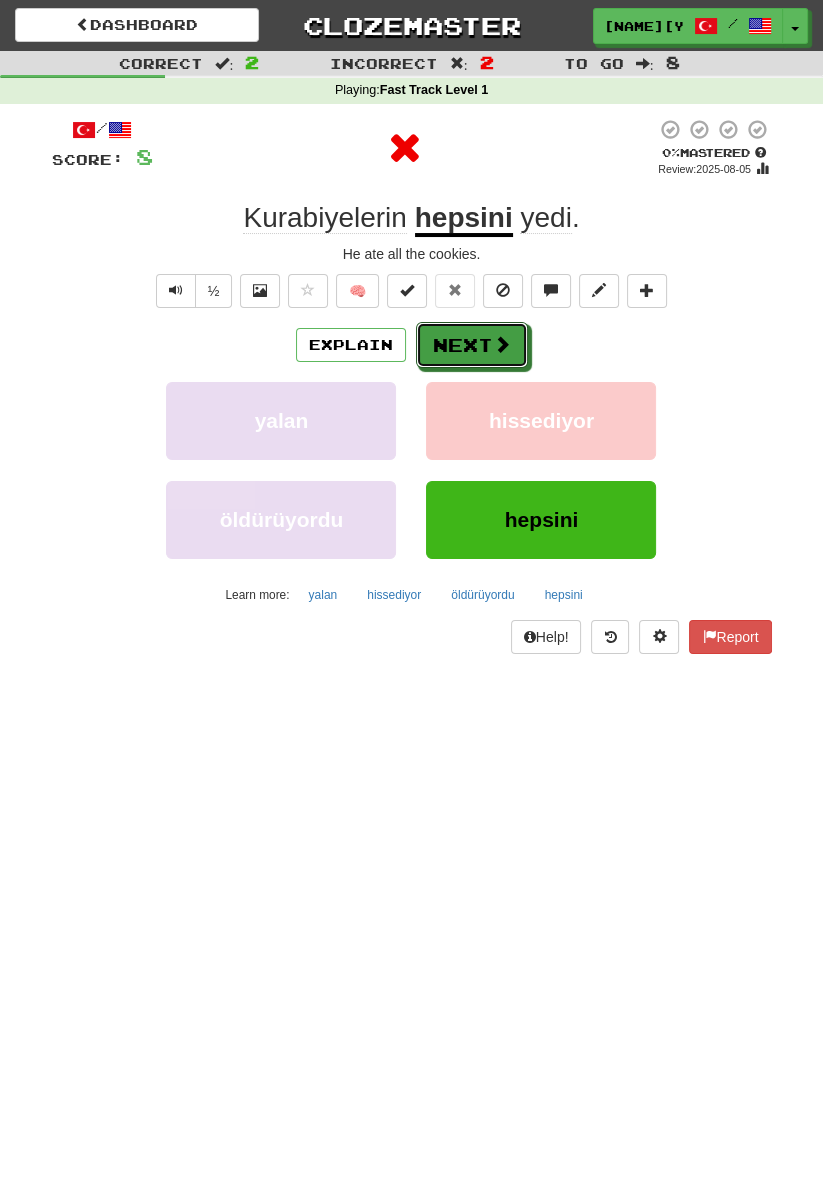 click on "Next" at bounding box center (472, 345) 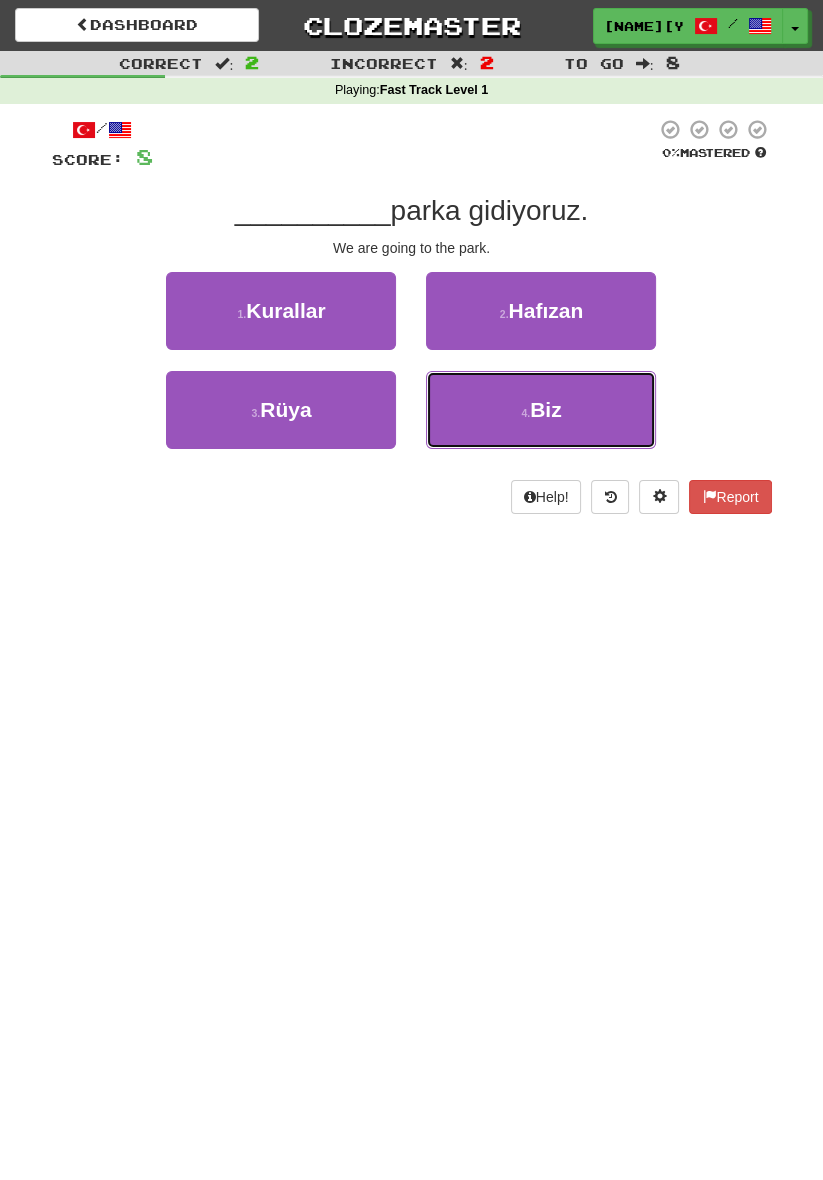 click on "4 .  Biz" at bounding box center (541, 410) 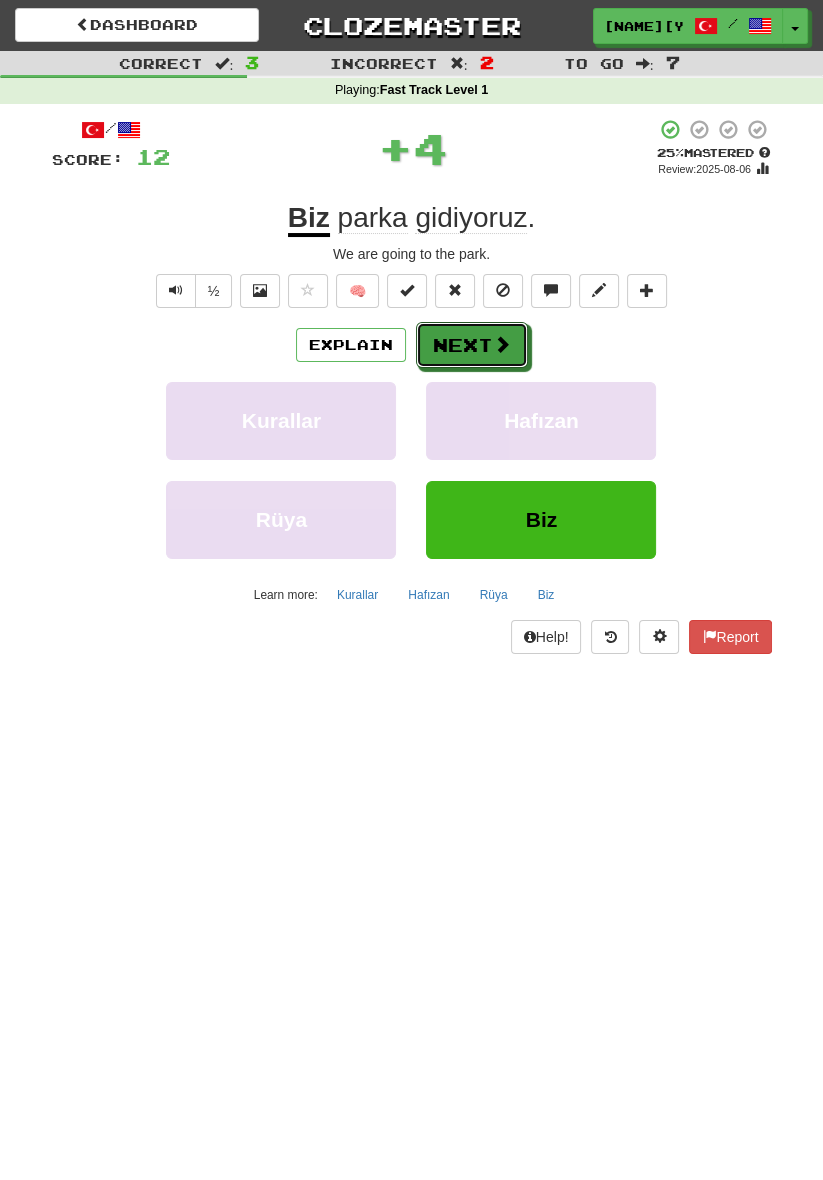click on "Next" at bounding box center [472, 345] 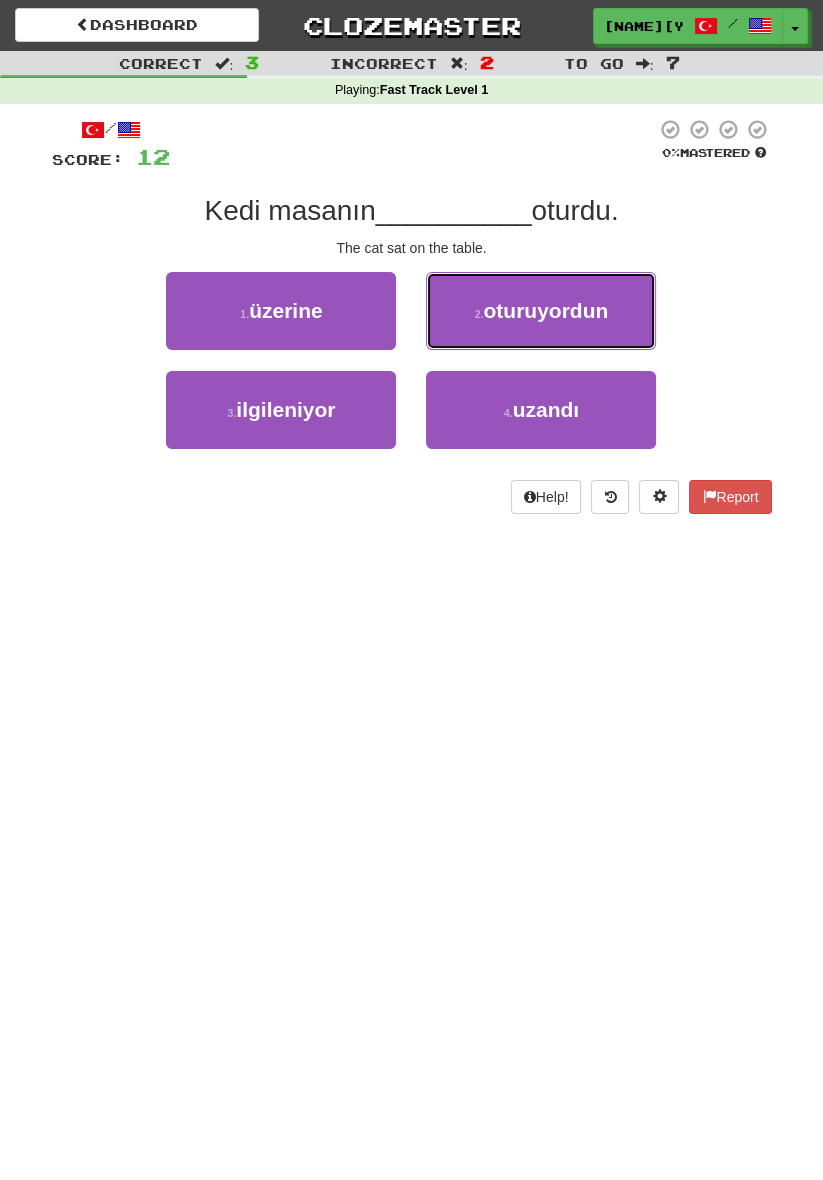 click on "2 .  oturuyordun" at bounding box center (541, 311) 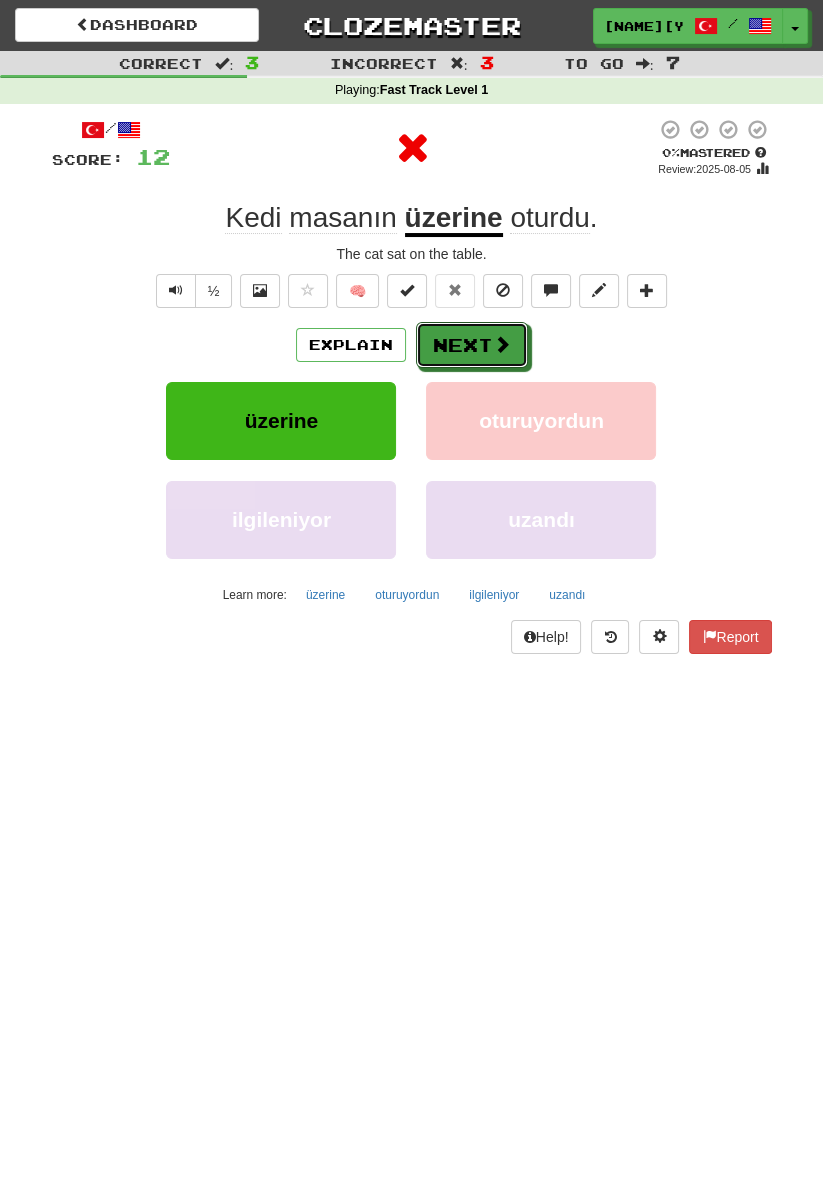 click on "Next" at bounding box center [472, 345] 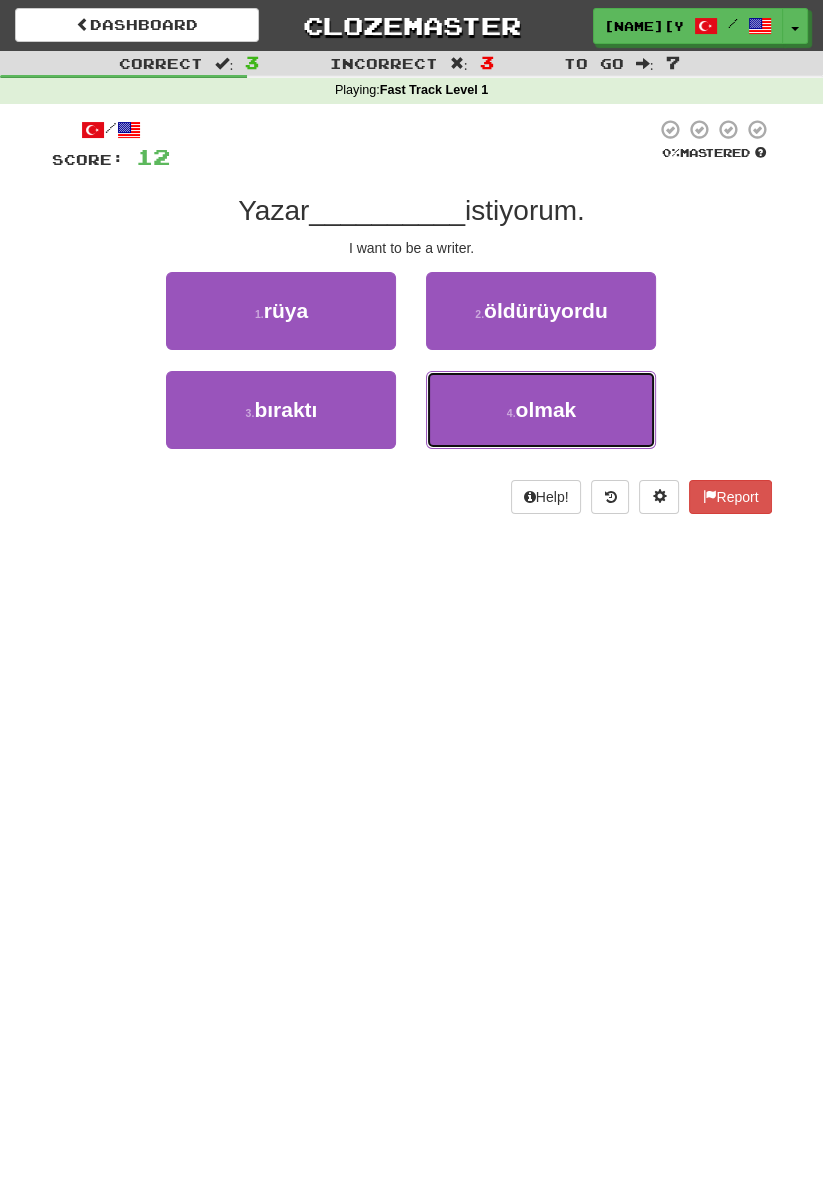 click on "4 .  olmak" at bounding box center (541, 410) 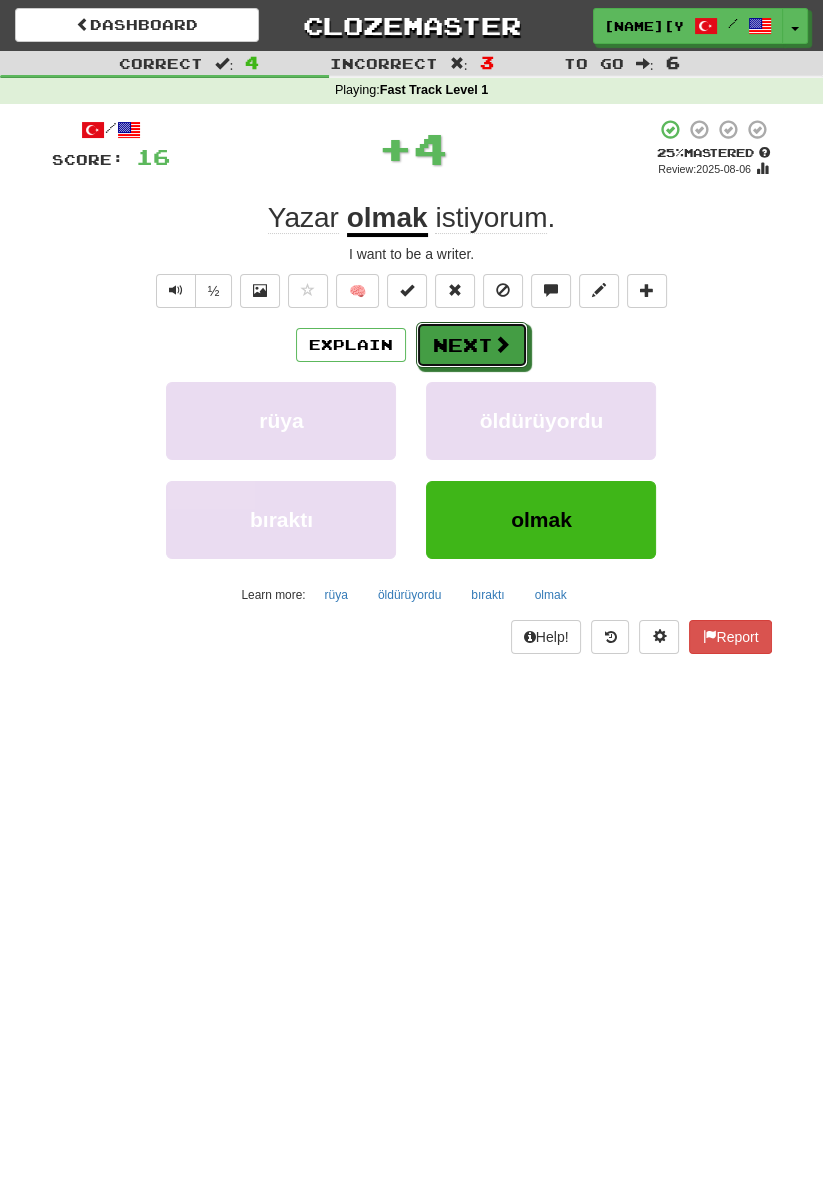 click on "Next" at bounding box center (472, 345) 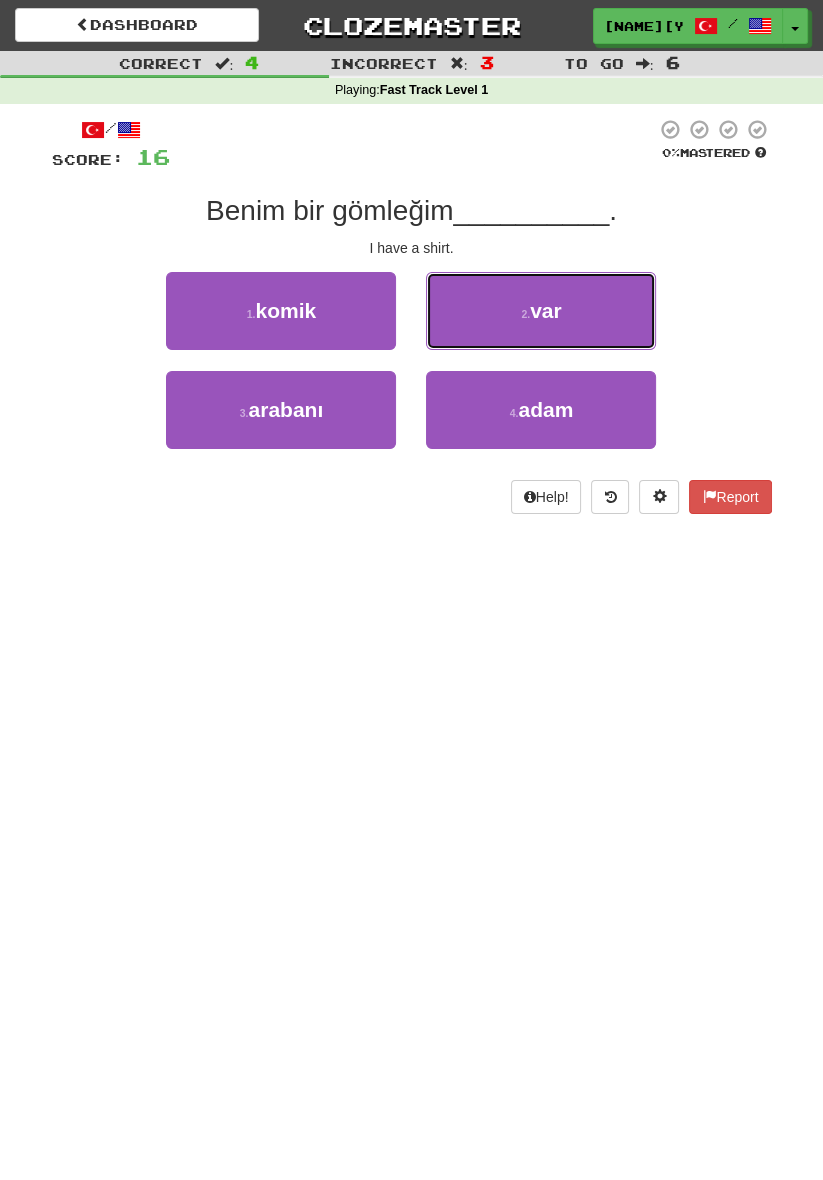 click on "2 .  var" at bounding box center (541, 311) 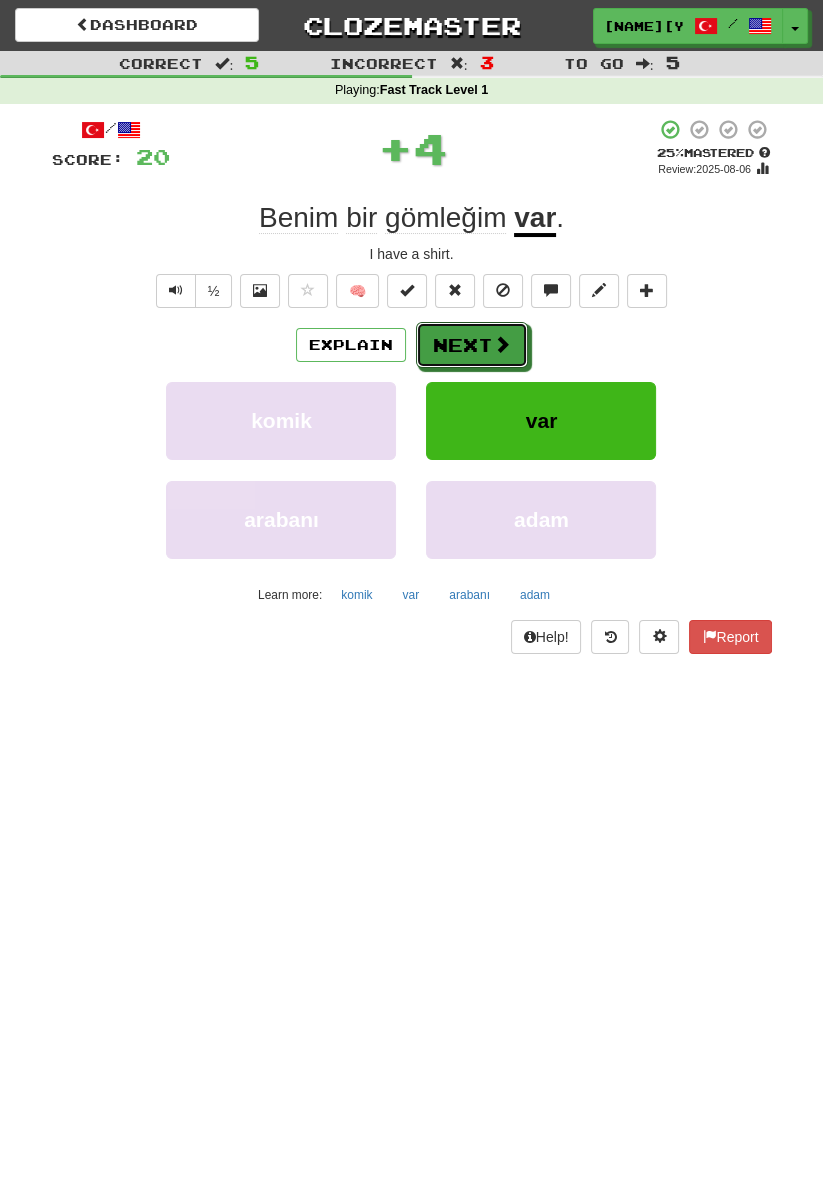 click on "Next" at bounding box center (472, 345) 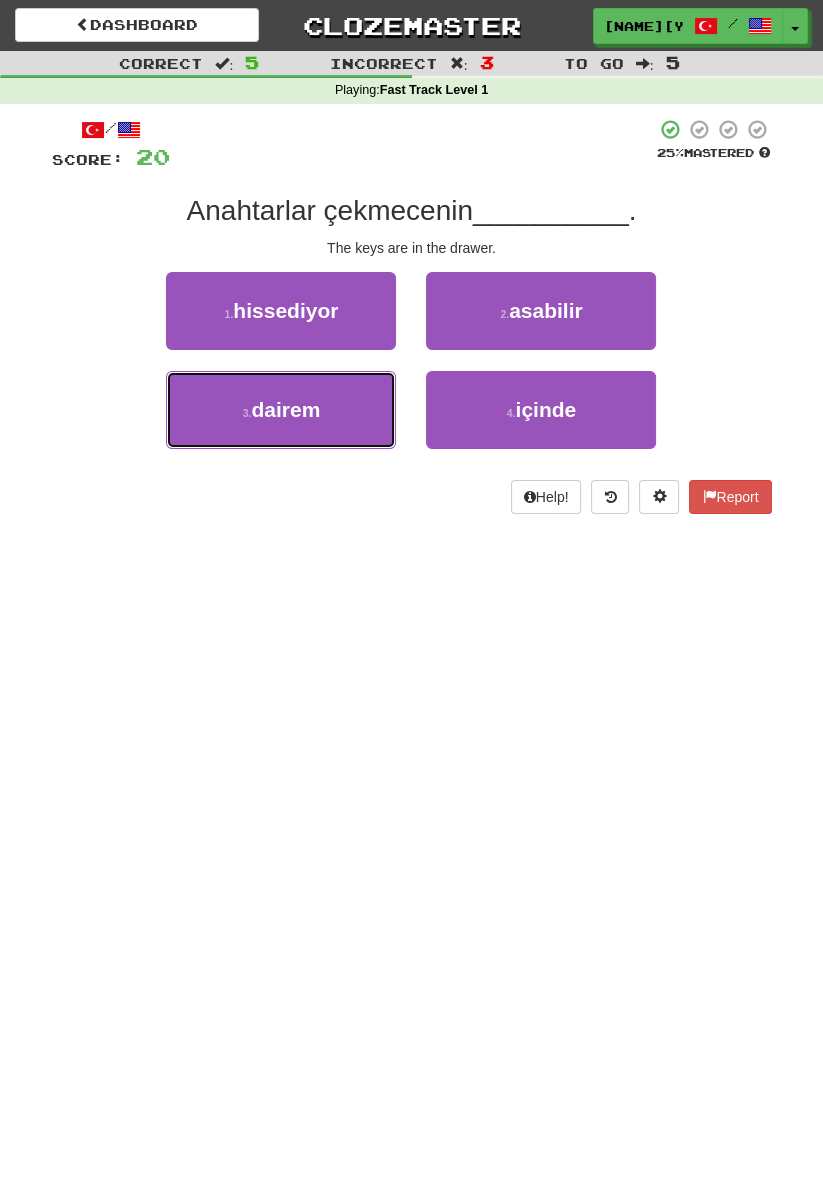 click on "3 .  dairem" at bounding box center (281, 410) 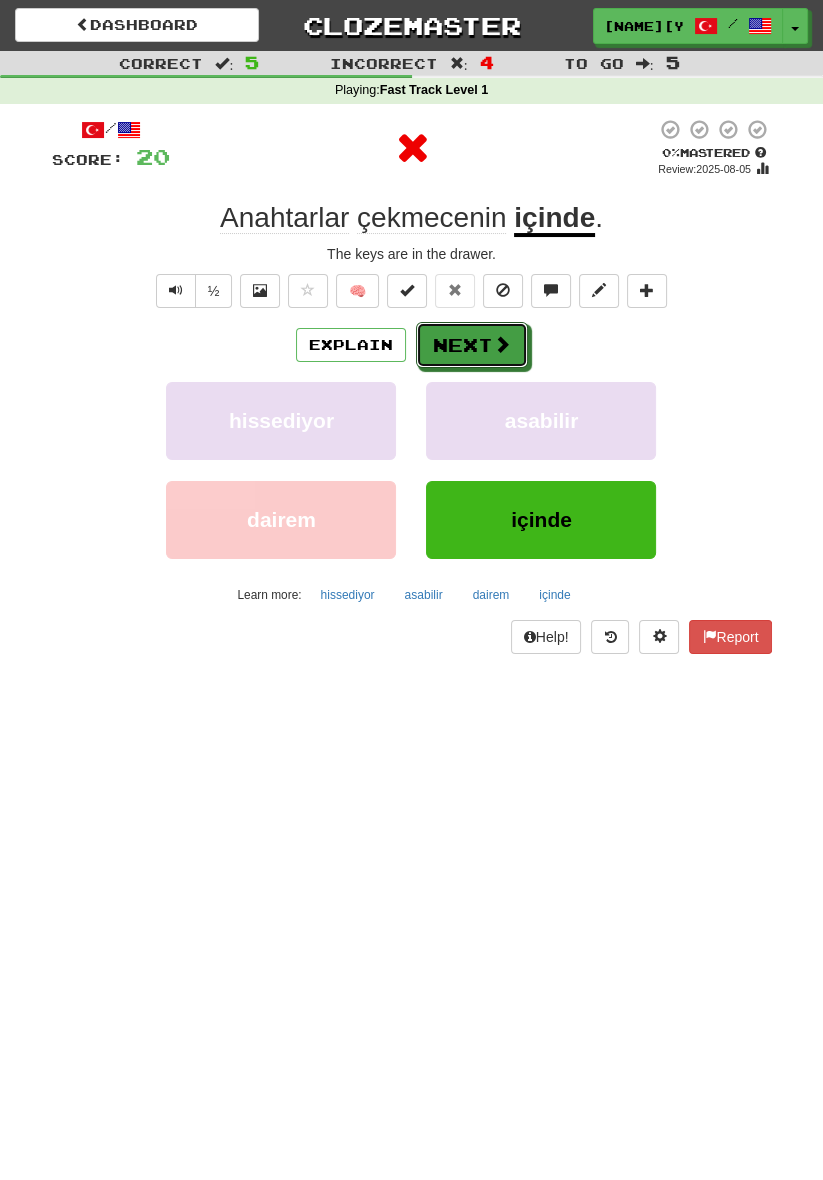 click on "Next" at bounding box center (472, 345) 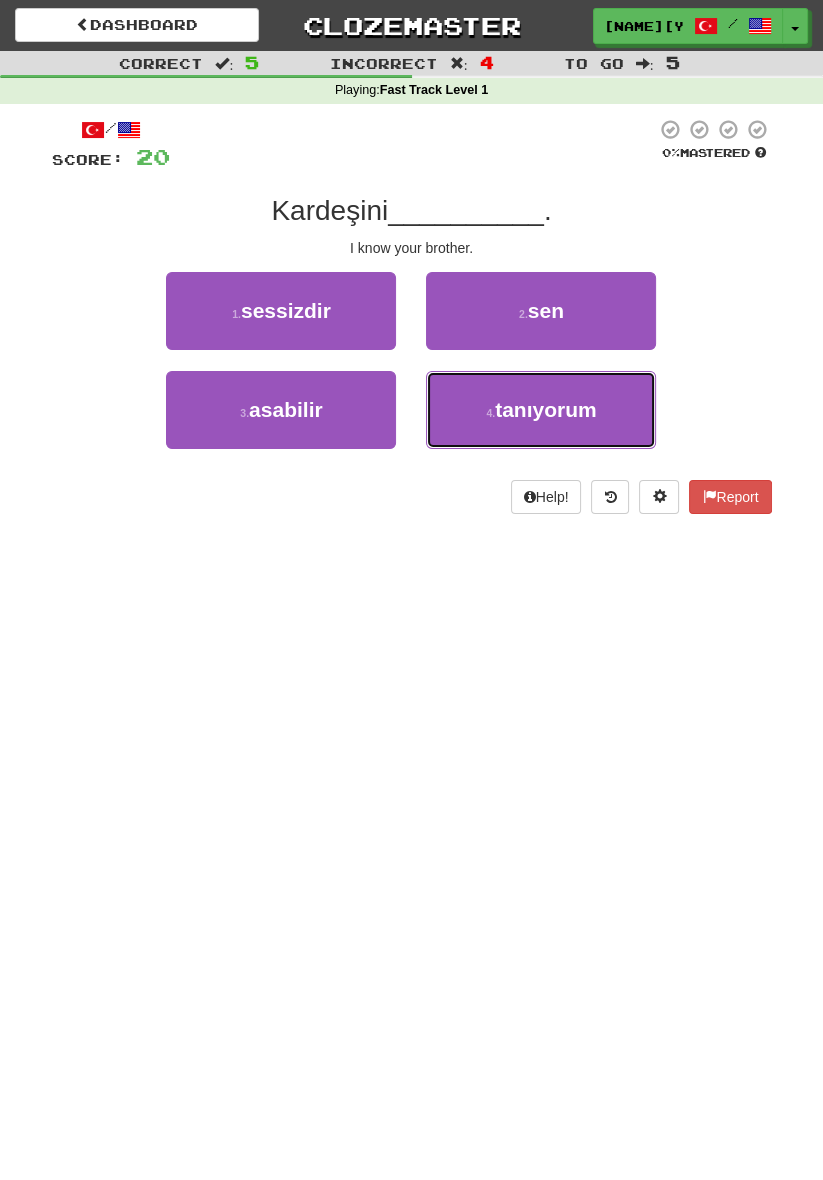 click on "4 .  tanıyorum" at bounding box center [541, 410] 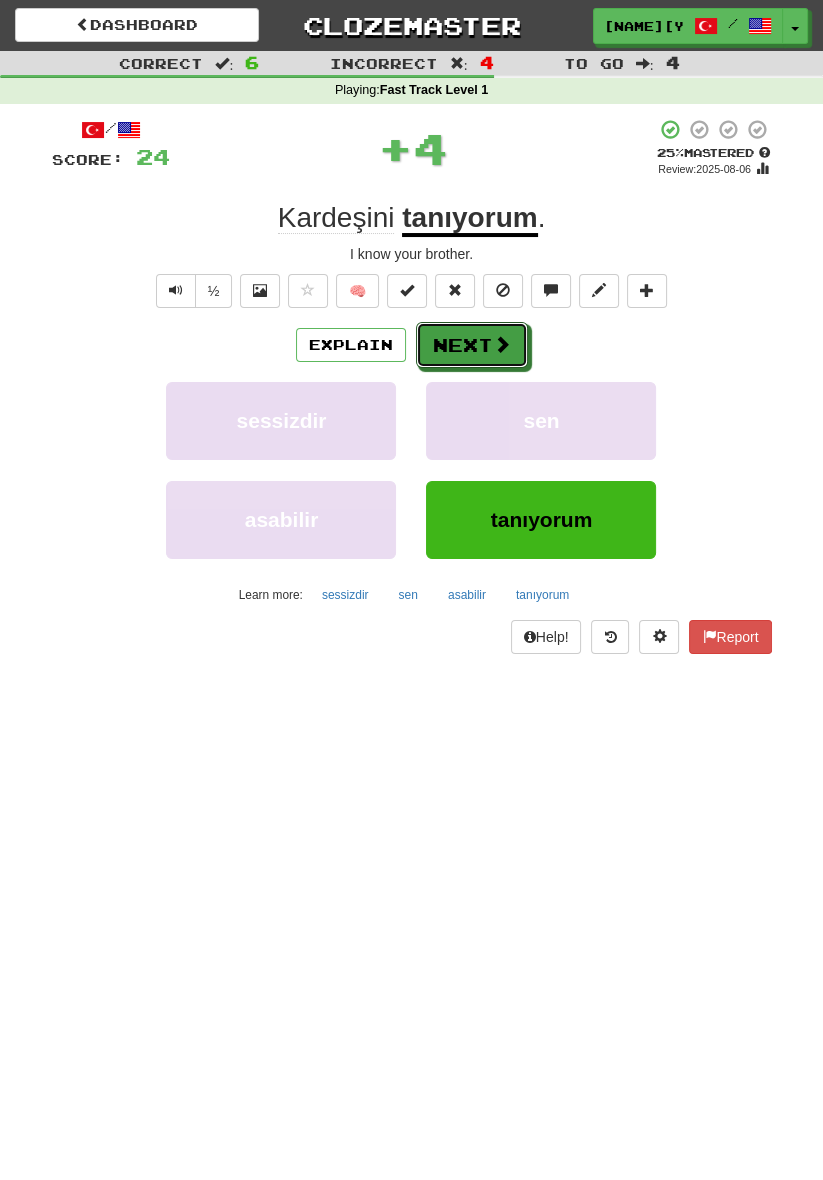 click on "Next" at bounding box center [472, 345] 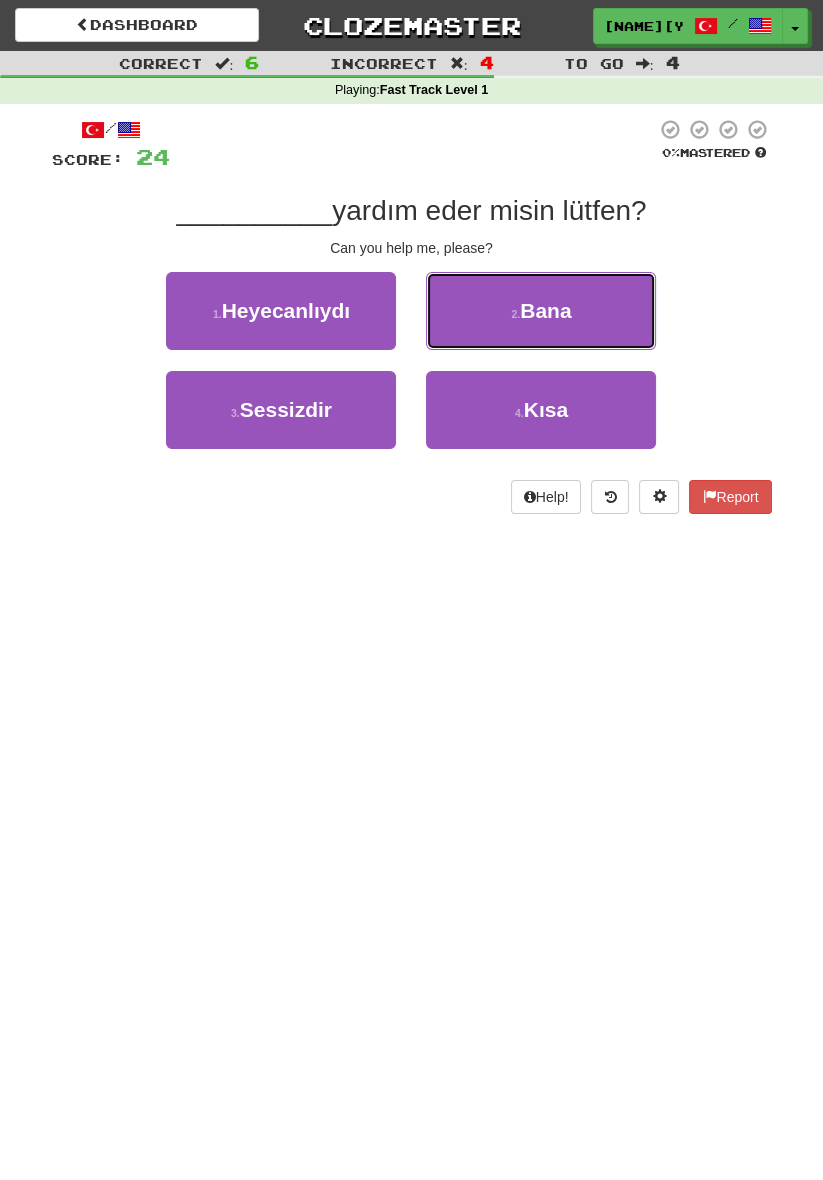 click on "2 .  Bana" at bounding box center [541, 311] 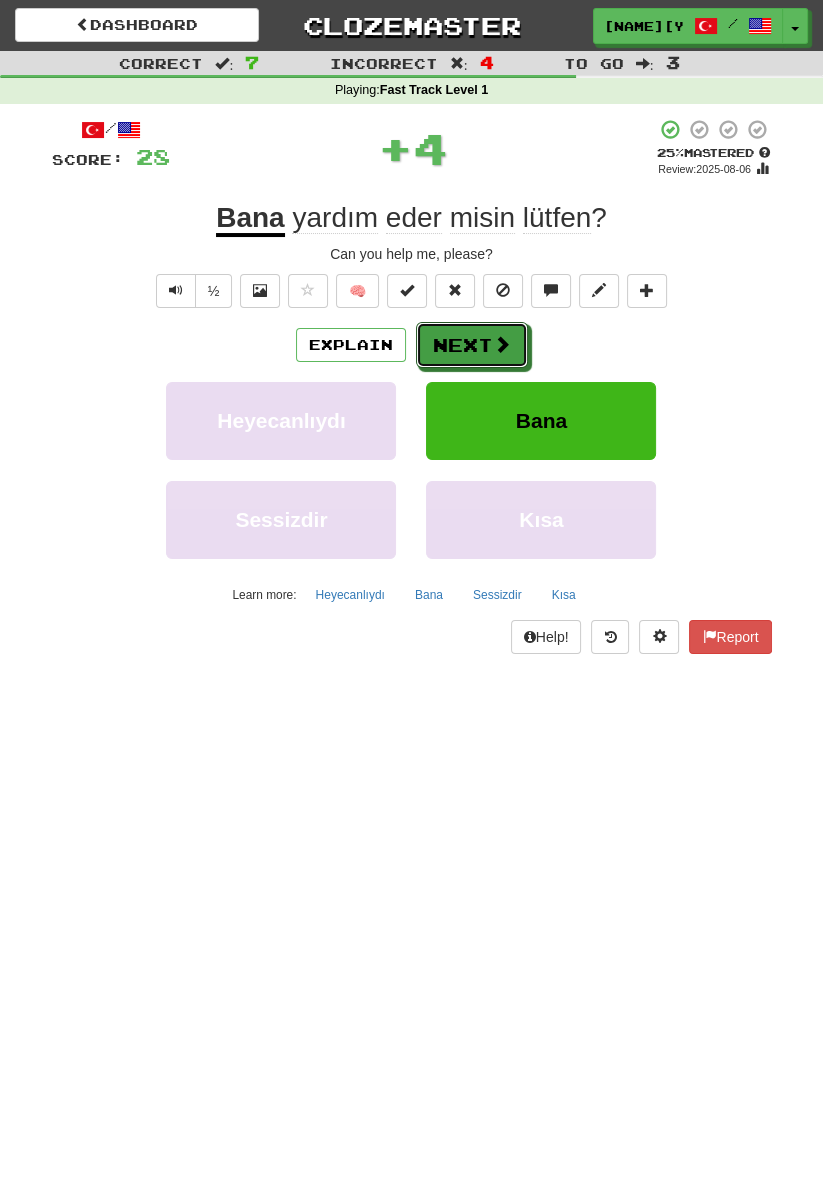 click on "Next" at bounding box center [472, 345] 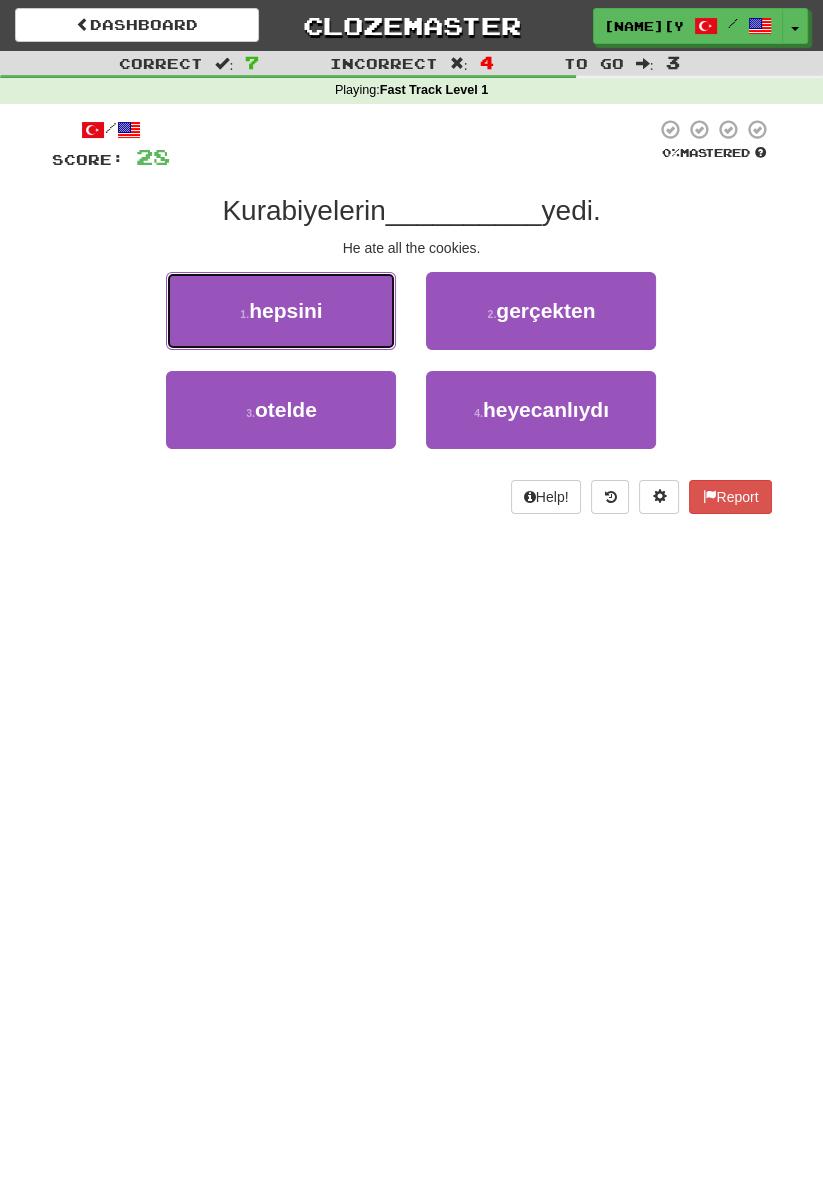 click on "1 .  hepsini" at bounding box center (281, 311) 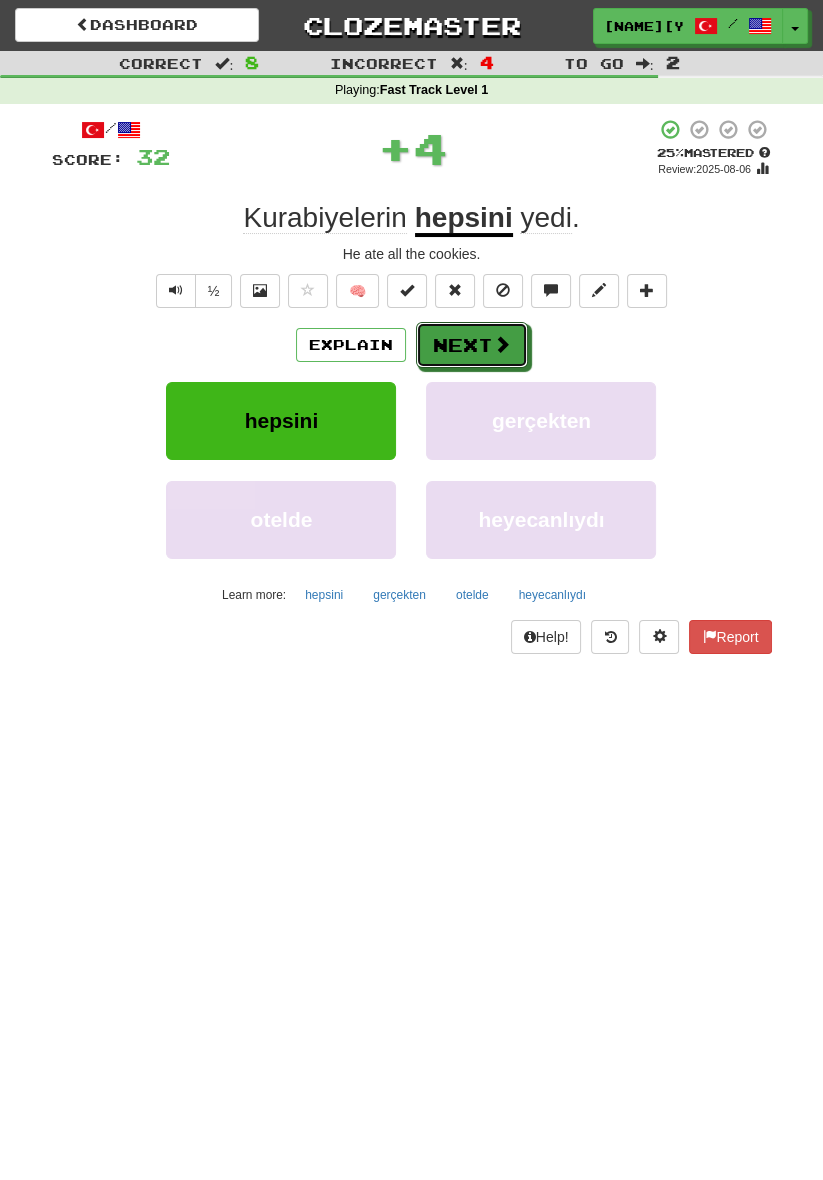 click on "Next" at bounding box center (472, 345) 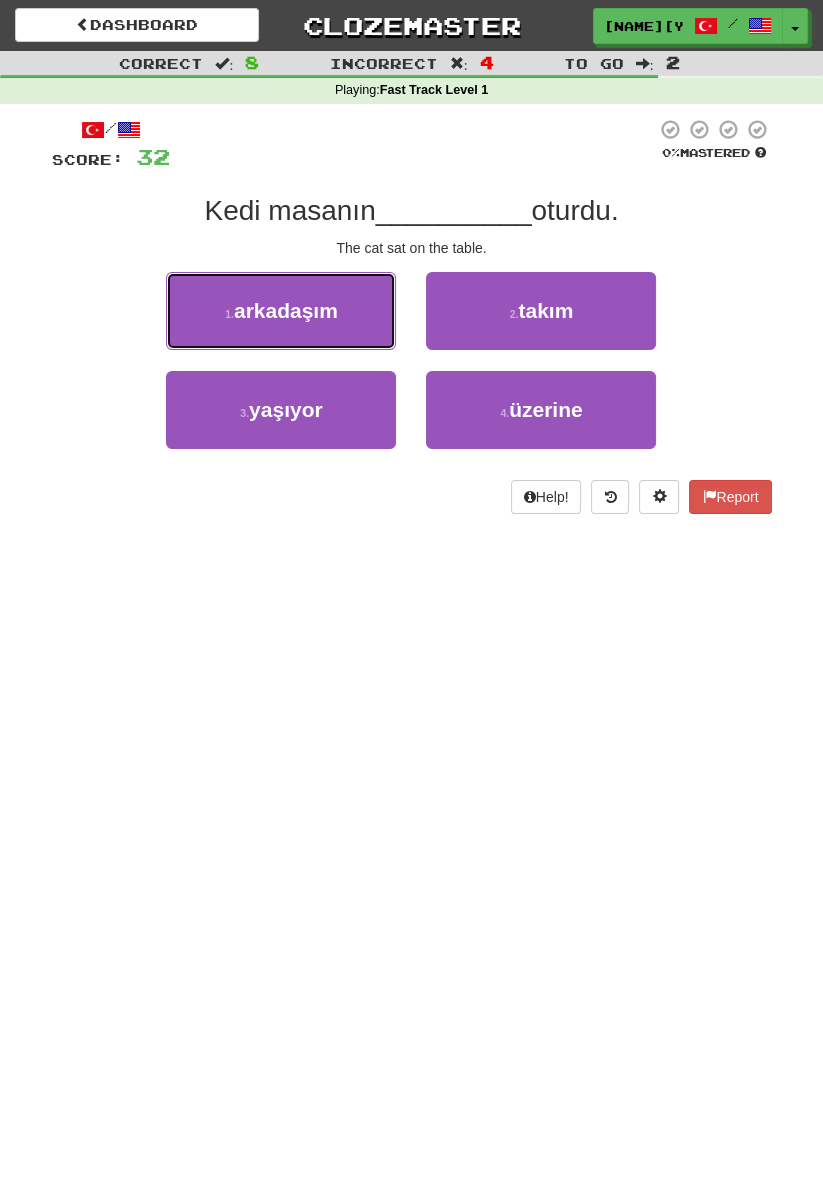 click on "arkadaşım" at bounding box center (286, 310) 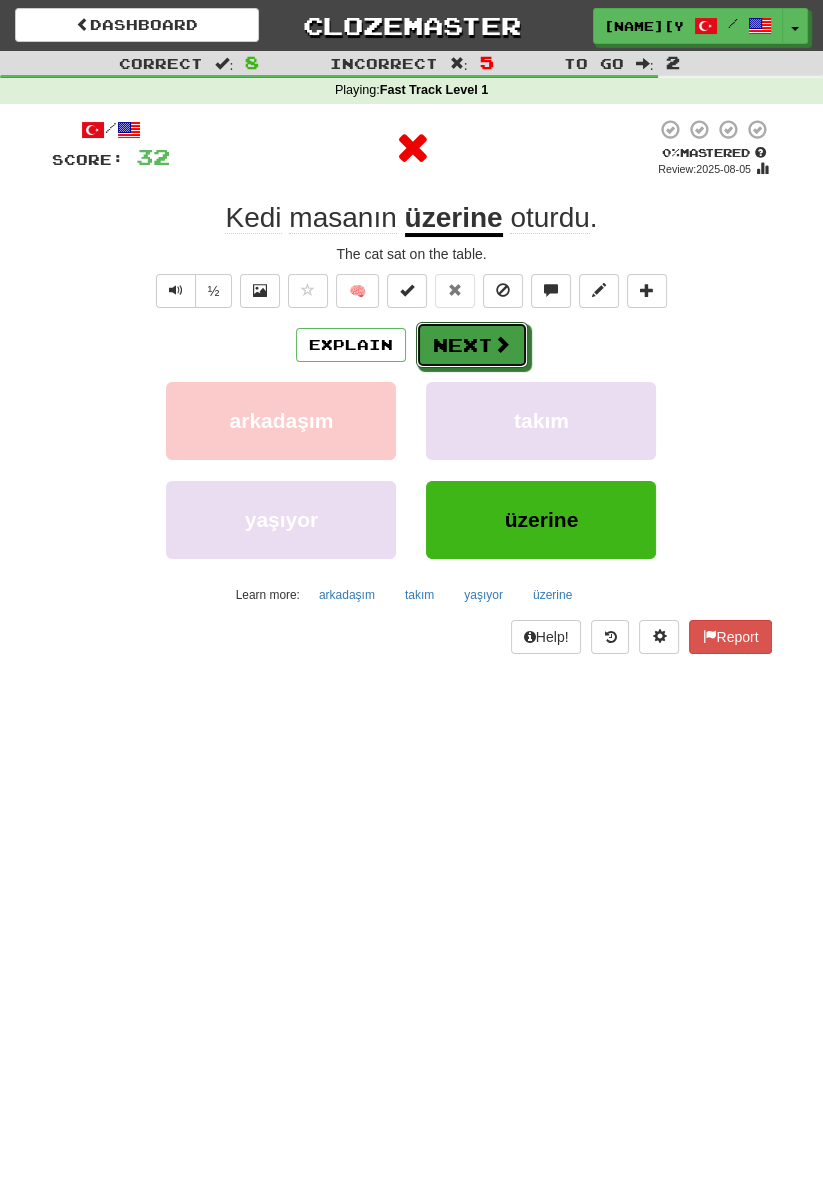 click on "Next" at bounding box center [472, 345] 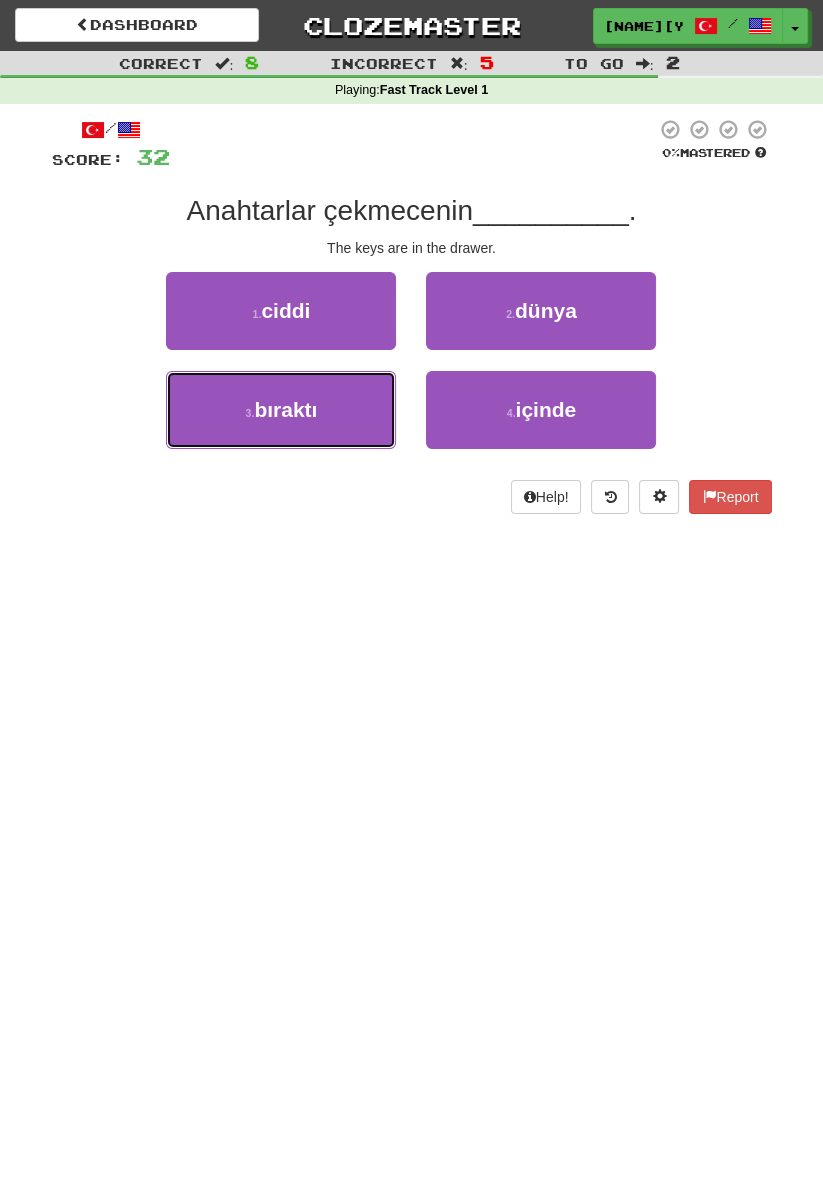 click on "3 .  bıraktı" at bounding box center [281, 410] 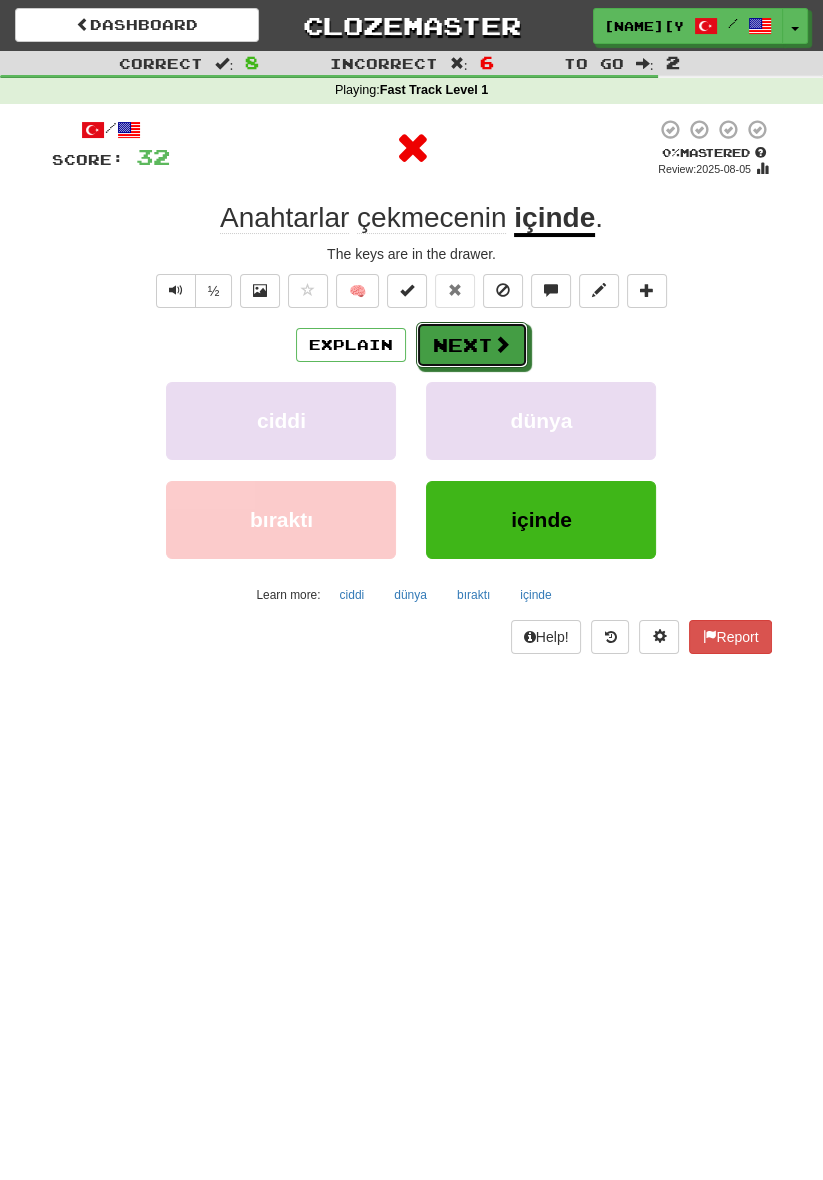 click on "Next" at bounding box center (472, 345) 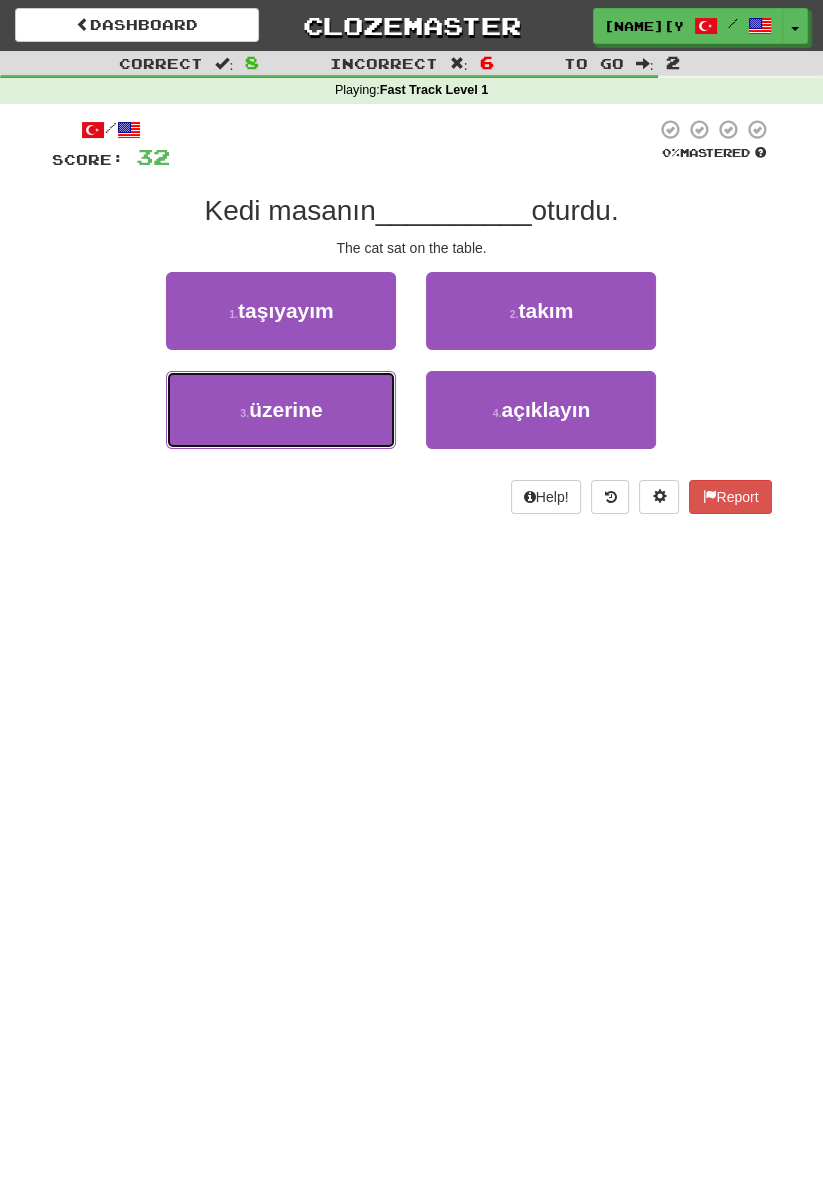 click on "3 ." at bounding box center (244, 413) 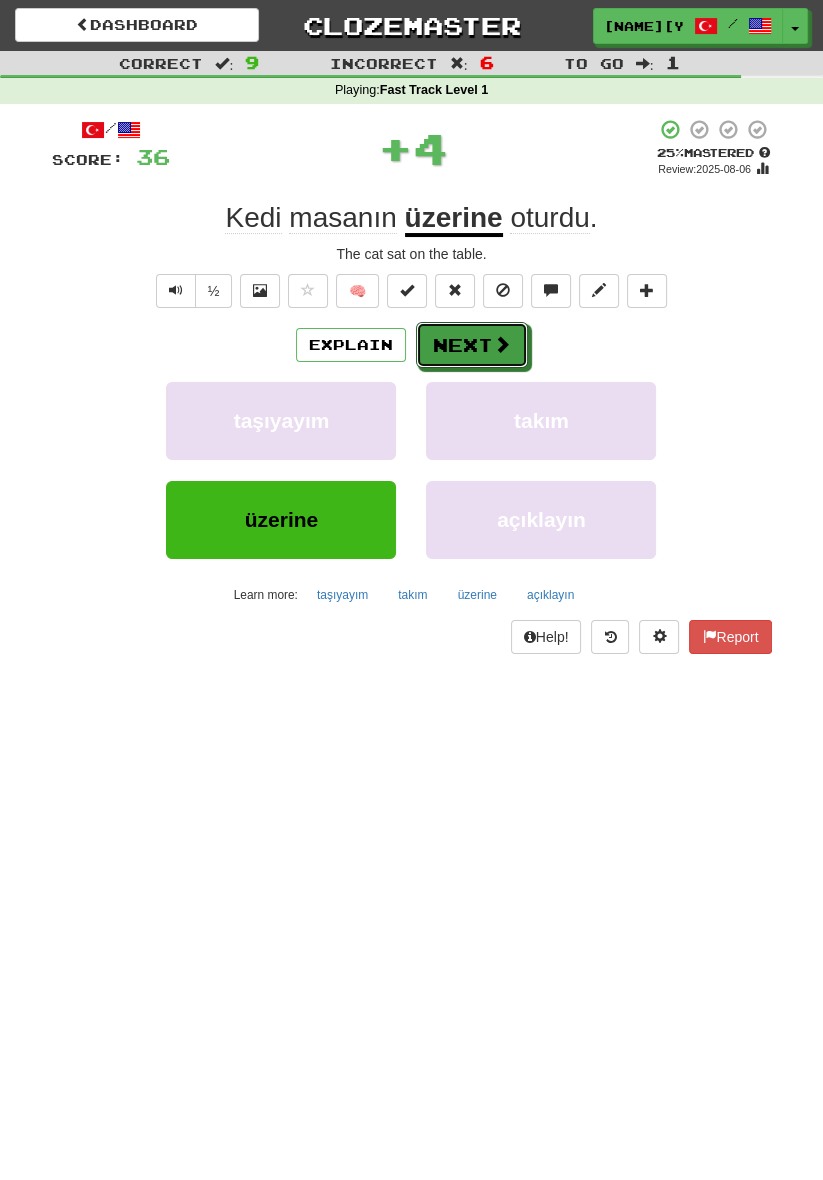 click on "Next" at bounding box center [472, 345] 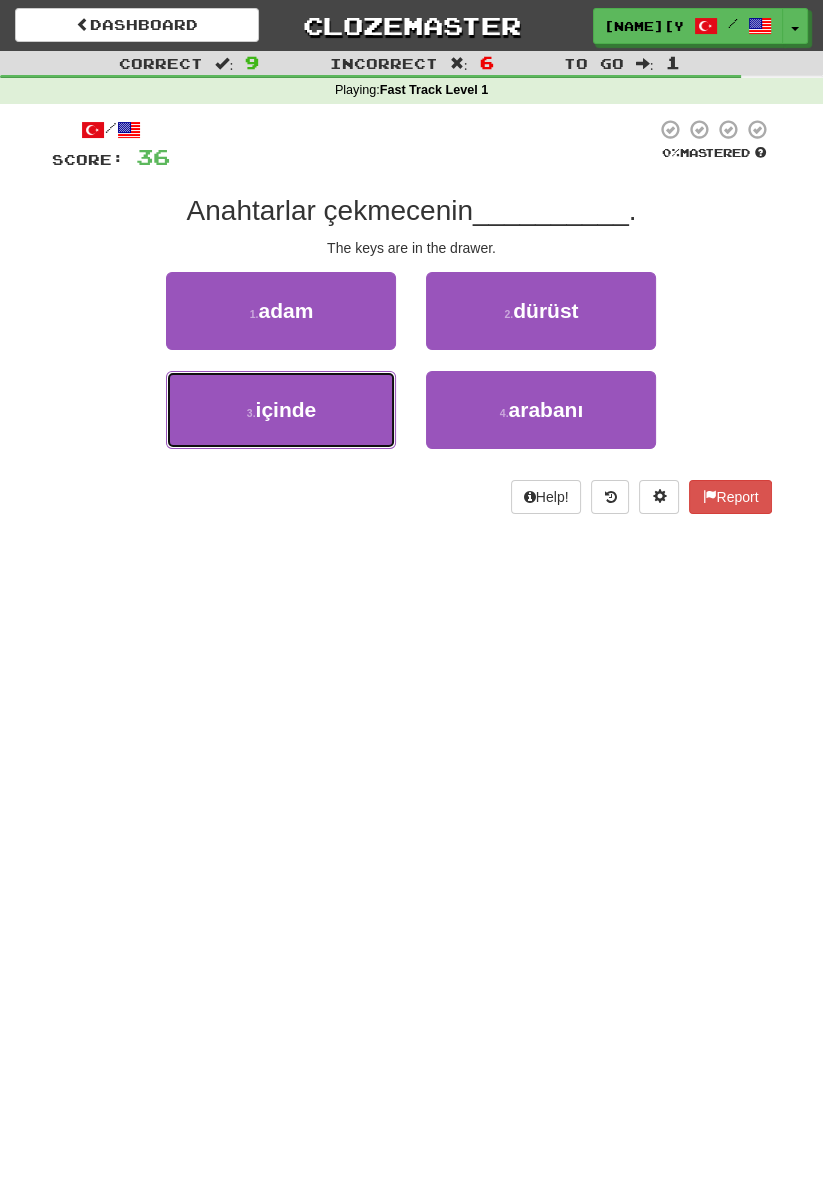 click on "3 .  içinde" at bounding box center [281, 410] 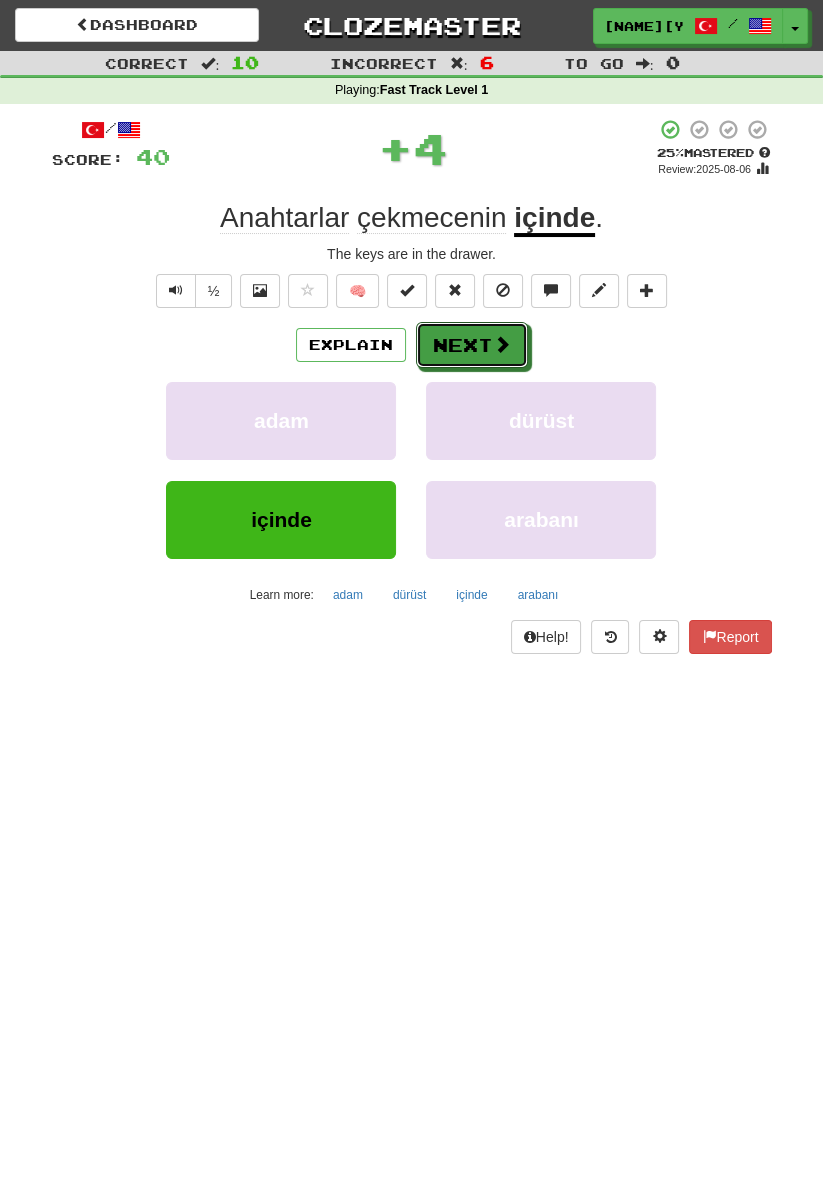 click on "Next" at bounding box center (472, 345) 